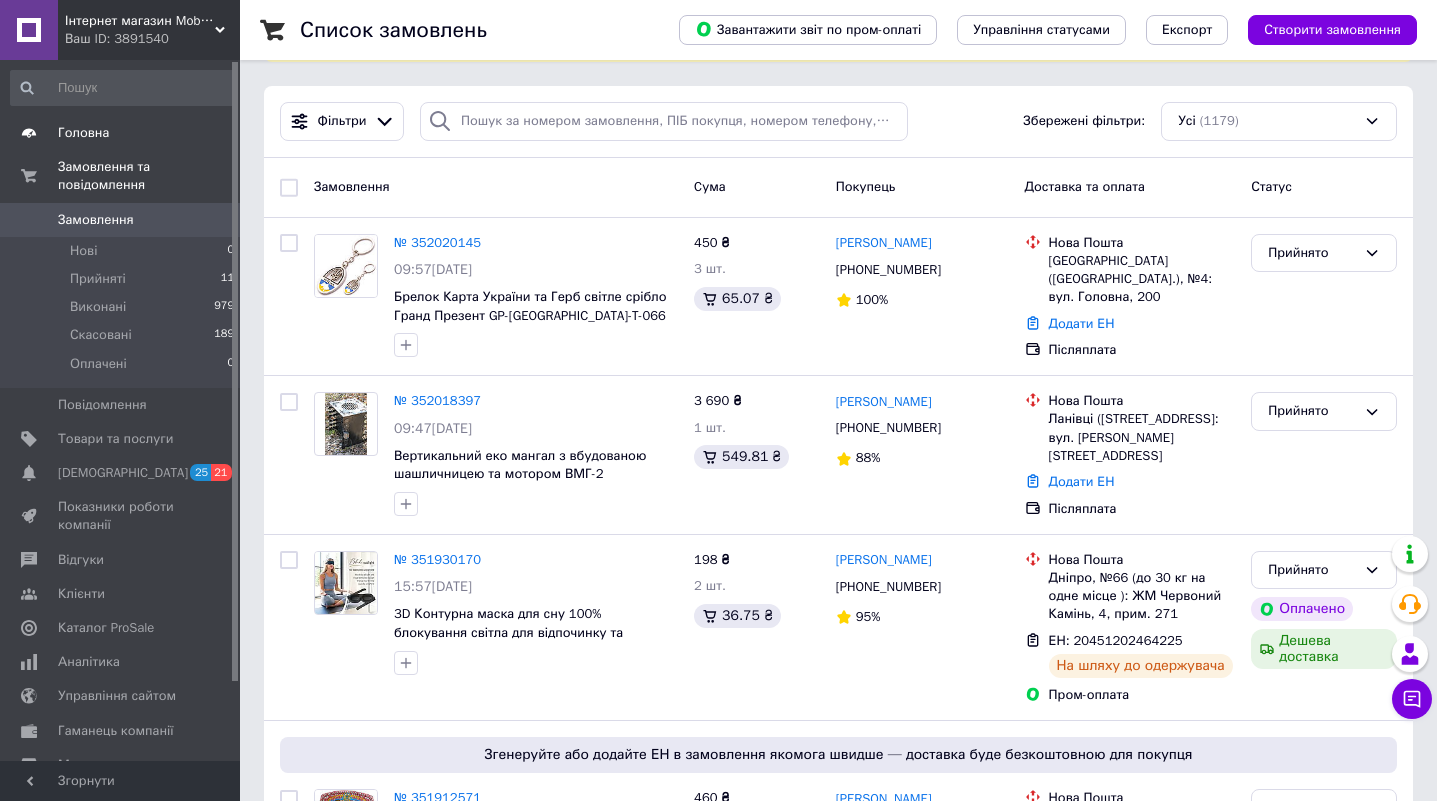 scroll, scrollTop: 100, scrollLeft: 0, axis: vertical 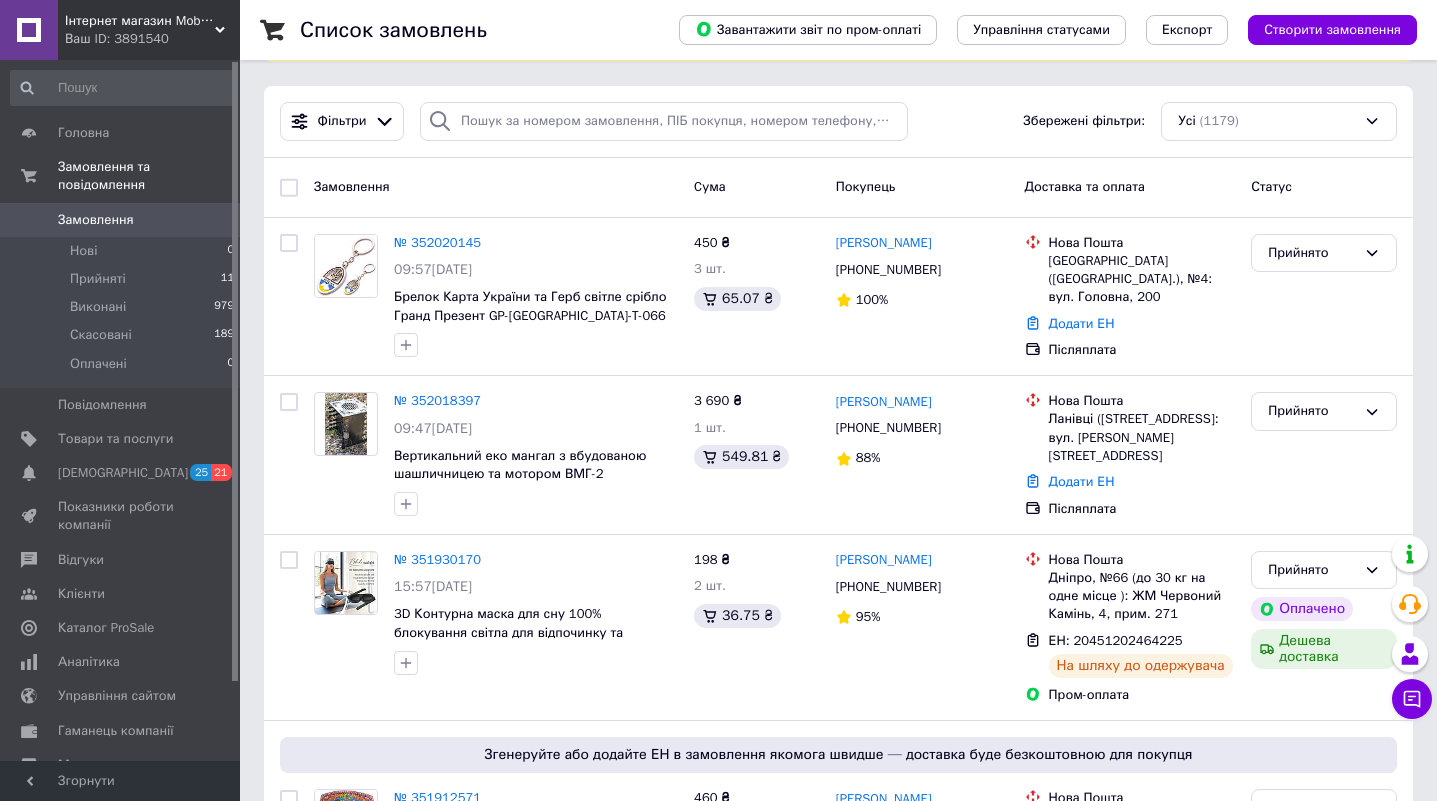 click on "Замовлення Cума Покупець Доставка та оплата Статус" at bounding box center (838, 187) 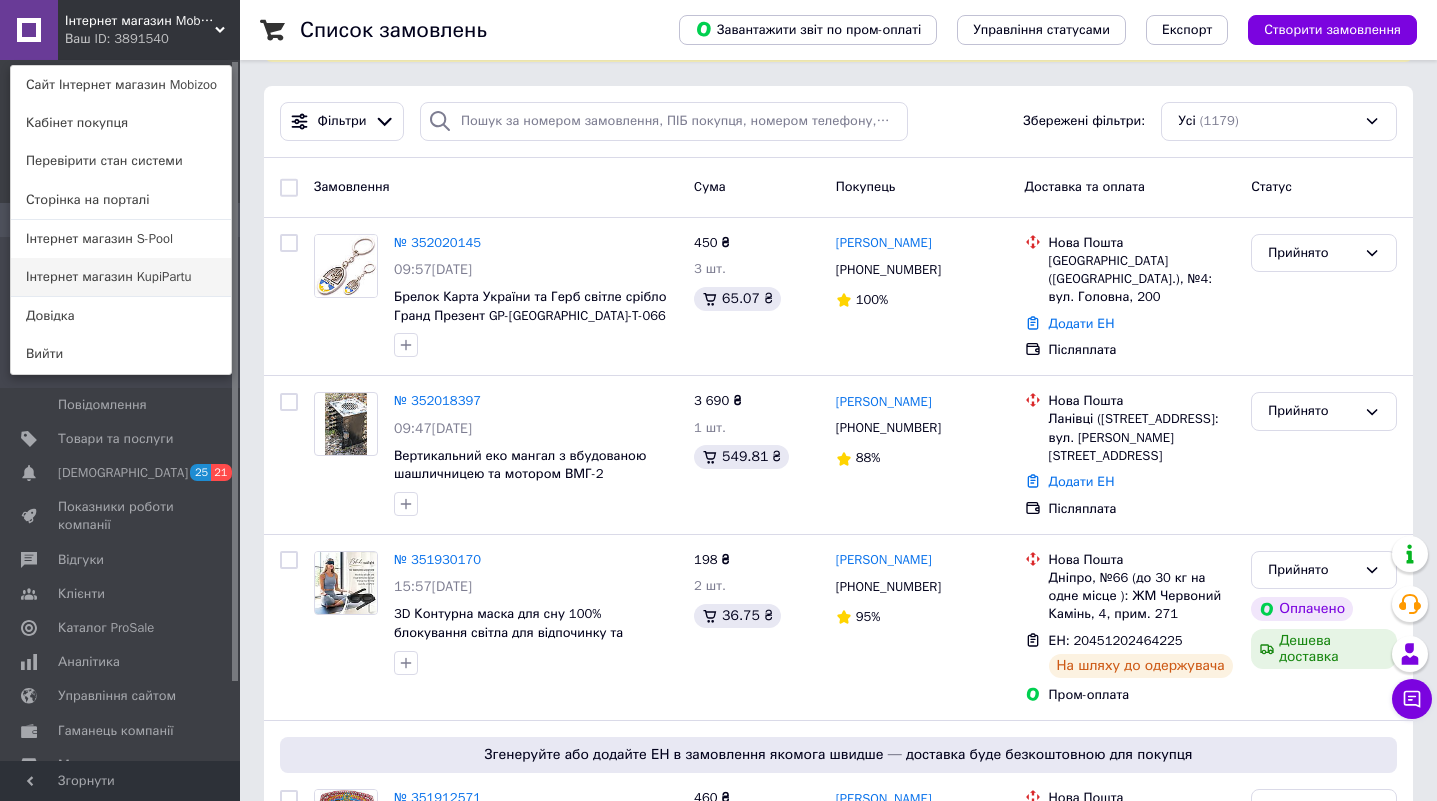 click on "Інтернет магазин   KupiPartu" at bounding box center (121, 277) 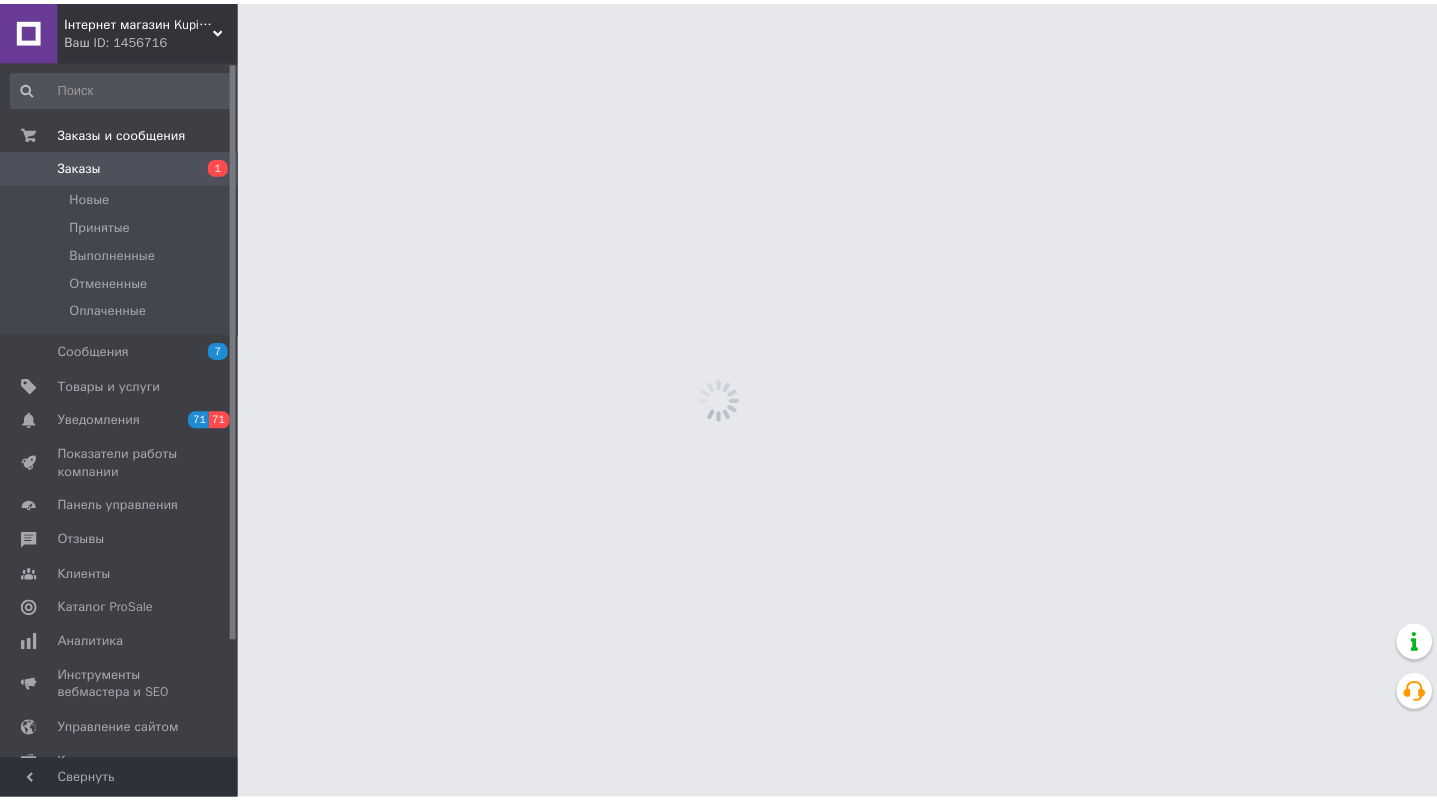 scroll, scrollTop: 0, scrollLeft: 0, axis: both 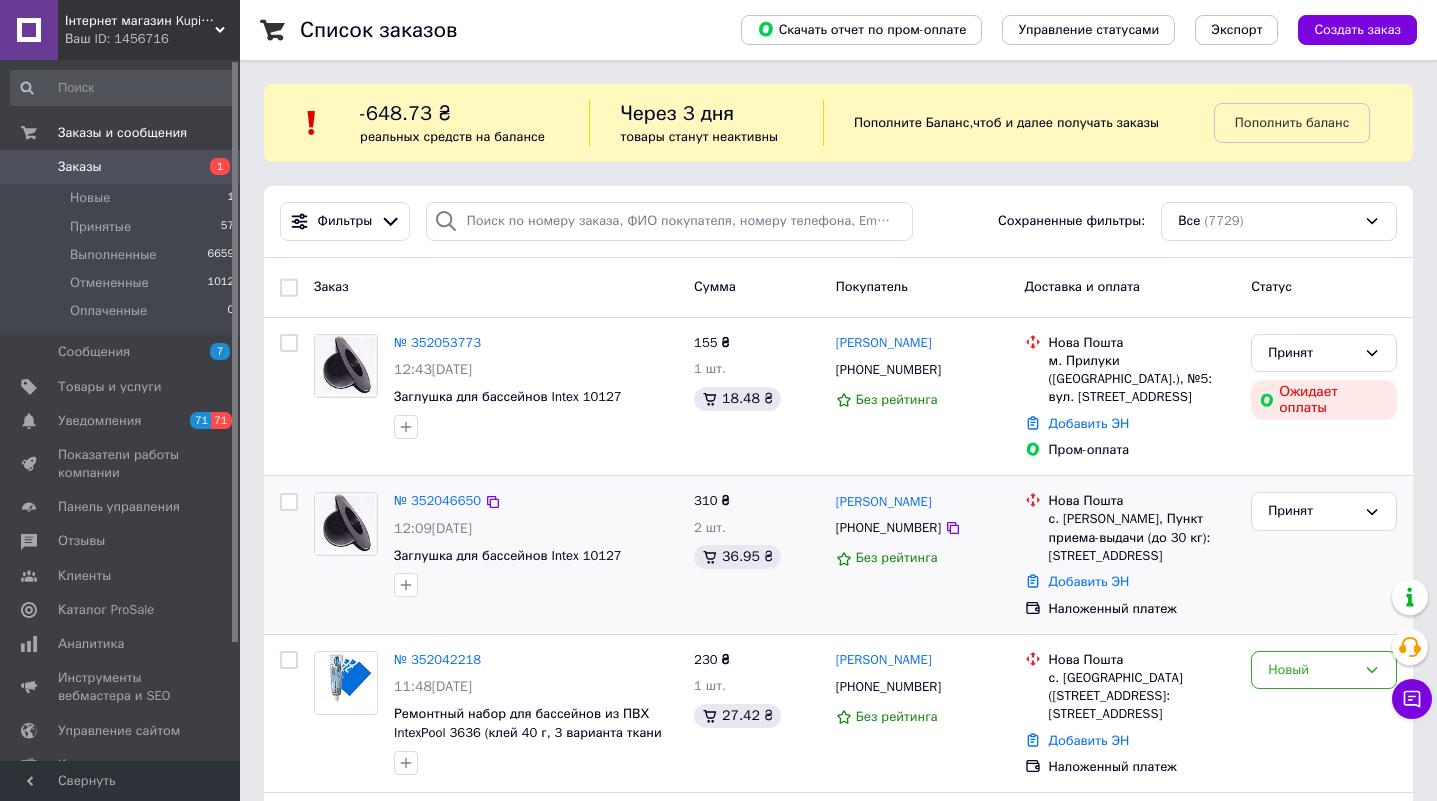 click at bounding box center (346, 524) 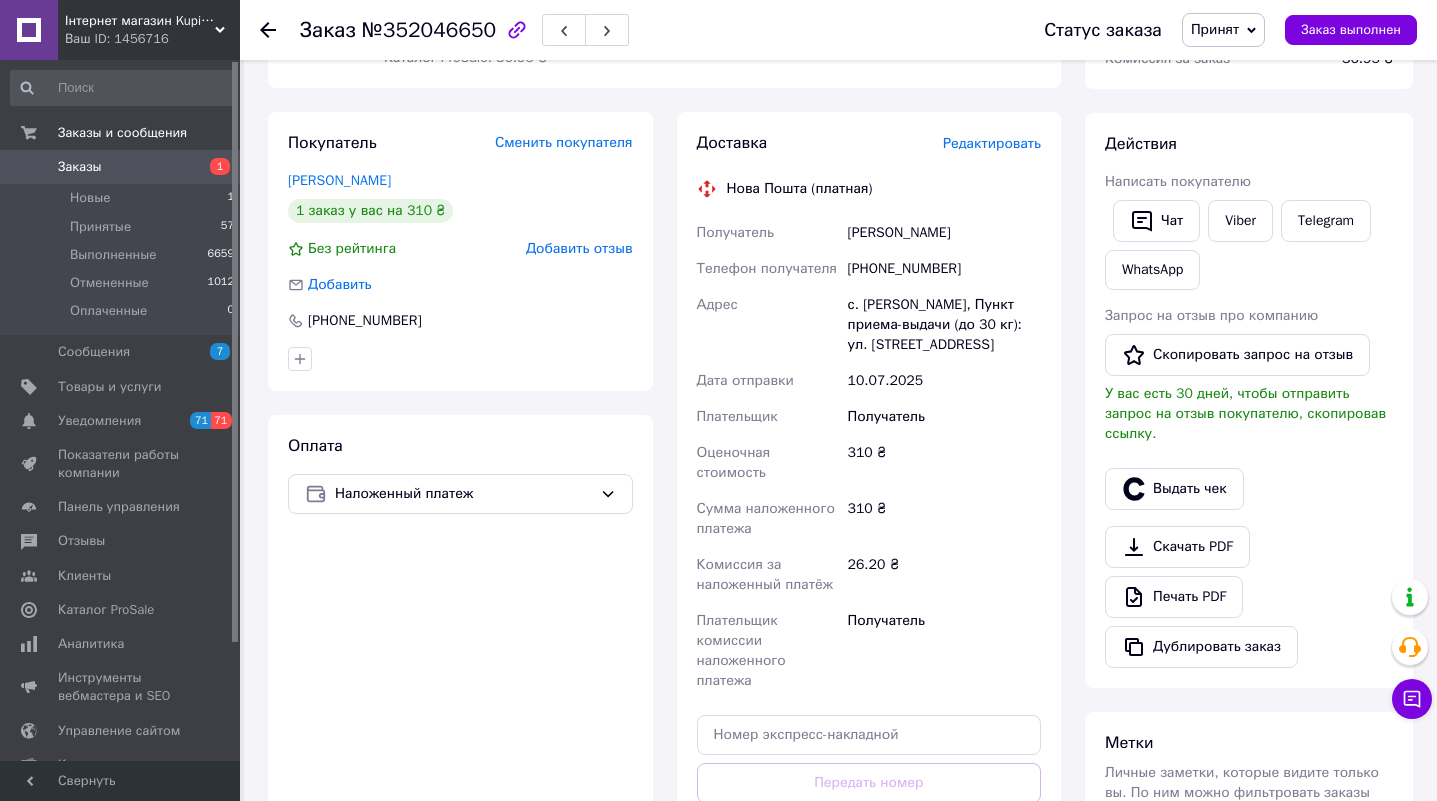 scroll, scrollTop: 300, scrollLeft: 0, axis: vertical 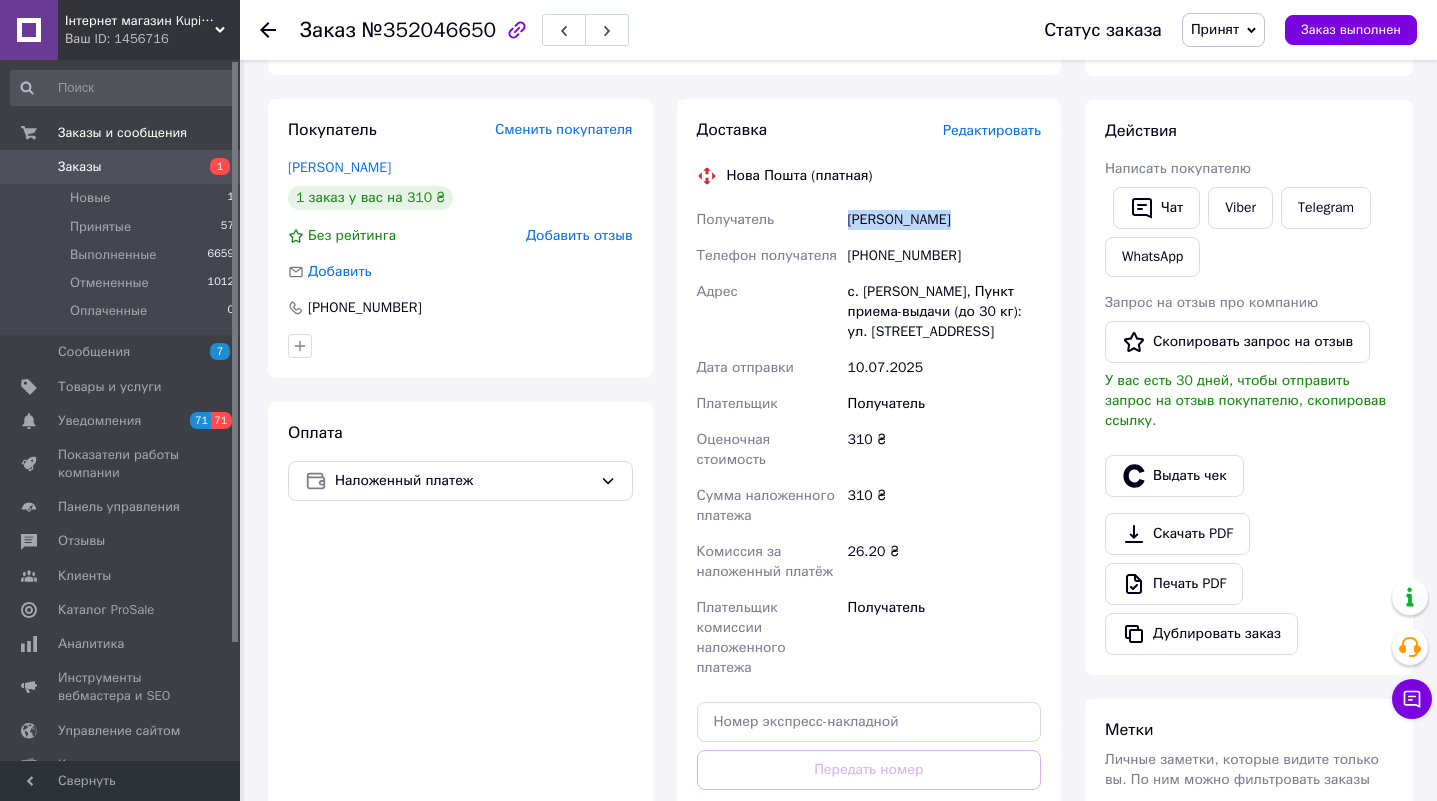 drag, startPoint x: 843, startPoint y: 214, endPoint x: 962, endPoint y: 211, distance: 119.03781 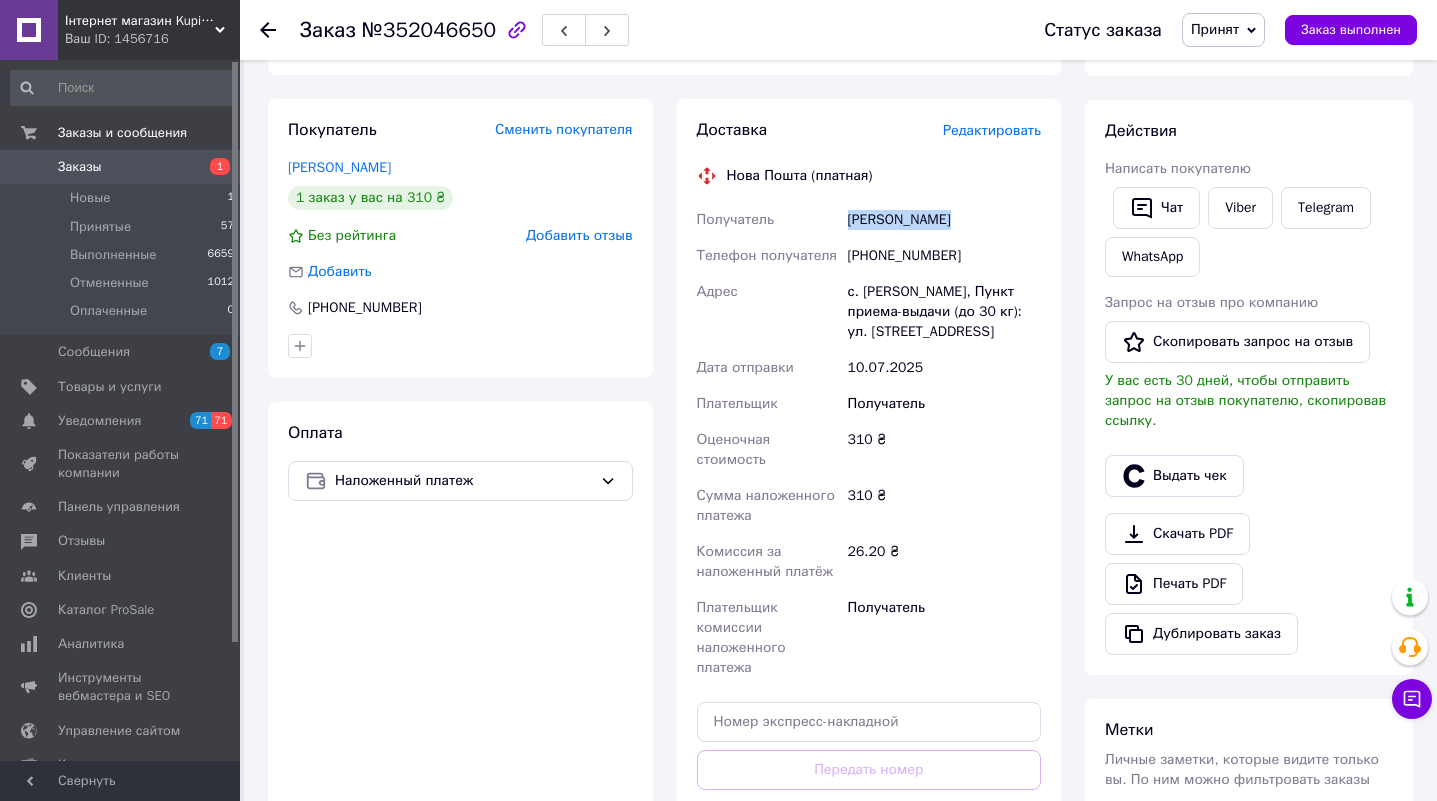 copy on "Бердута Мария" 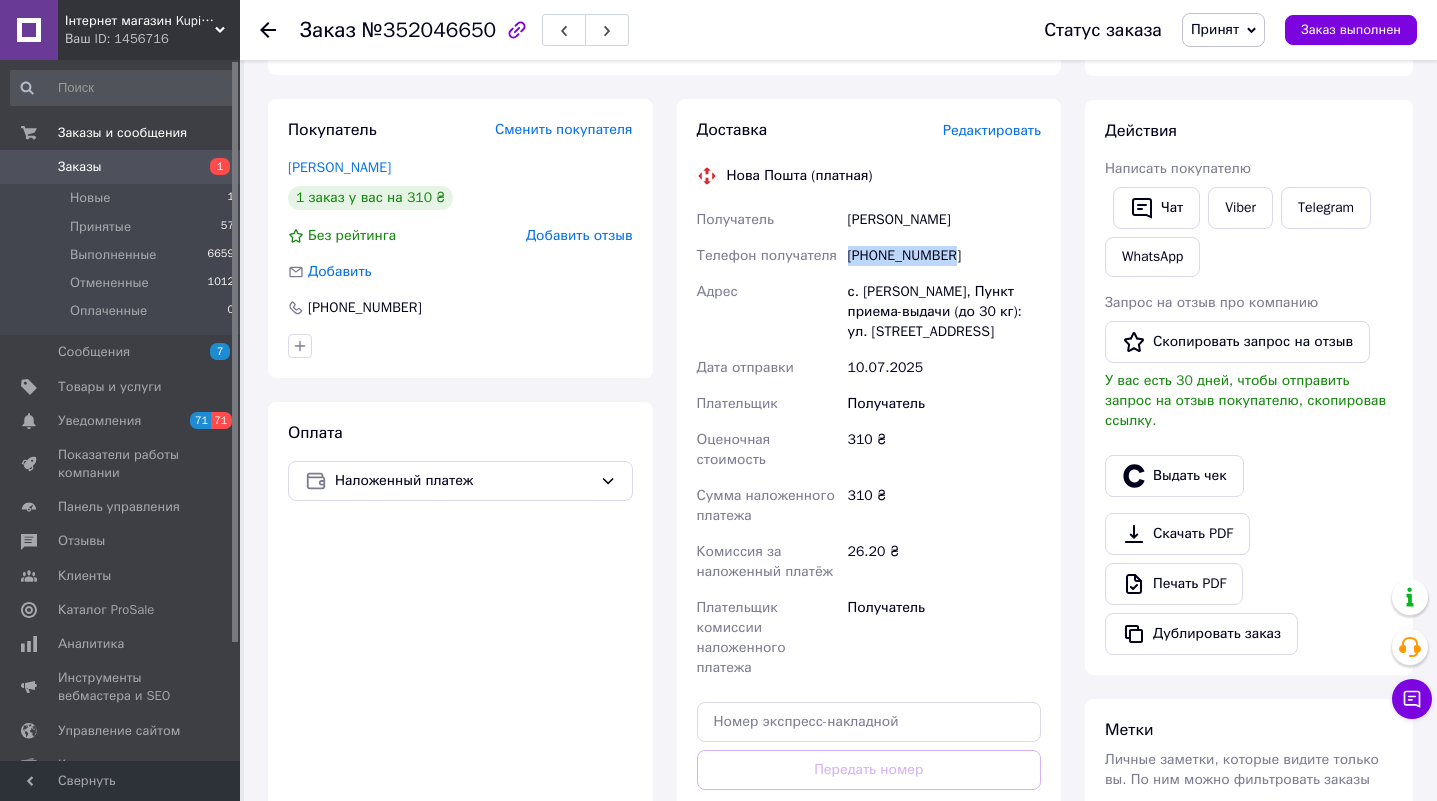 drag, startPoint x: 849, startPoint y: 251, endPoint x: 1004, endPoint y: 263, distance: 155.46382 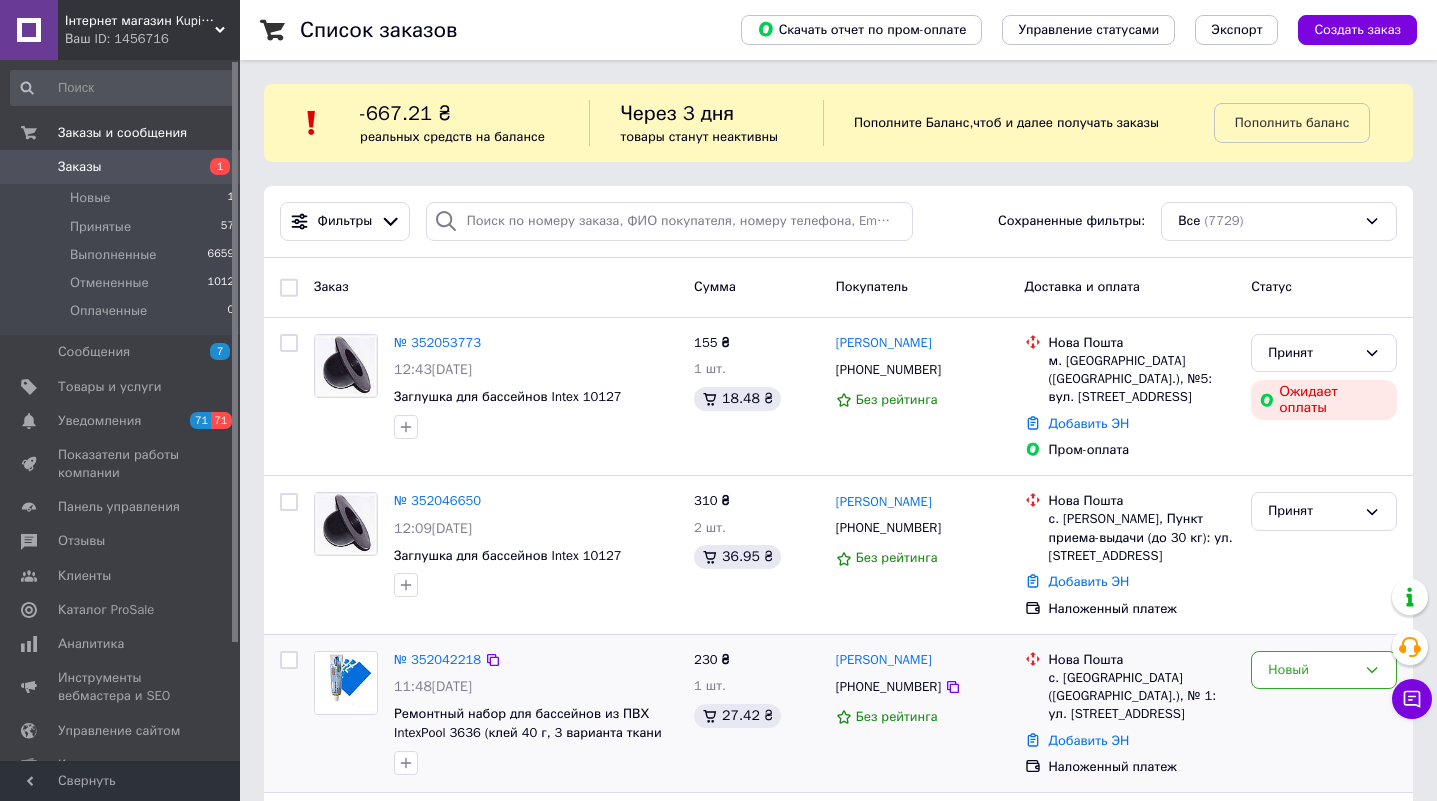 scroll, scrollTop: 300, scrollLeft: 0, axis: vertical 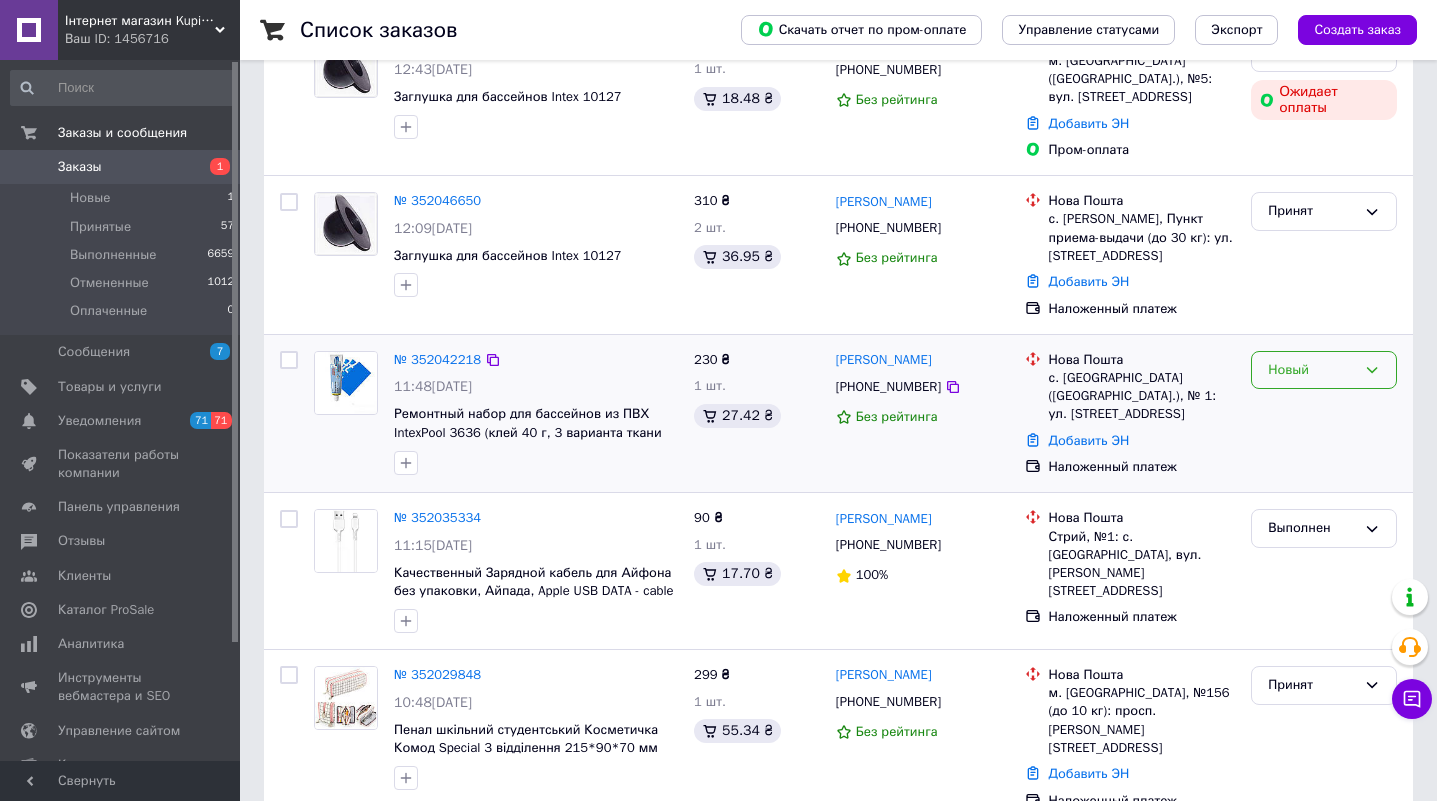 click on "Новый" at bounding box center [1312, 370] 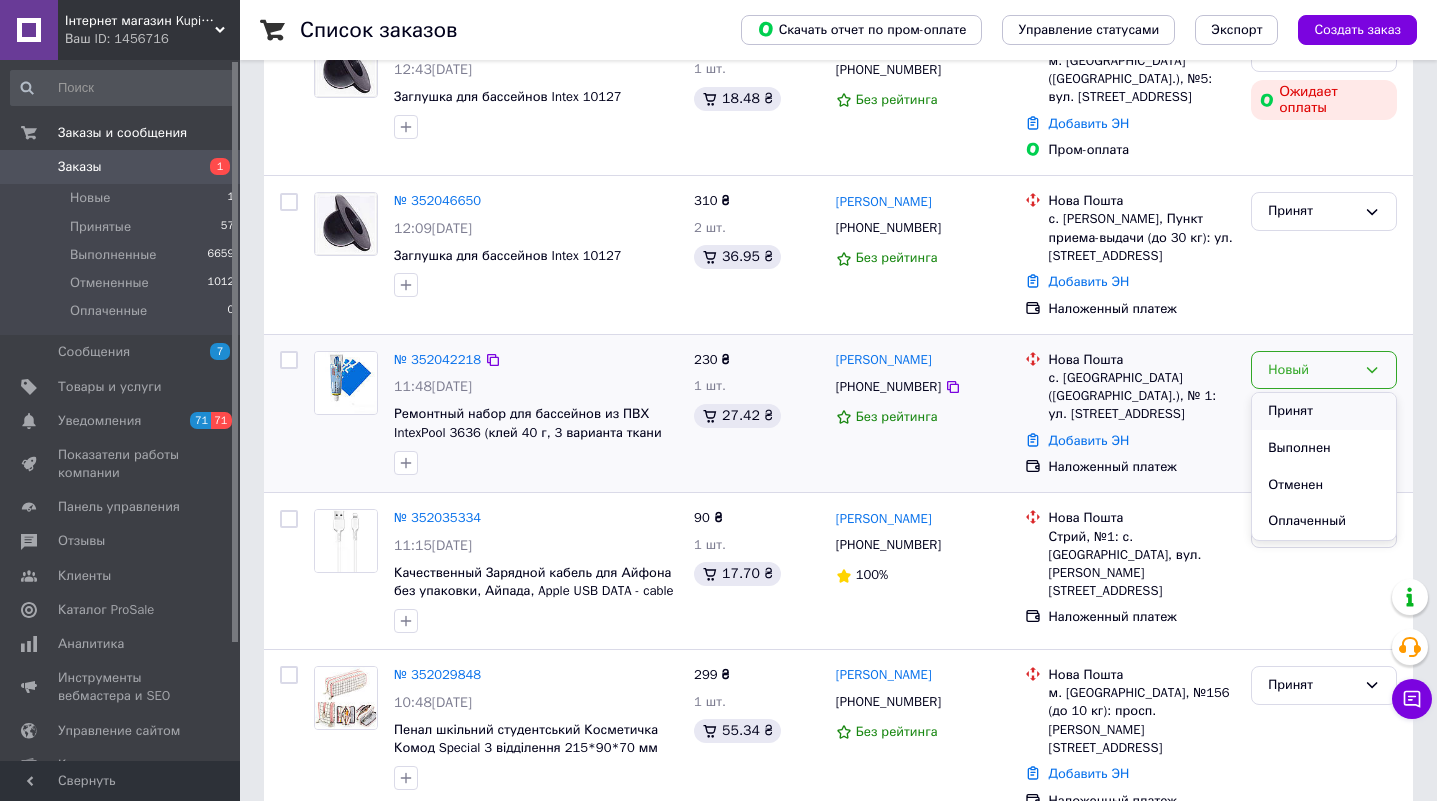 click on "Принят" at bounding box center [1324, 411] 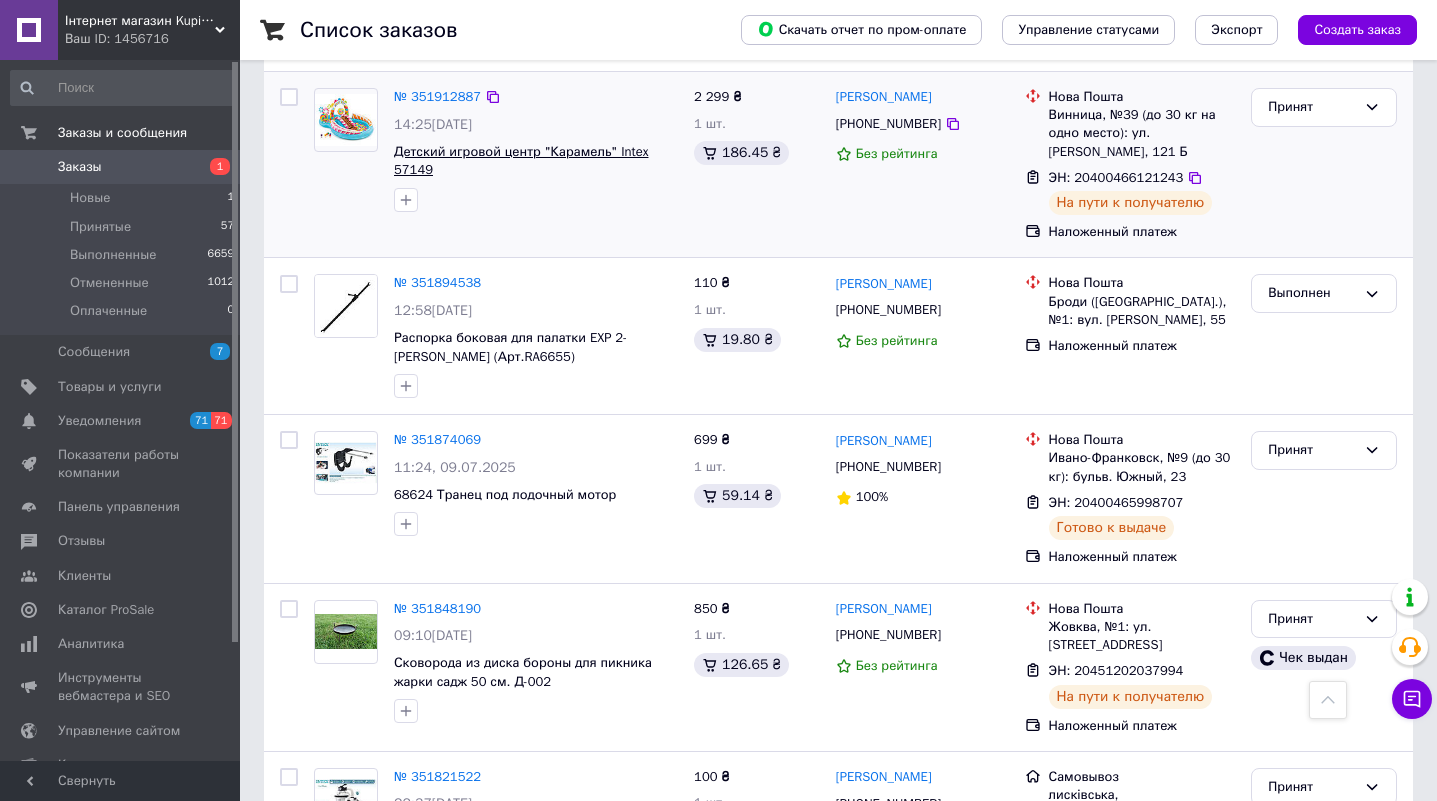 scroll, scrollTop: 2300, scrollLeft: 0, axis: vertical 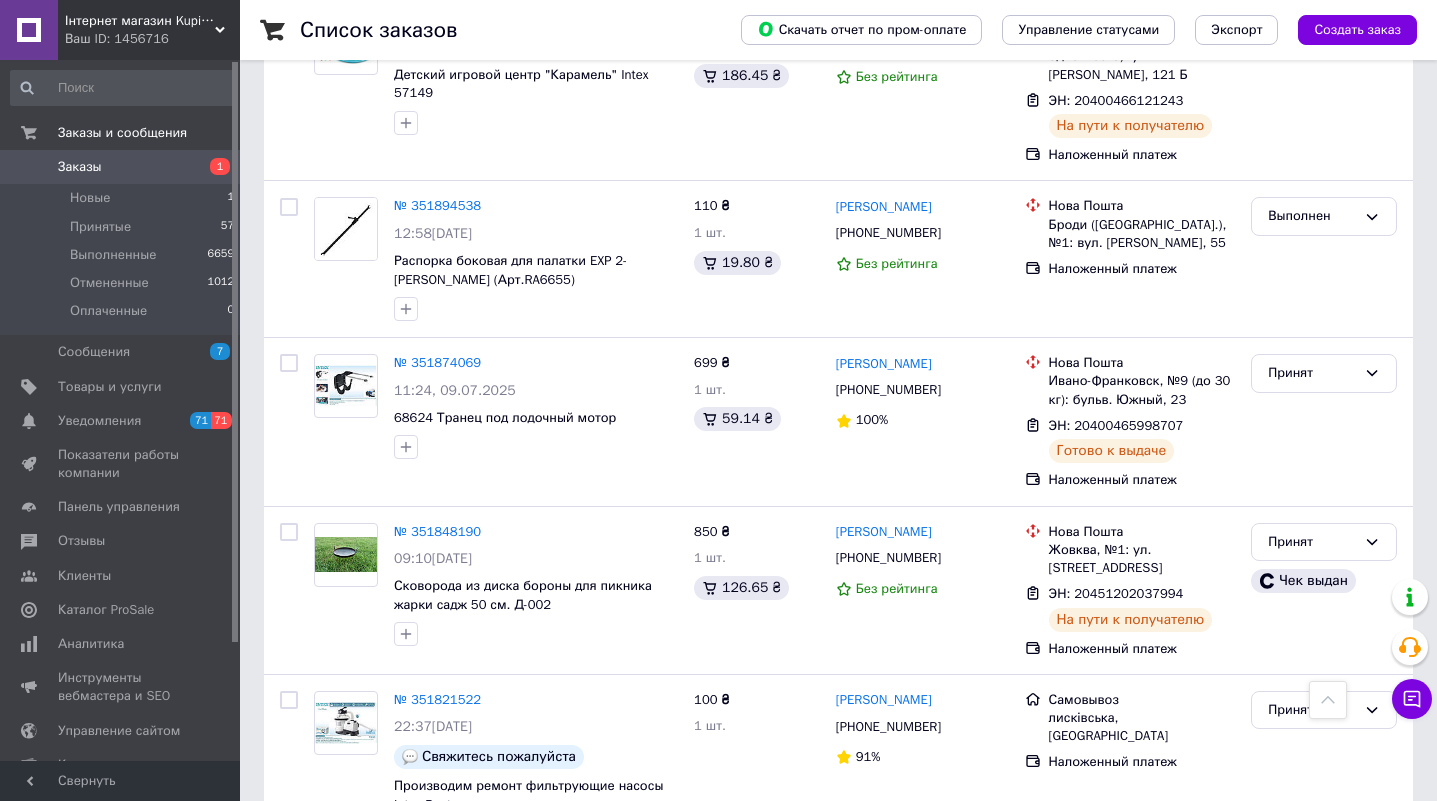 click on "Інтернет магазин   KupiPartu" at bounding box center [140, 21] 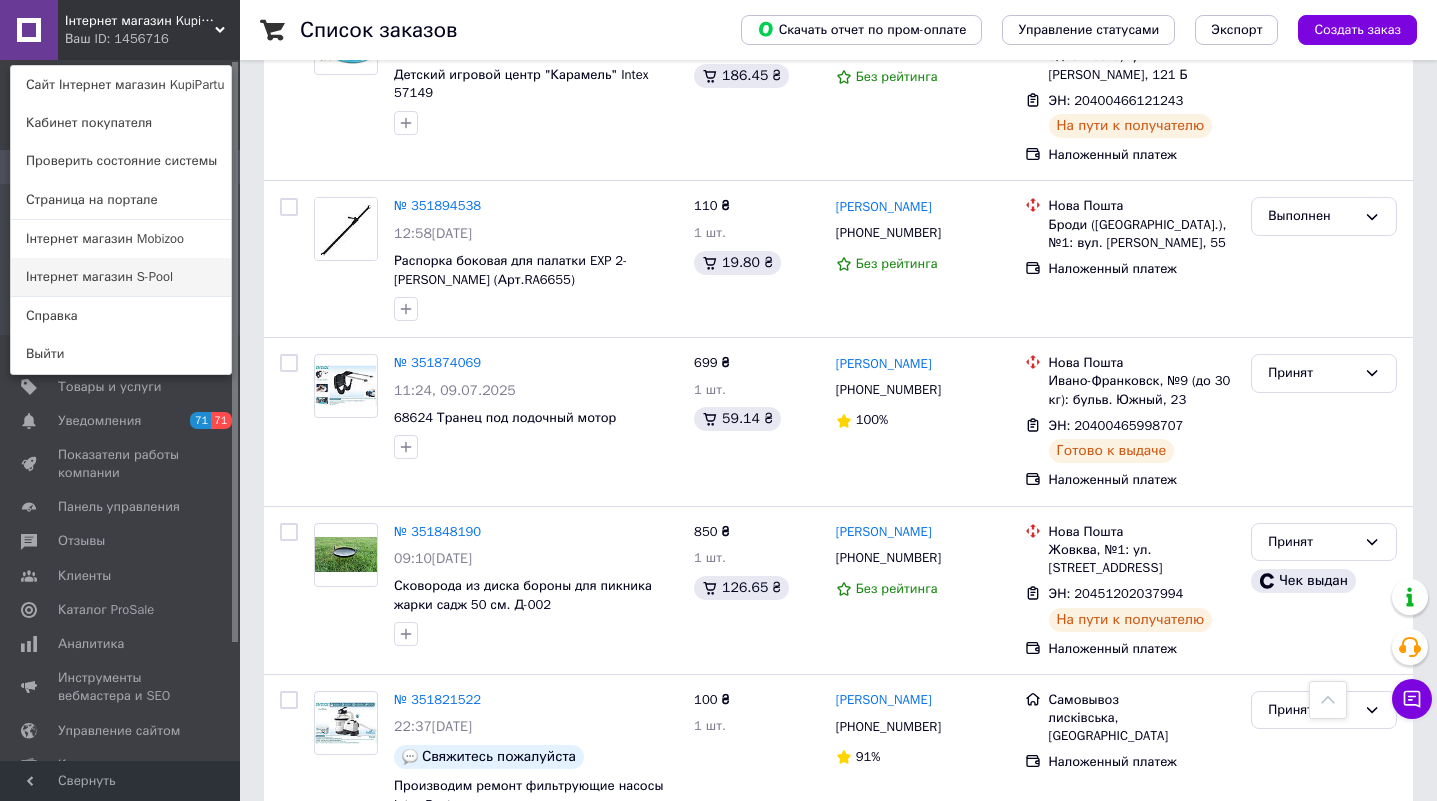 click on "Інтернет магазин S-Pool" at bounding box center (121, 277) 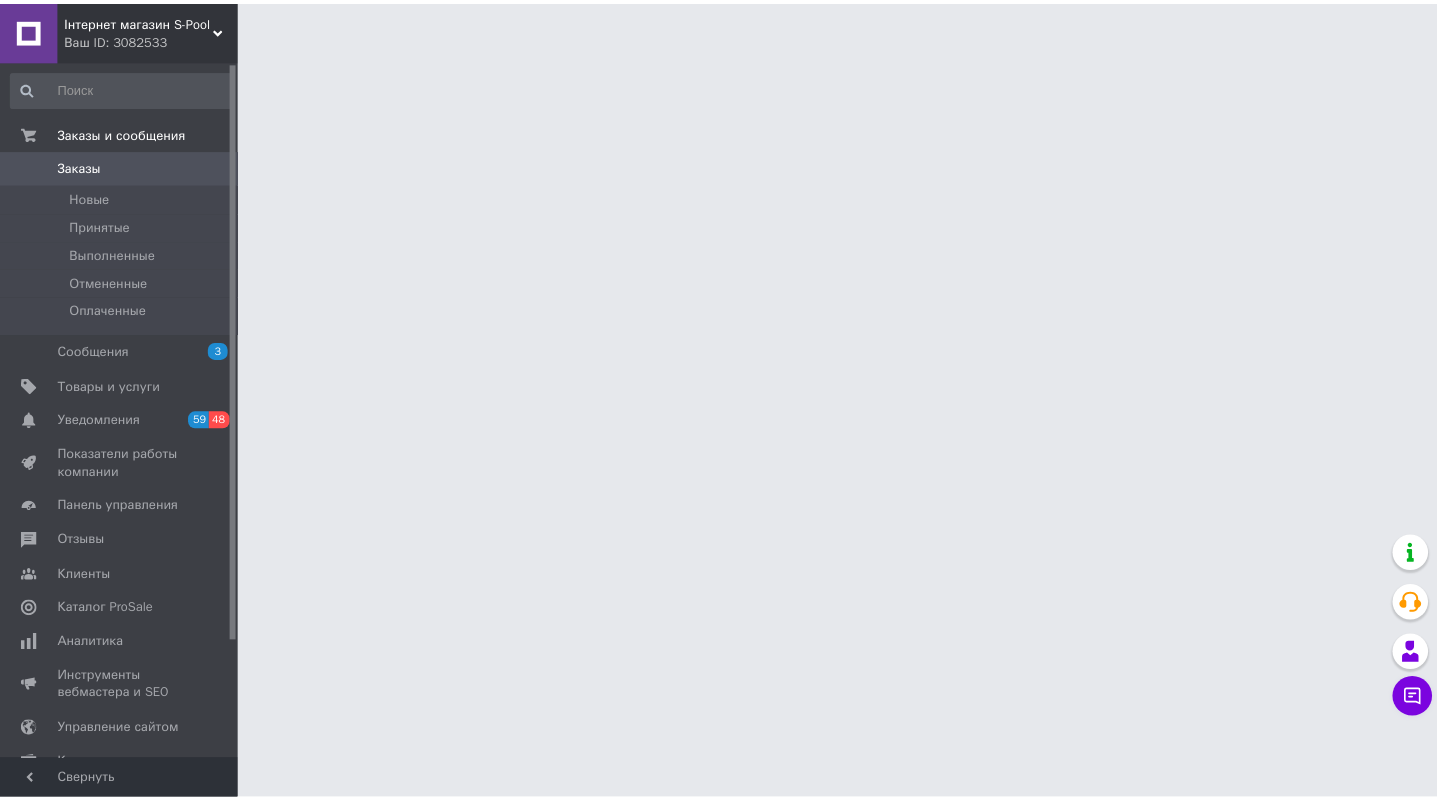 scroll, scrollTop: 0, scrollLeft: 0, axis: both 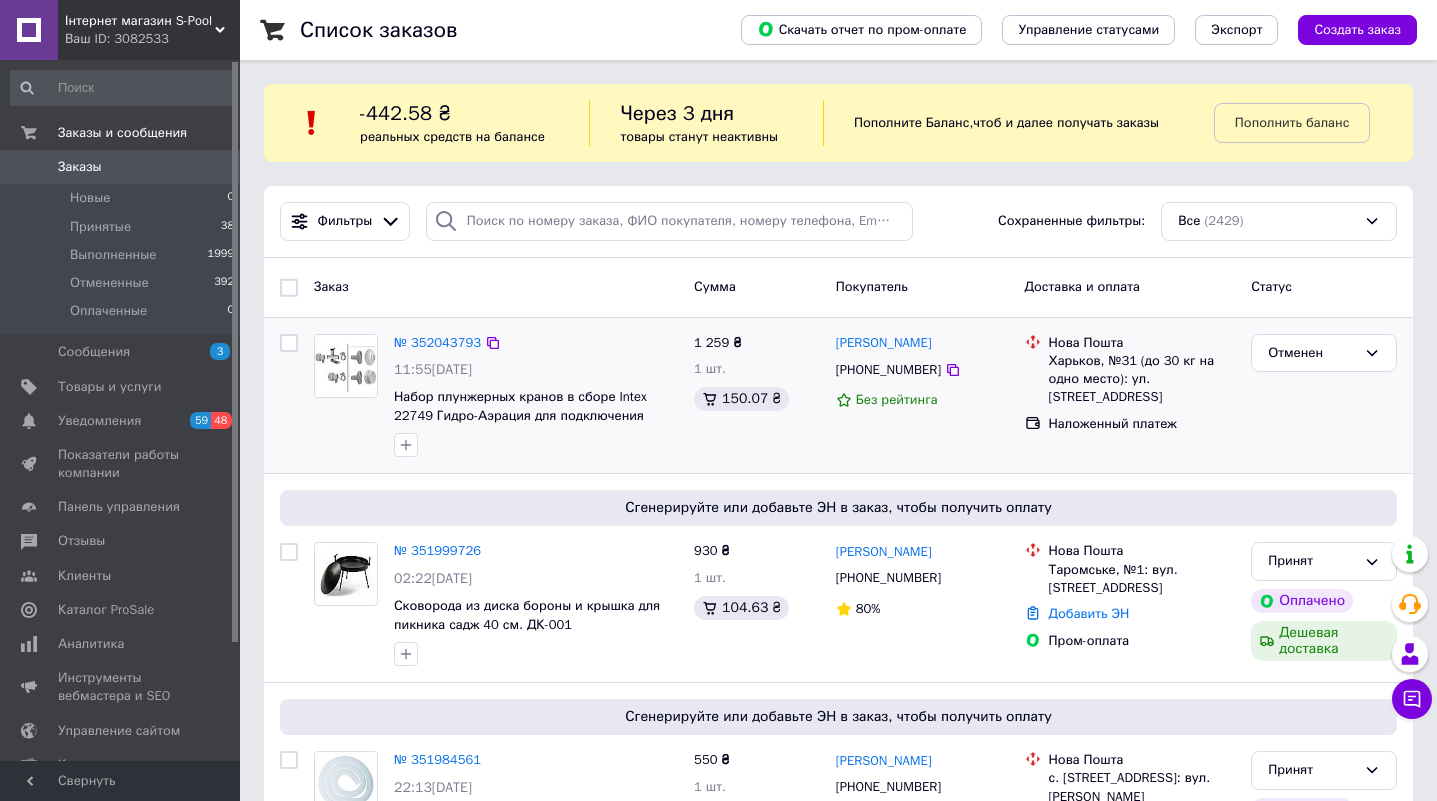 click at bounding box center [346, 366] 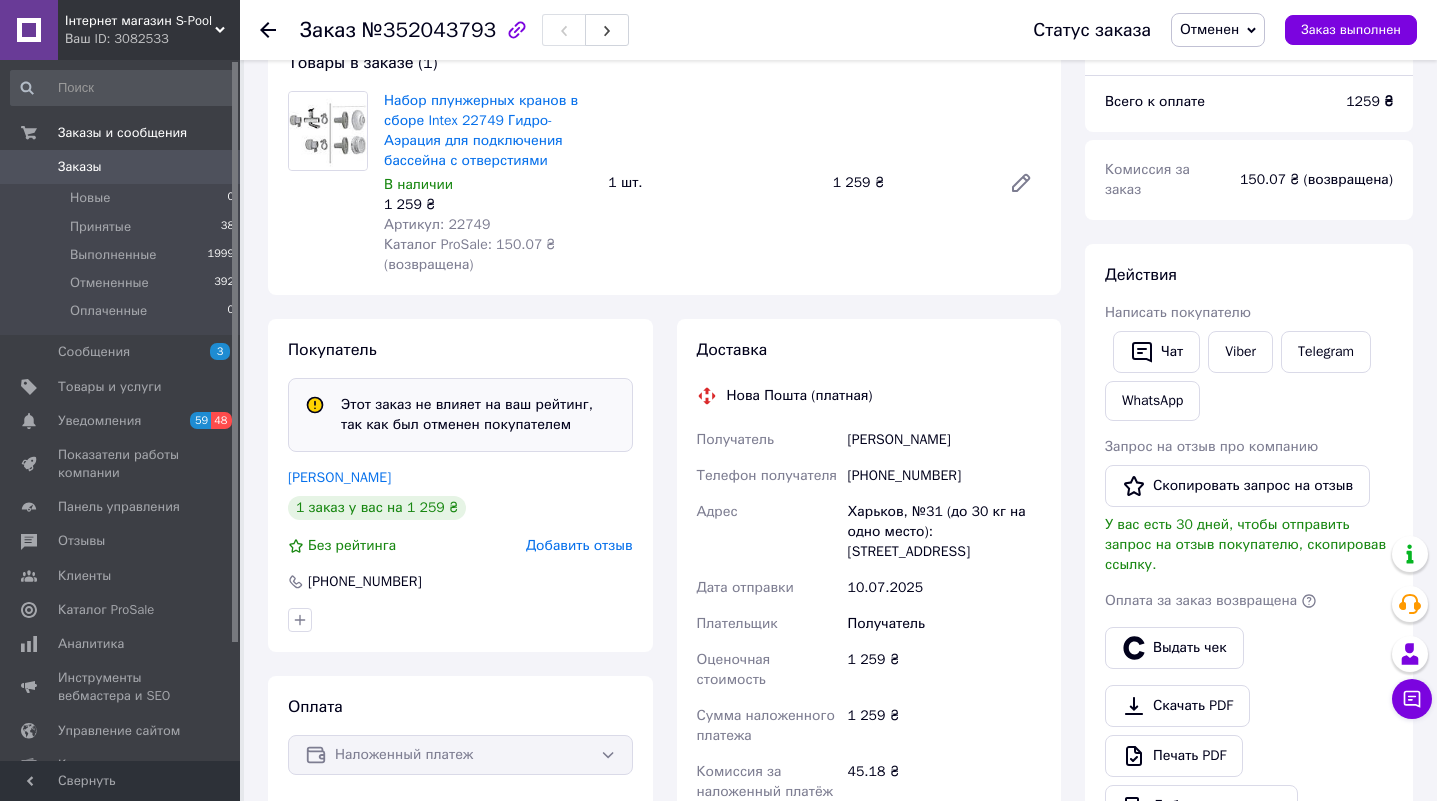 scroll, scrollTop: 0, scrollLeft: 0, axis: both 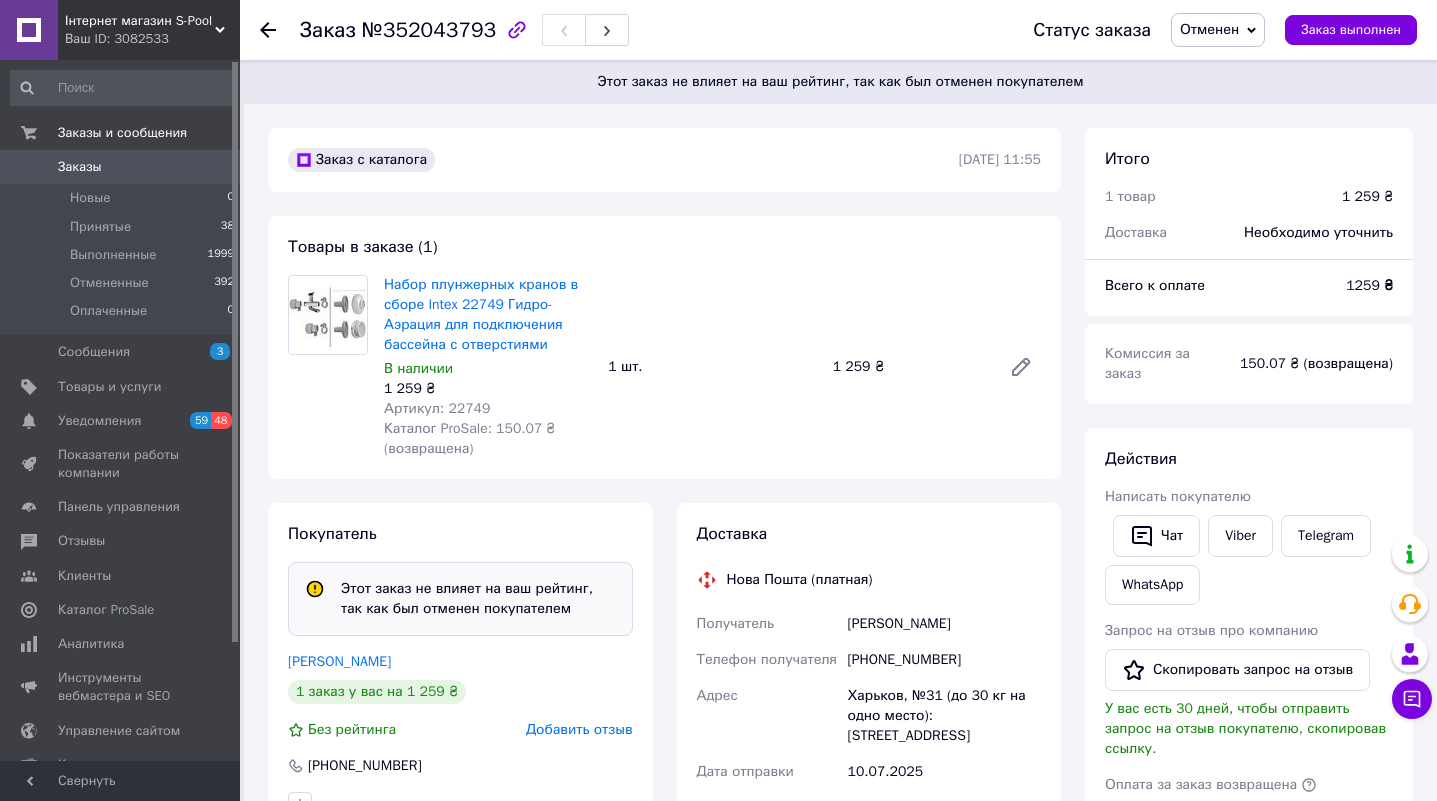click on "Заказы" at bounding box center [80, 167] 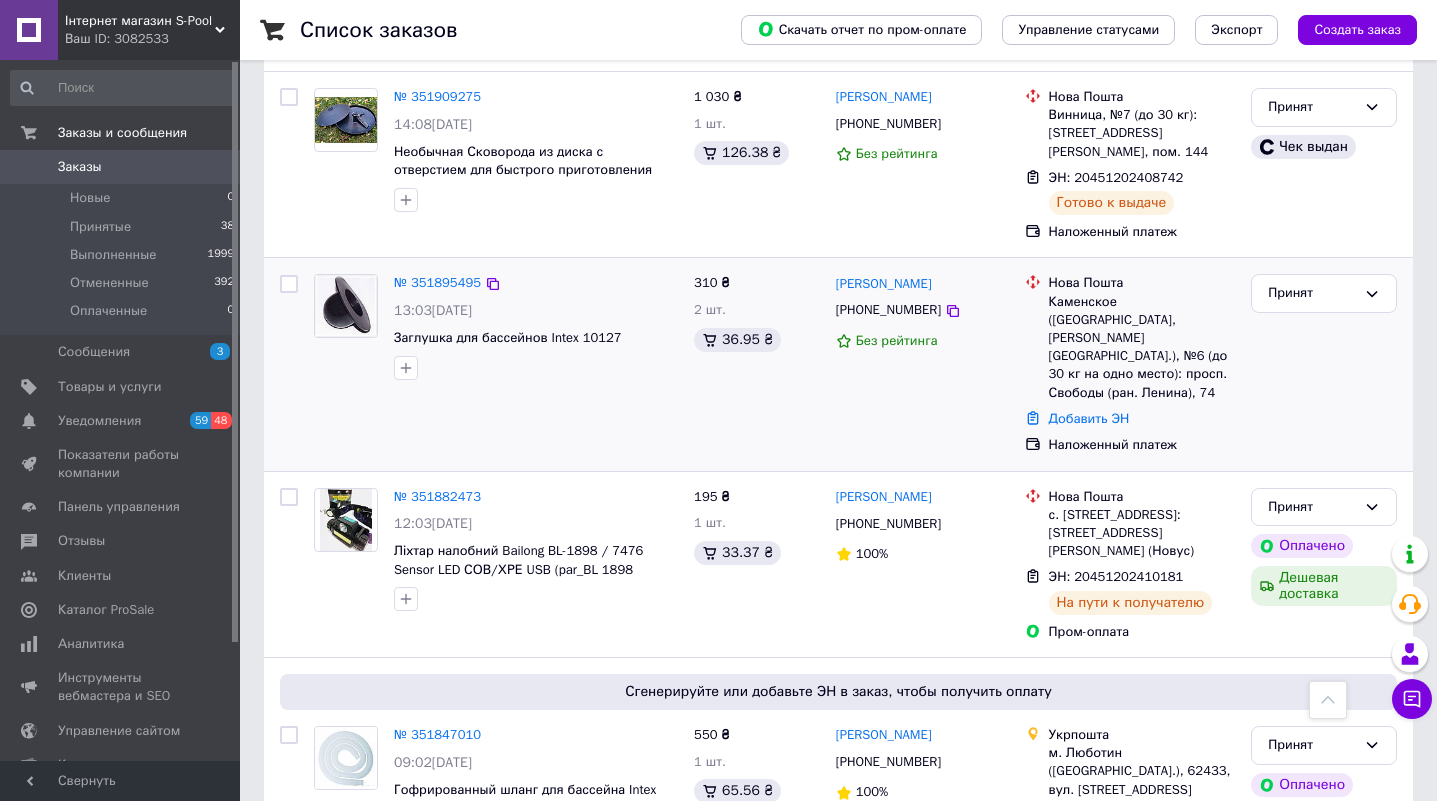 scroll, scrollTop: 1100, scrollLeft: 0, axis: vertical 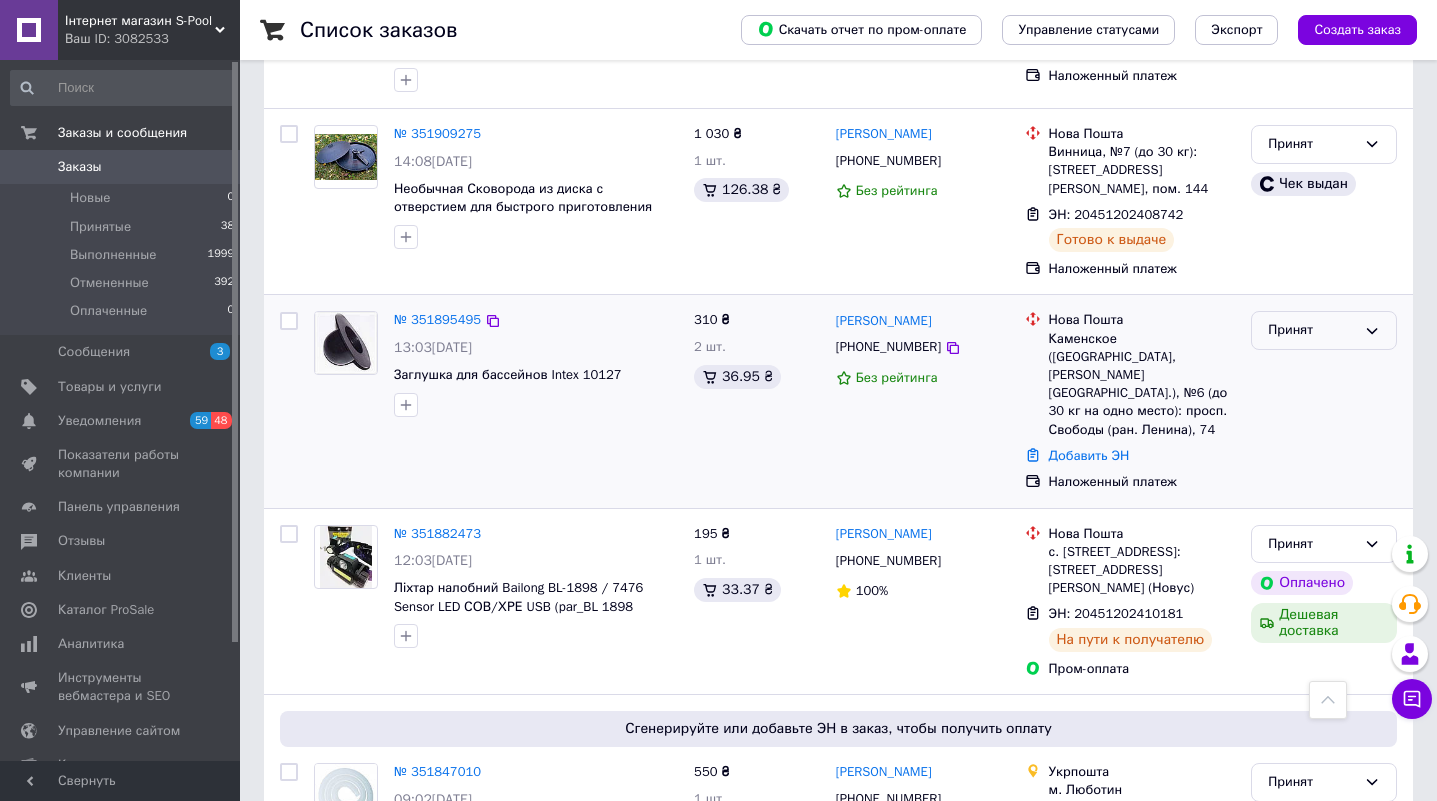 click on "Принят" at bounding box center [1312, 330] 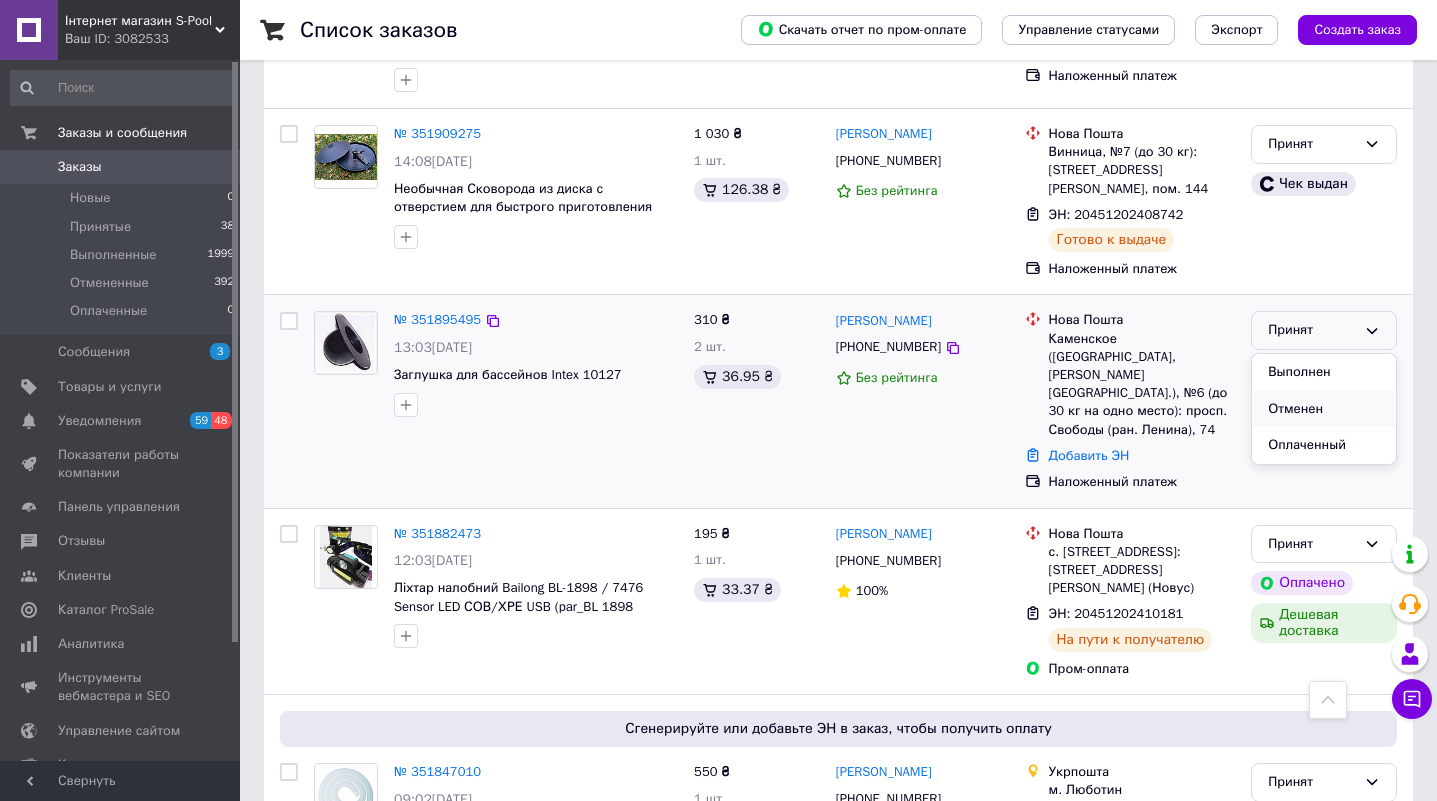 click on "Отменен" at bounding box center (1324, 409) 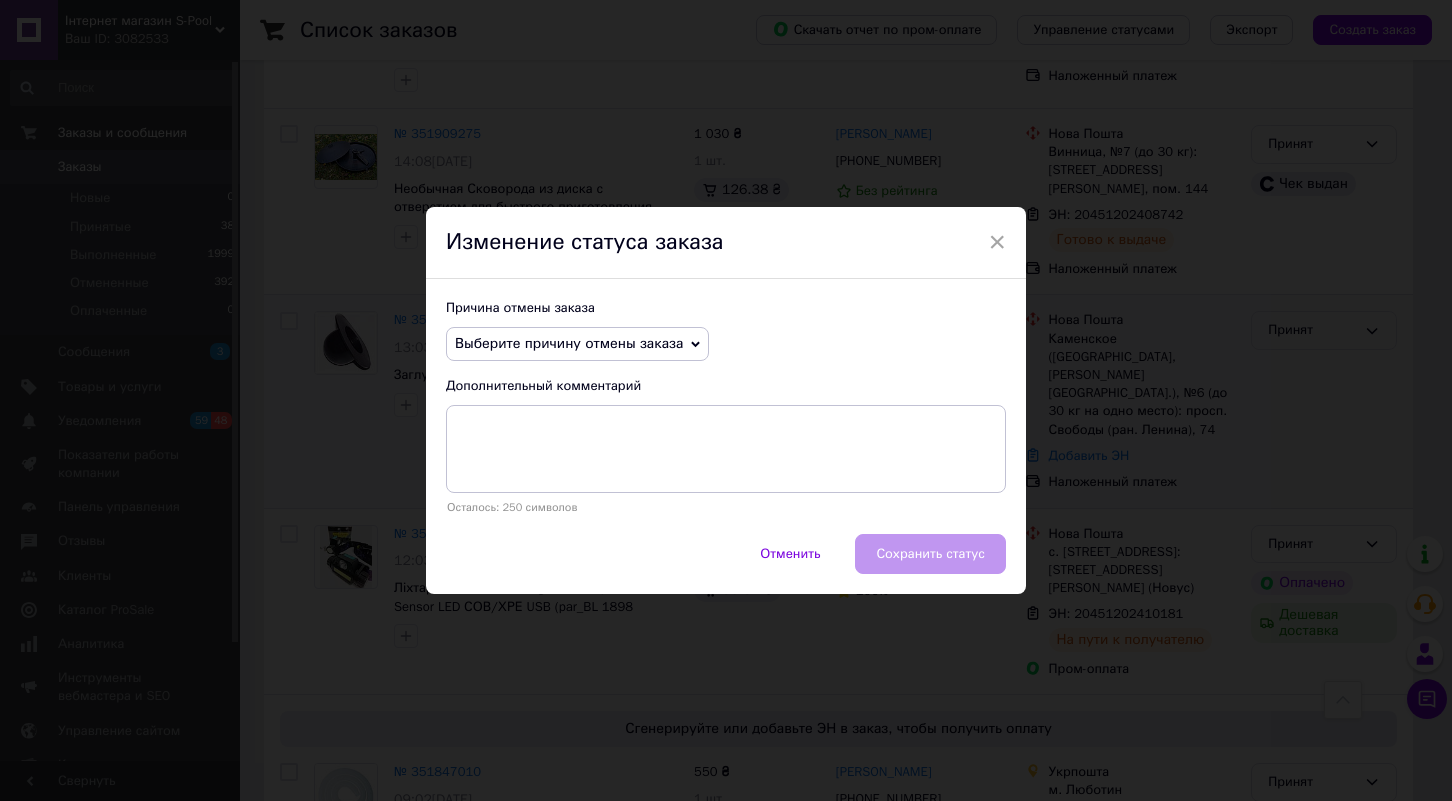 click on "Выберите причину отмены заказа" at bounding box center (569, 343) 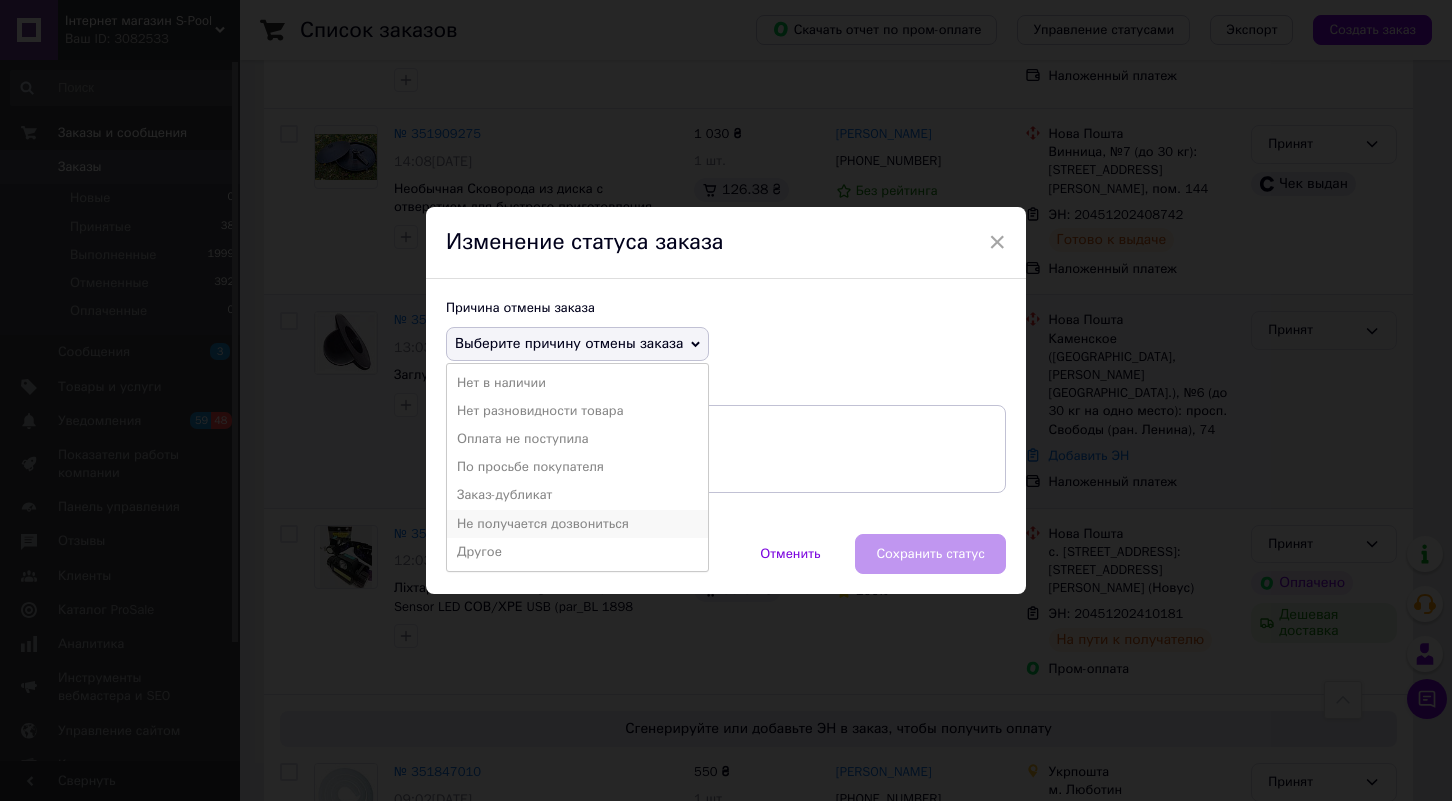 click on "Не получается дозвониться" at bounding box center [577, 524] 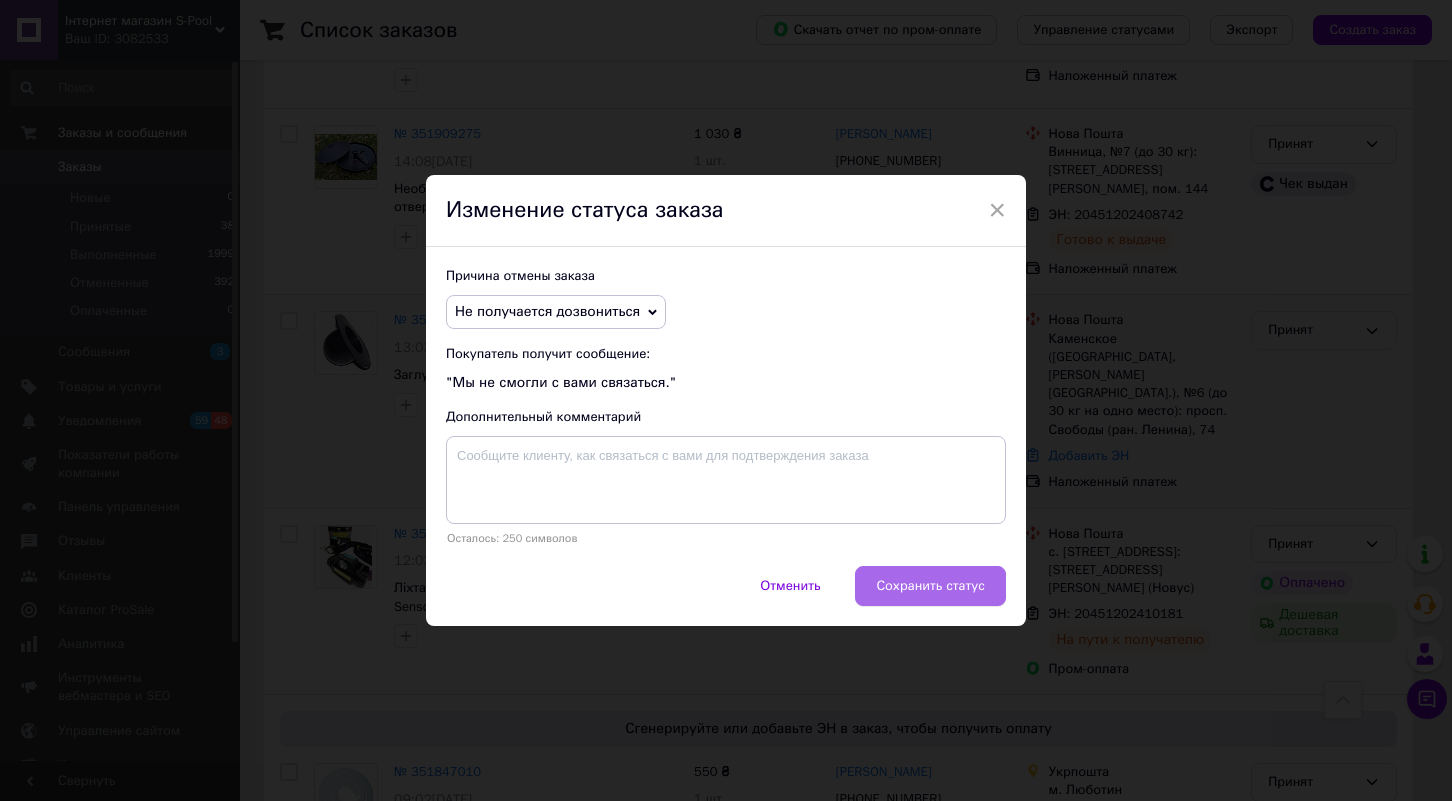click on "Сохранить статус" at bounding box center (930, 586) 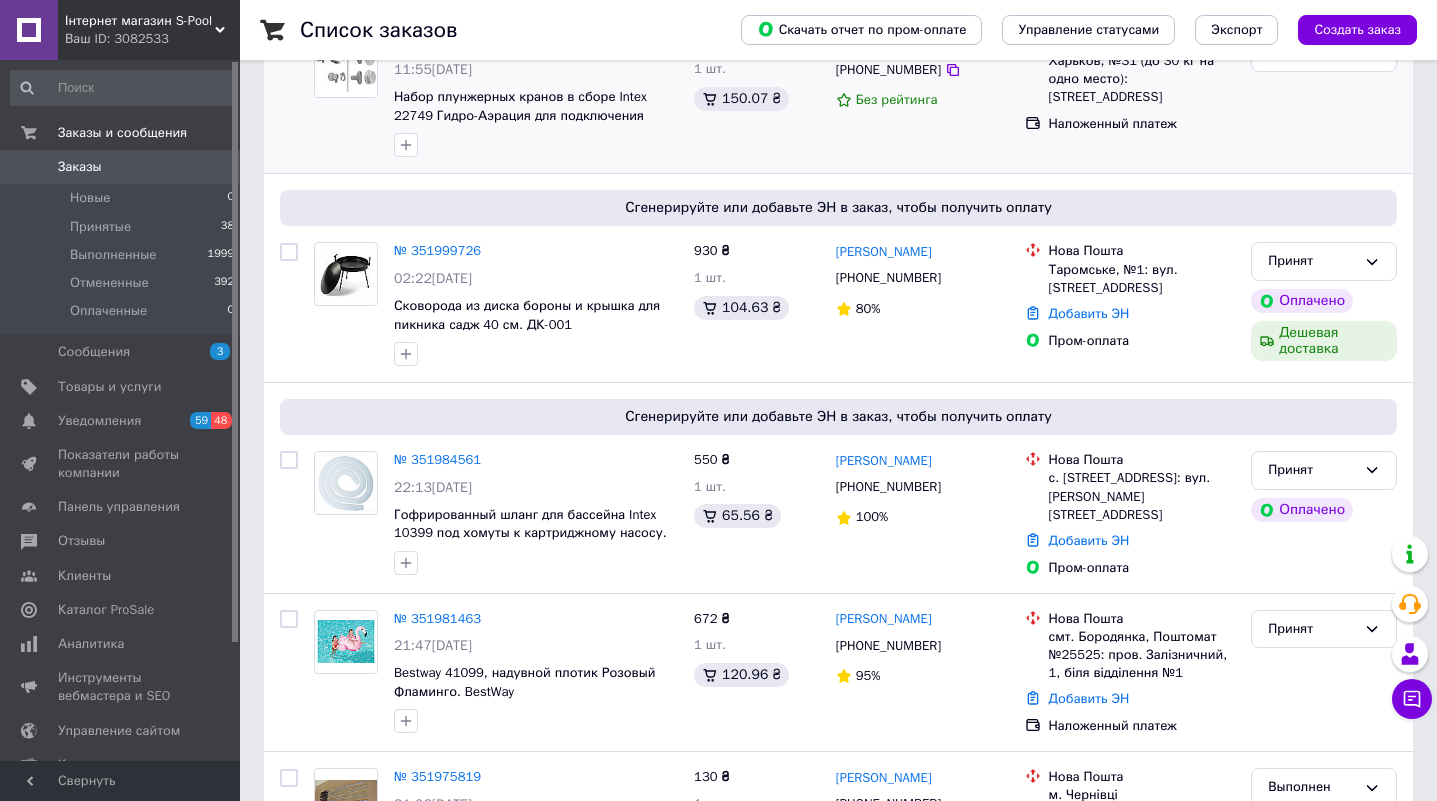 scroll, scrollTop: 0, scrollLeft: 0, axis: both 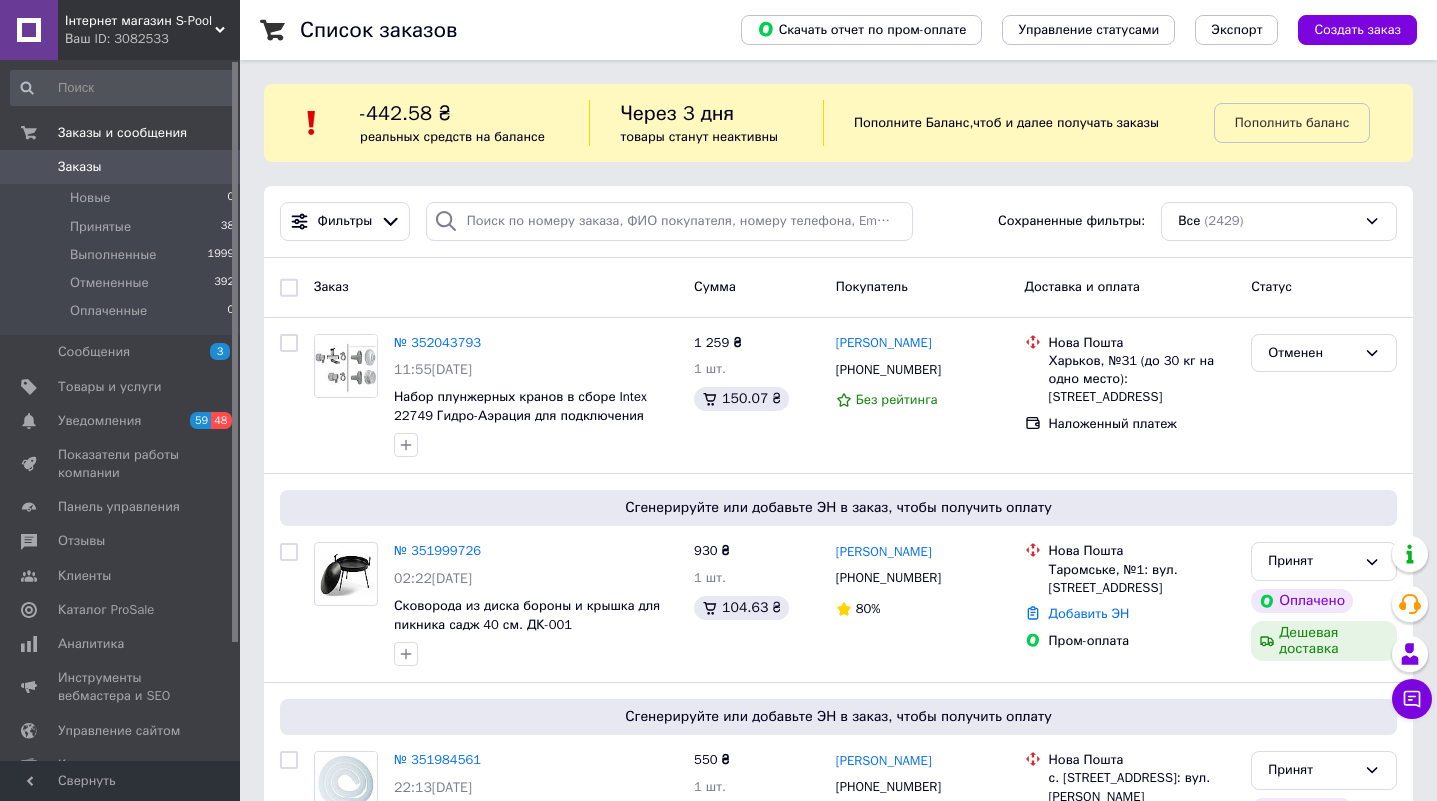 click on "Інтернет магазин S-Pool Ваш ID: 3082533" at bounding box center [149, 30] 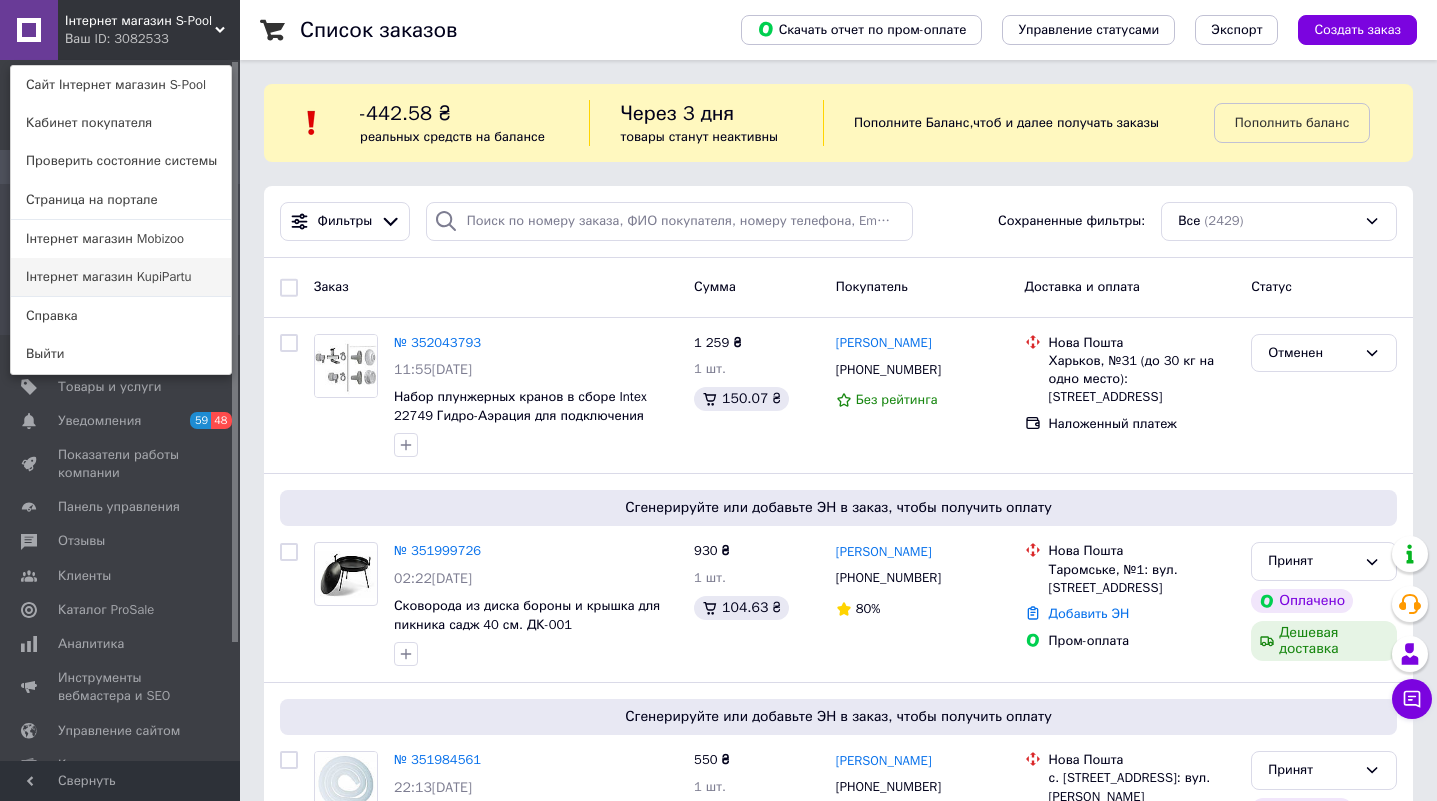 click on "Інтернет магазин   KupiPartu" at bounding box center [121, 277] 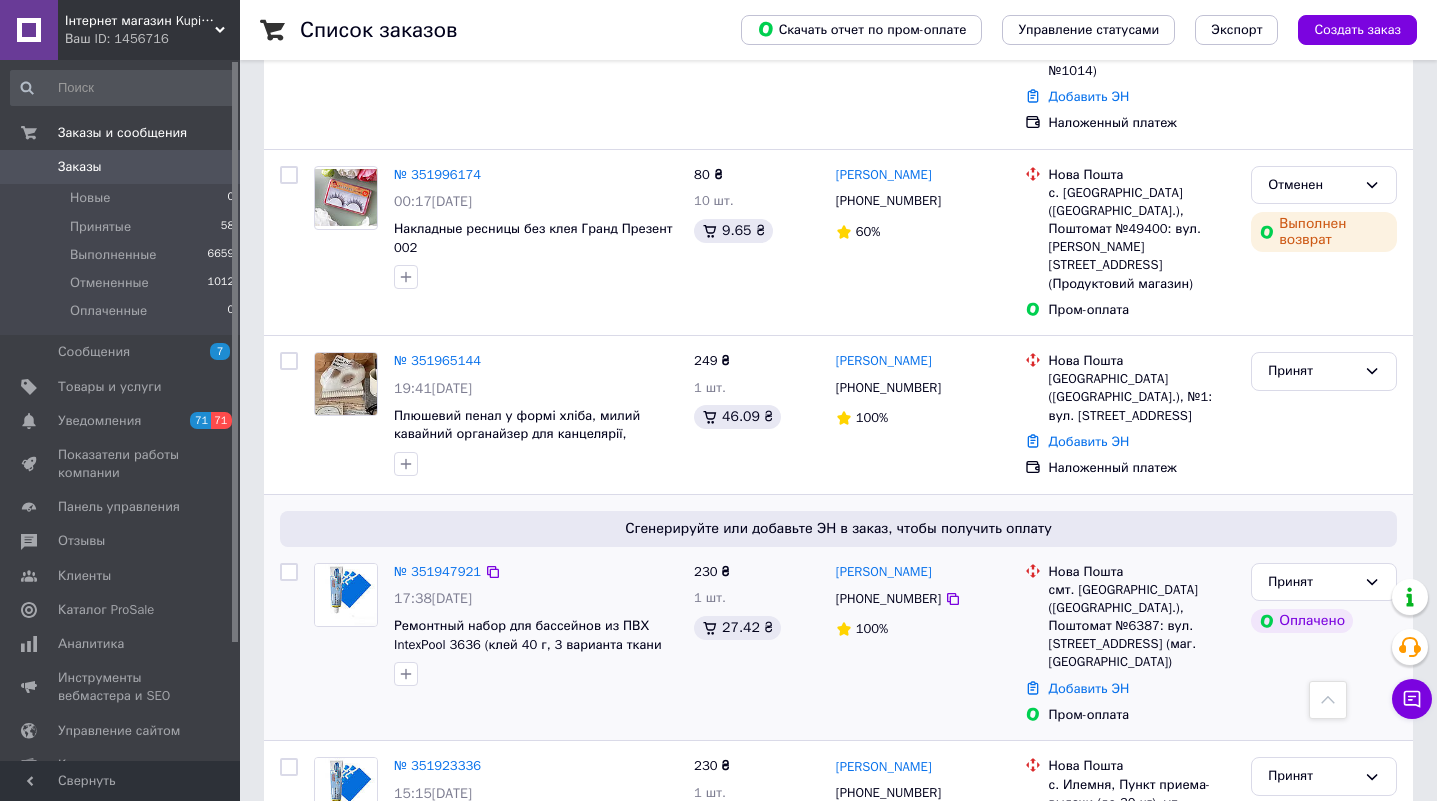 scroll, scrollTop: 1603, scrollLeft: 0, axis: vertical 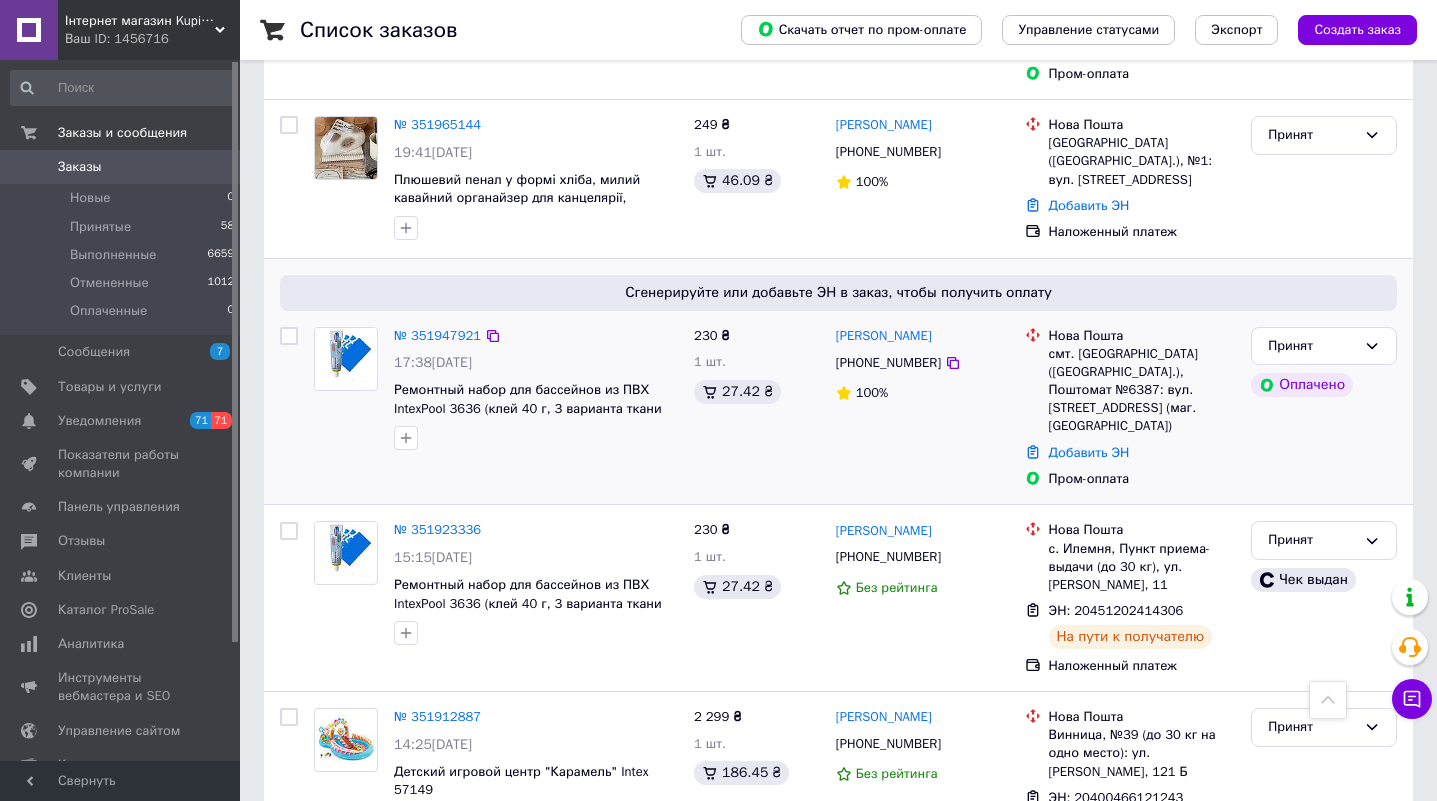 click at bounding box center (346, 359) 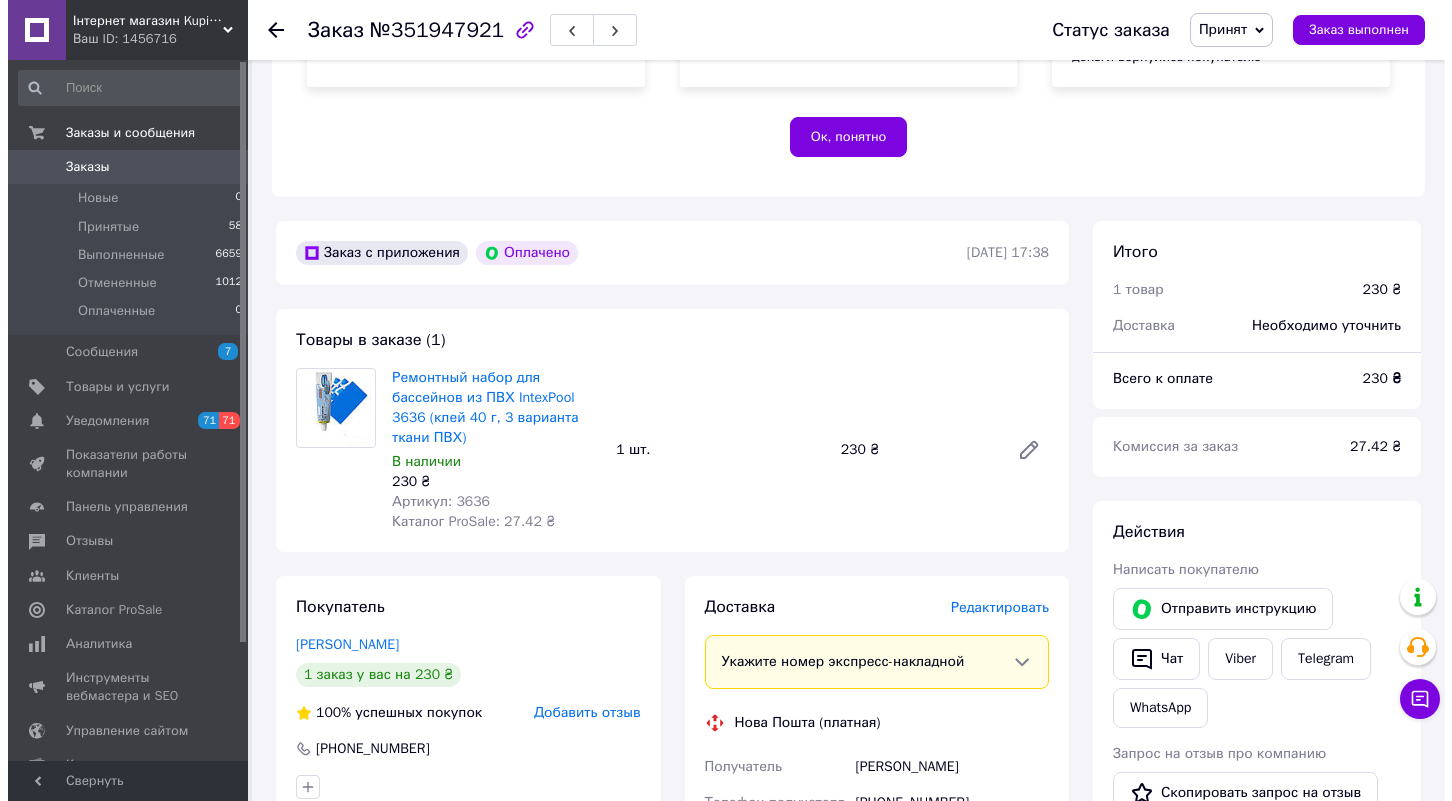 scroll, scrollTop: 800, scrollLeft: 0, axis: vertical 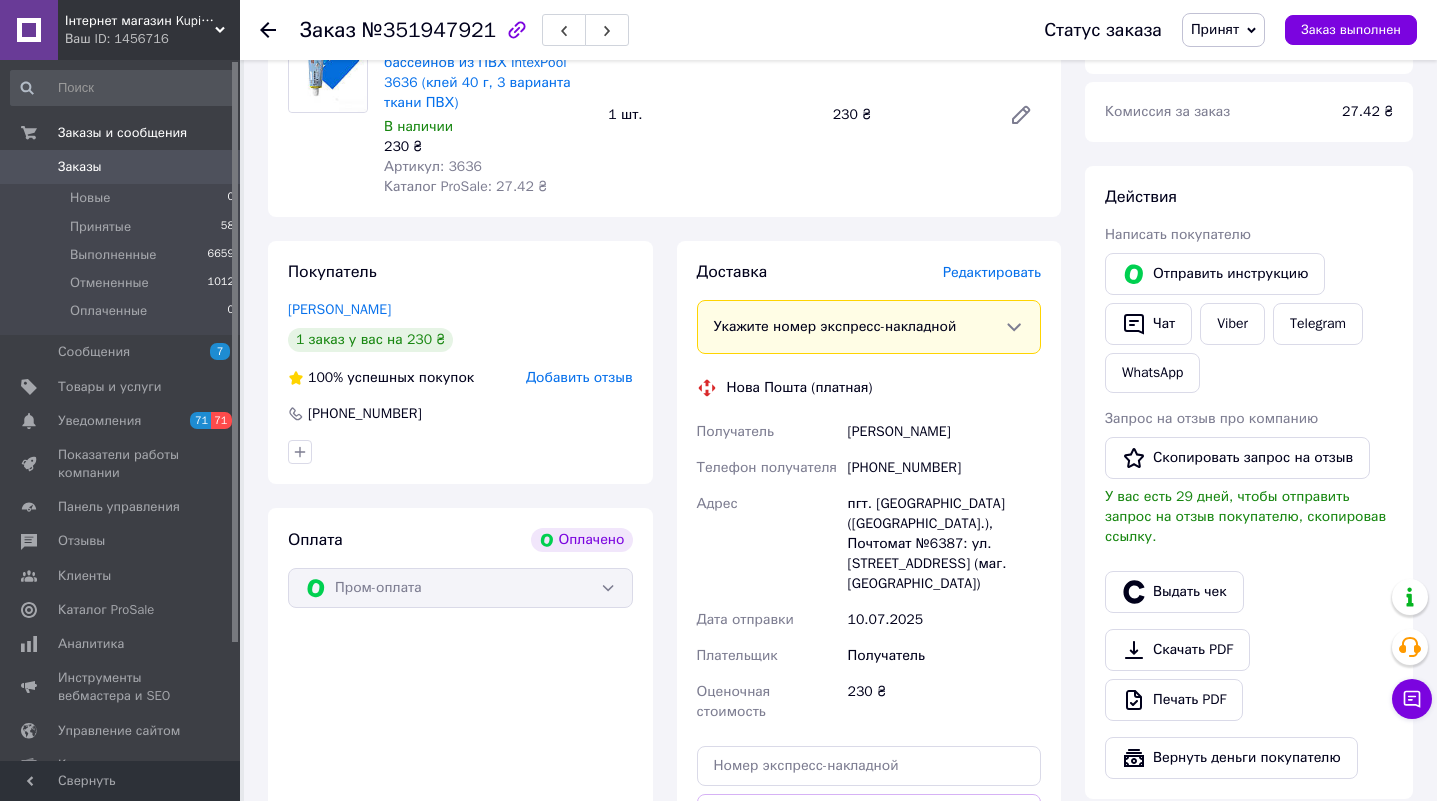 click on "Редактировать" at bounding box center [992, 272] 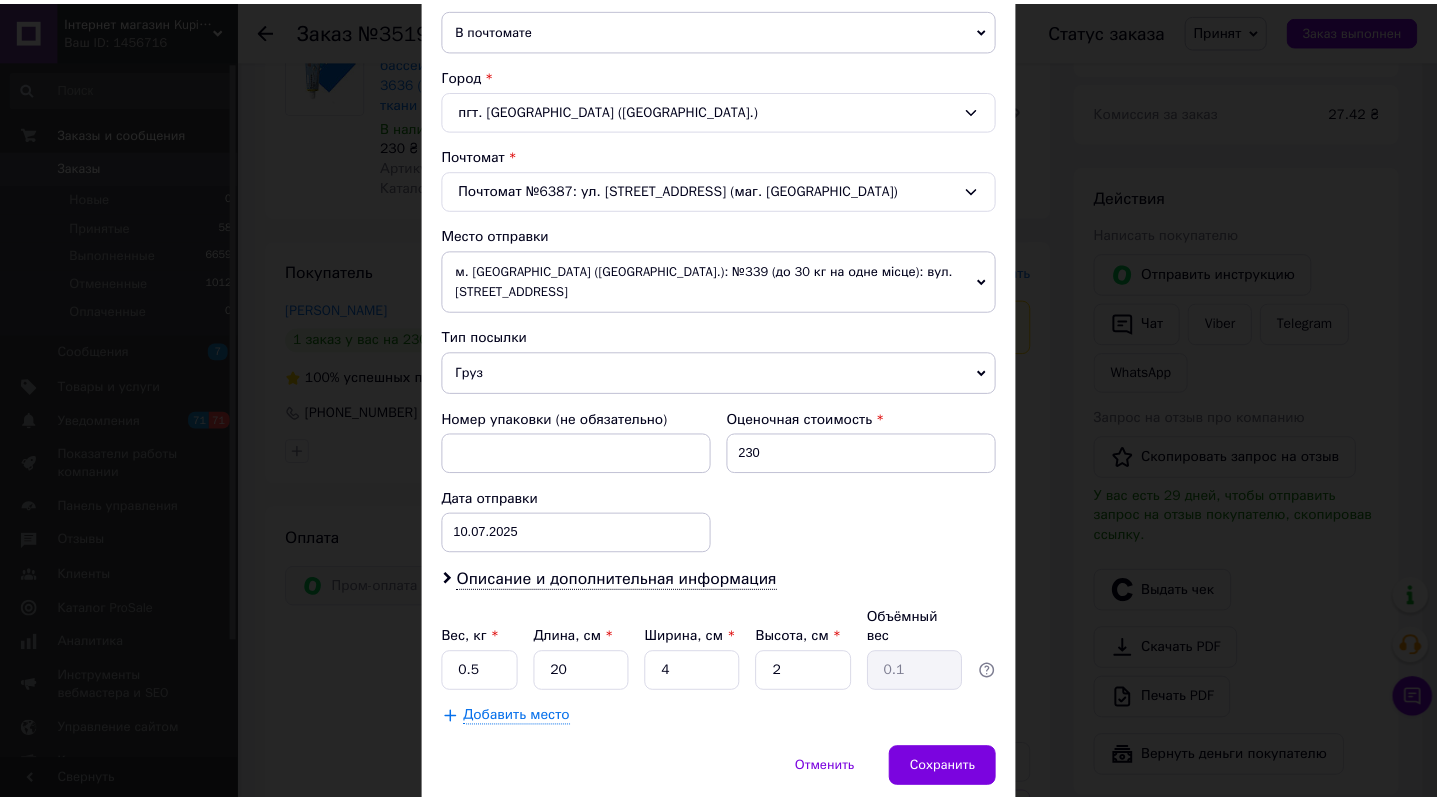 scroll, scrollTop: 527, scrollLeft: 0, axis: vertical 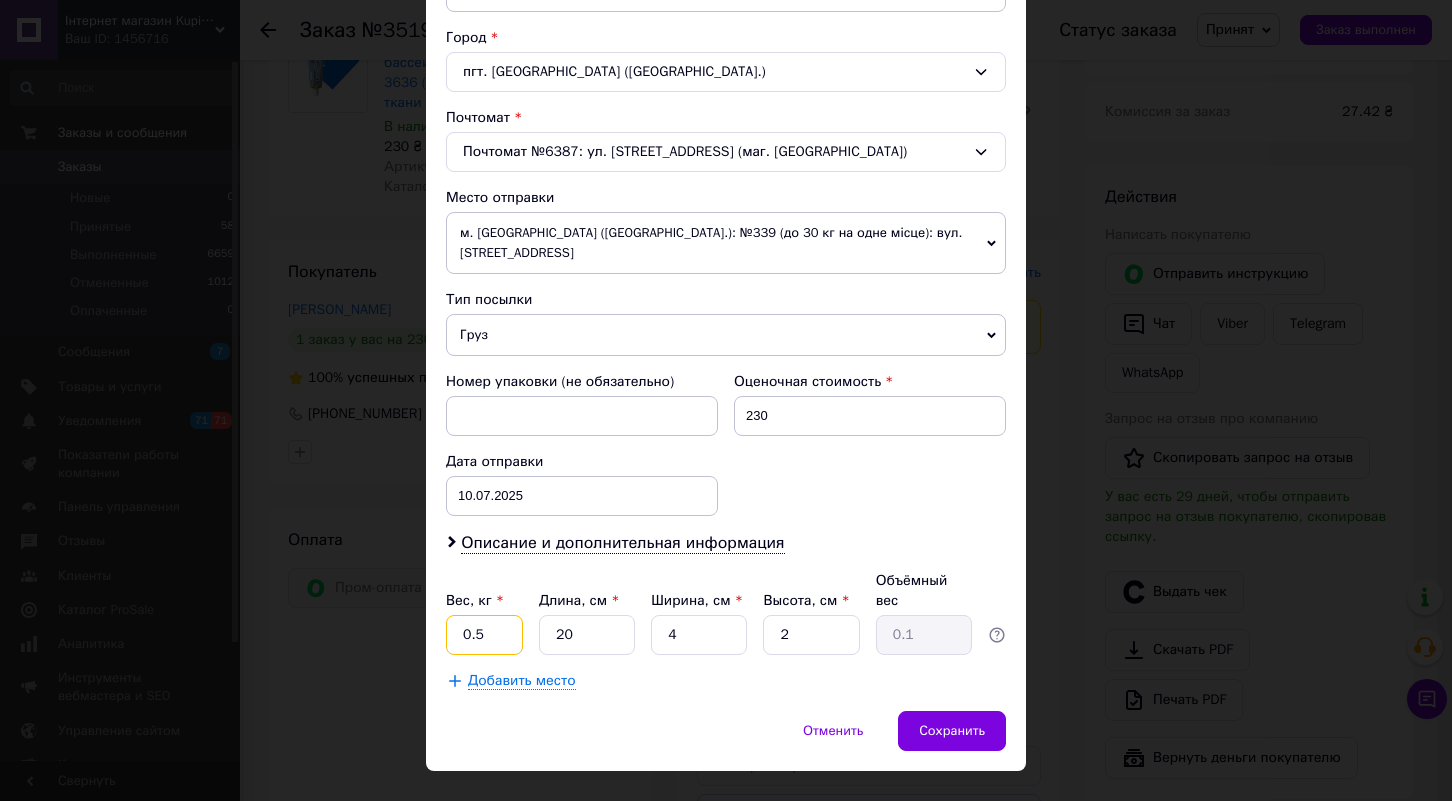 click on "0.5" at bounding box center (484, 635) 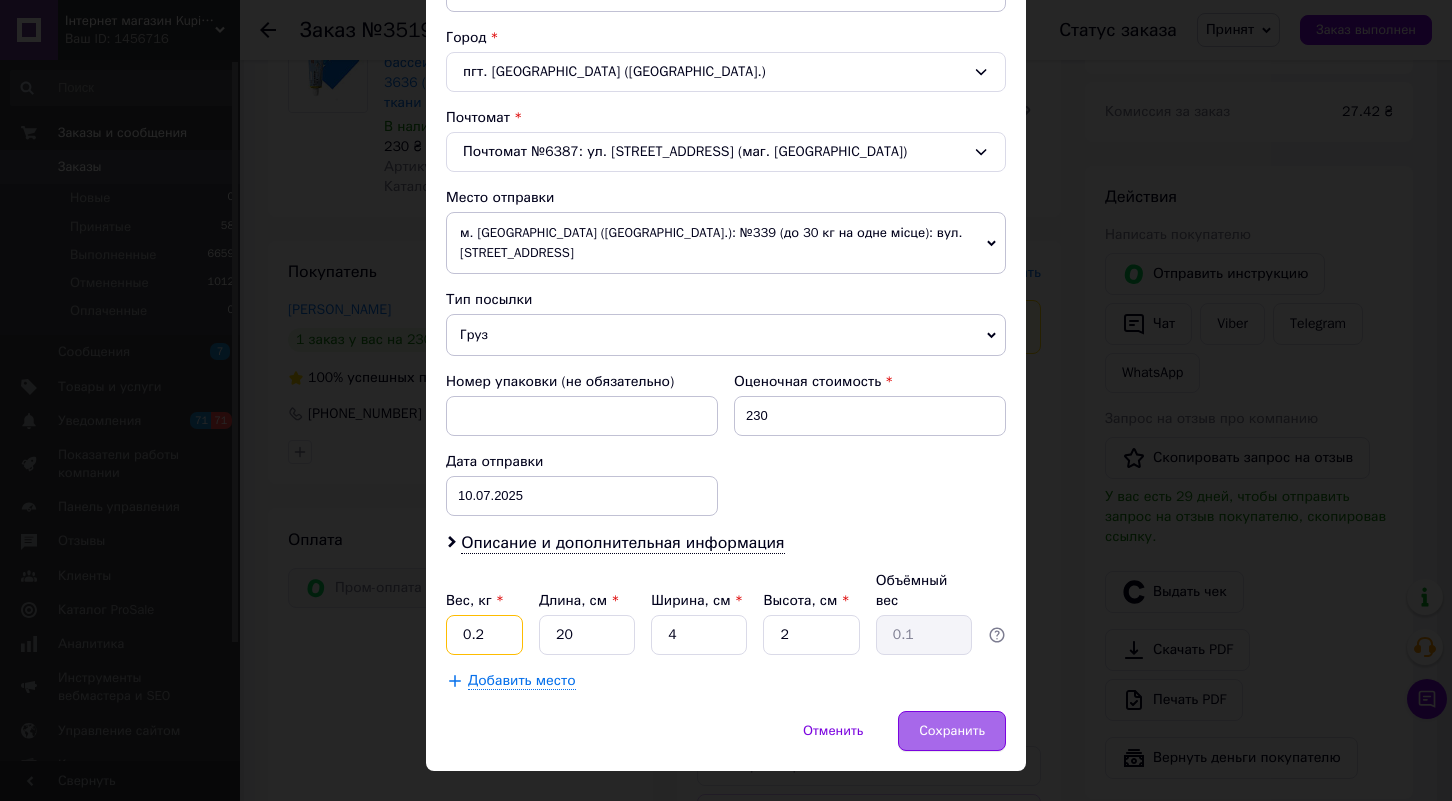 type on "0.2" 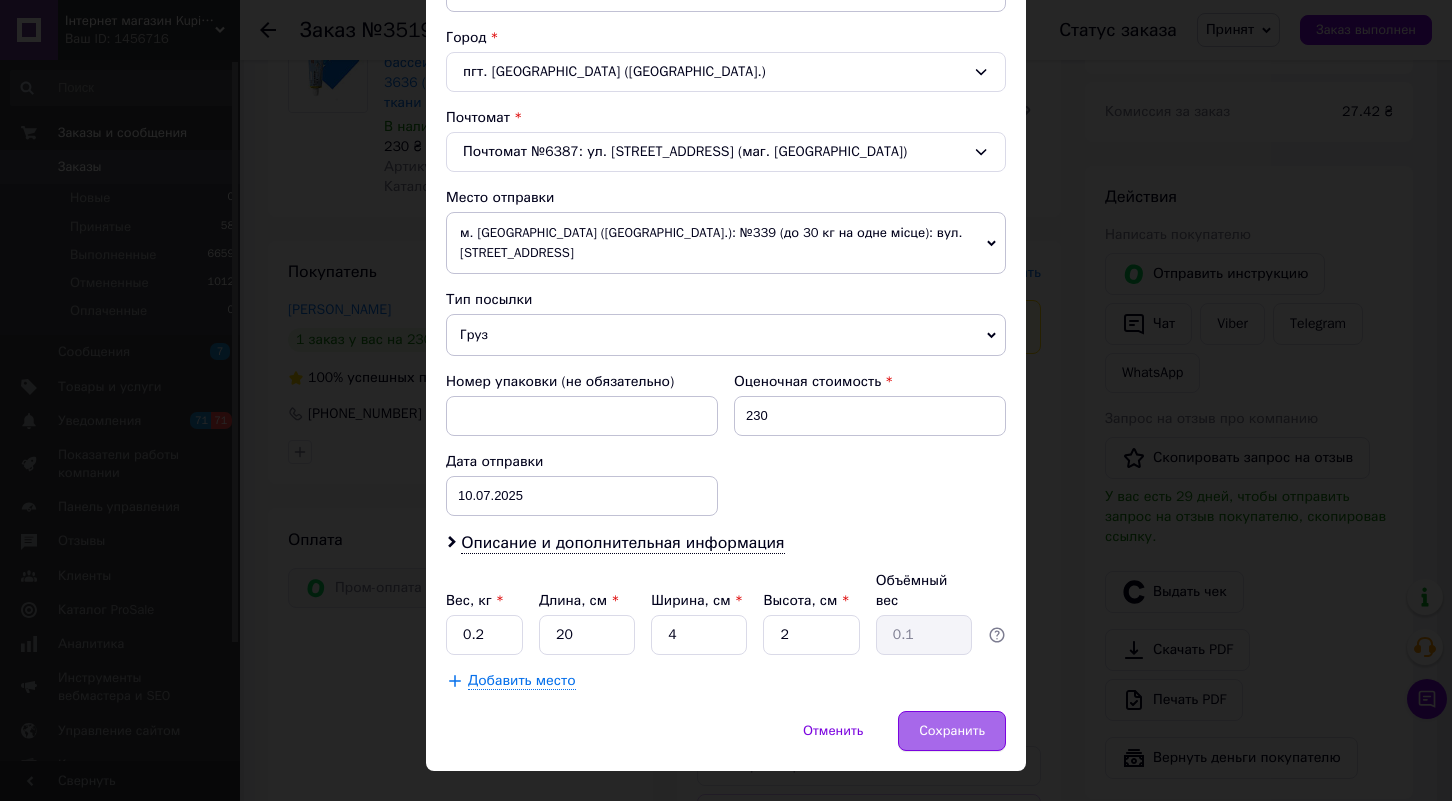 click on "Сохранить" at bounding box center (952, 731) 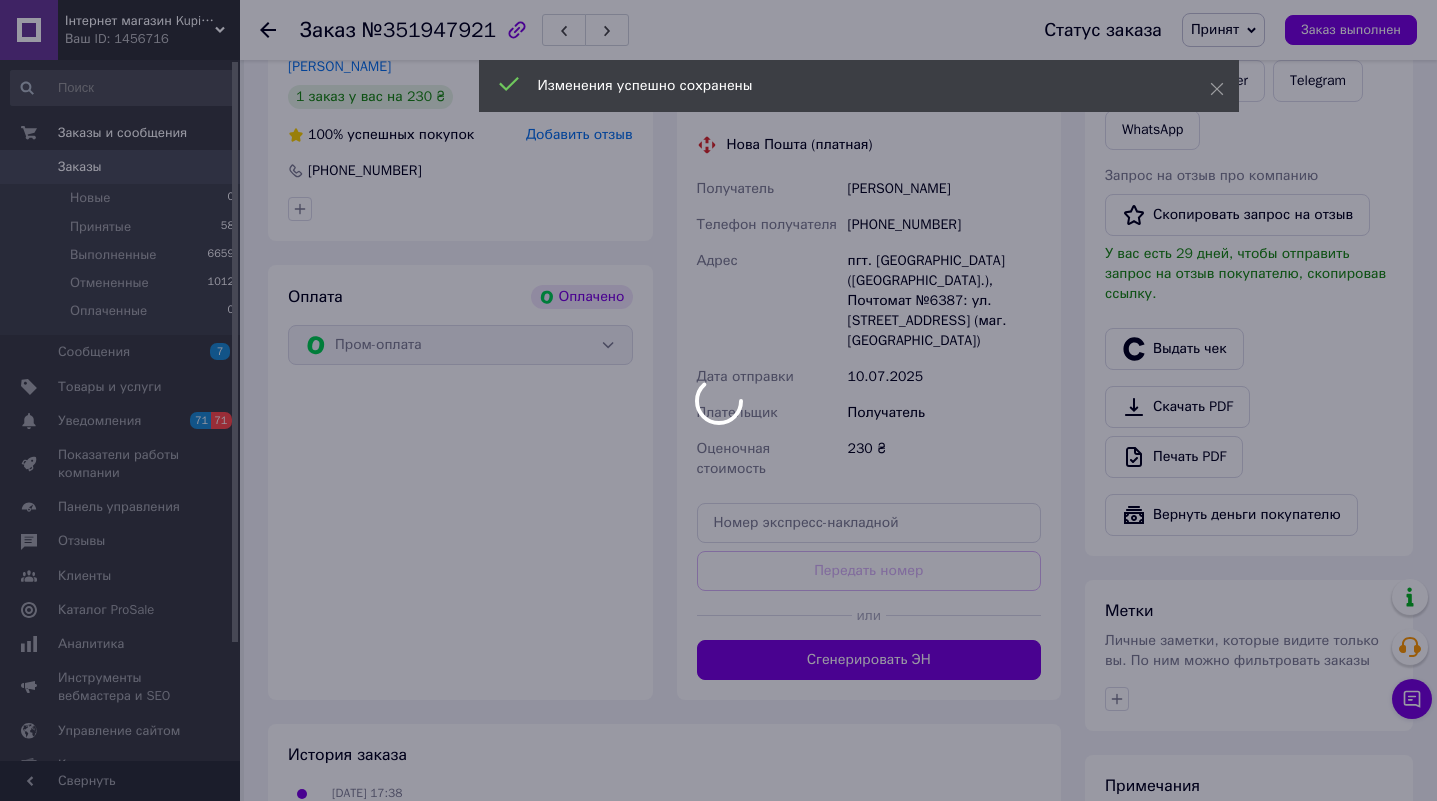 scroll, scrollTop: 1100, scrollLeft: 0, axis: vertical 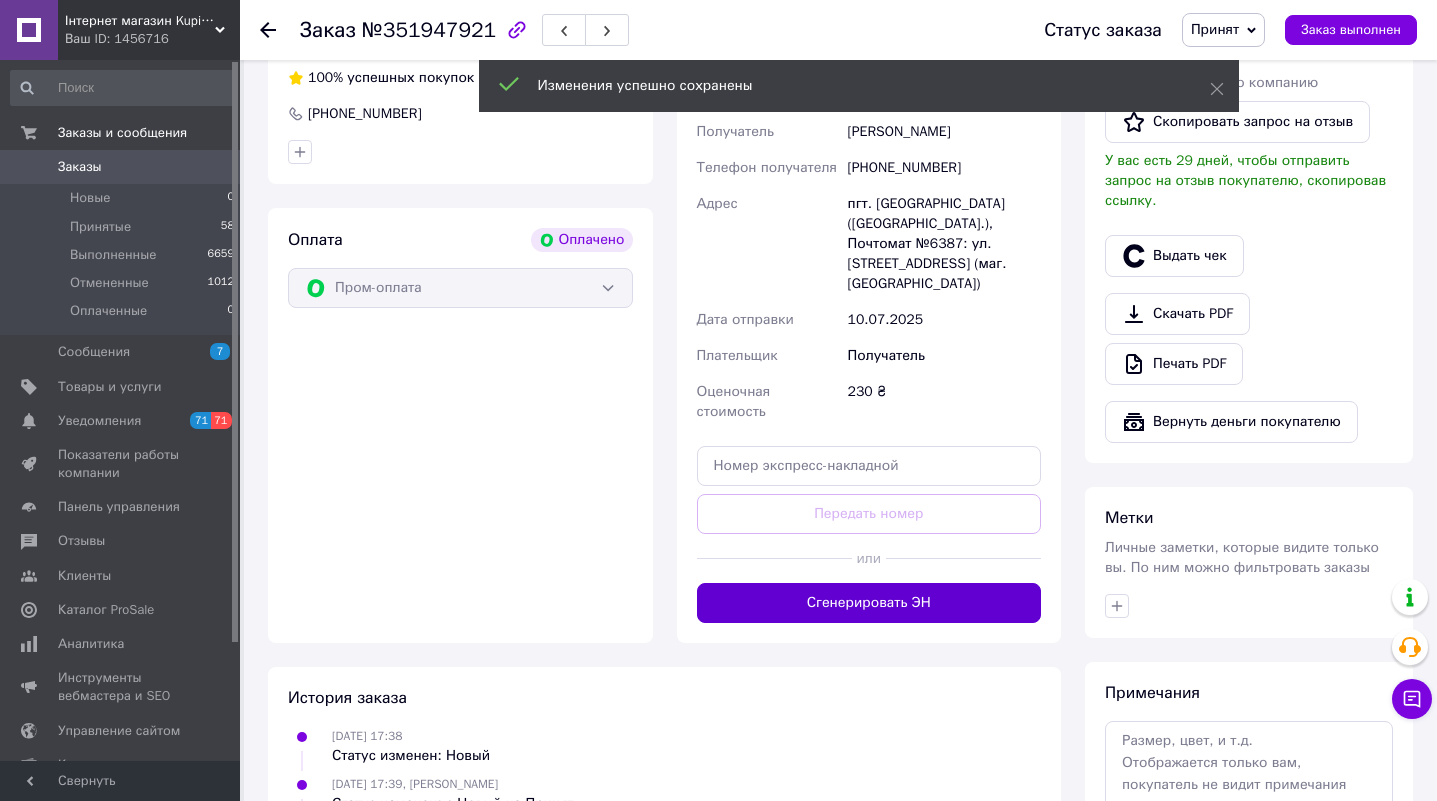 click on "Сгенерировать ЭН" at bounding box center [869, 603] 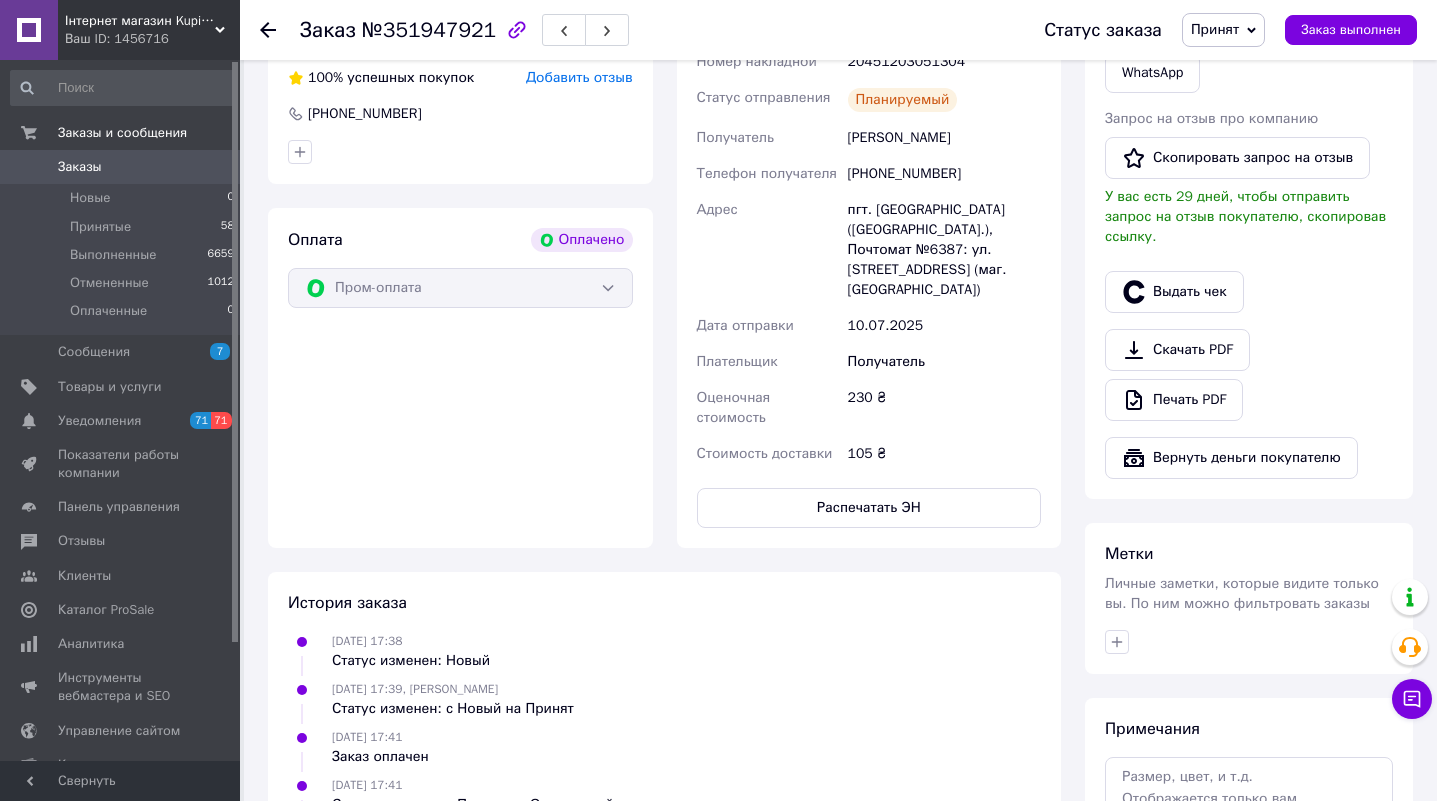 scroll, scrollTop: 1000, scrollLeft: 0, axis: vertical 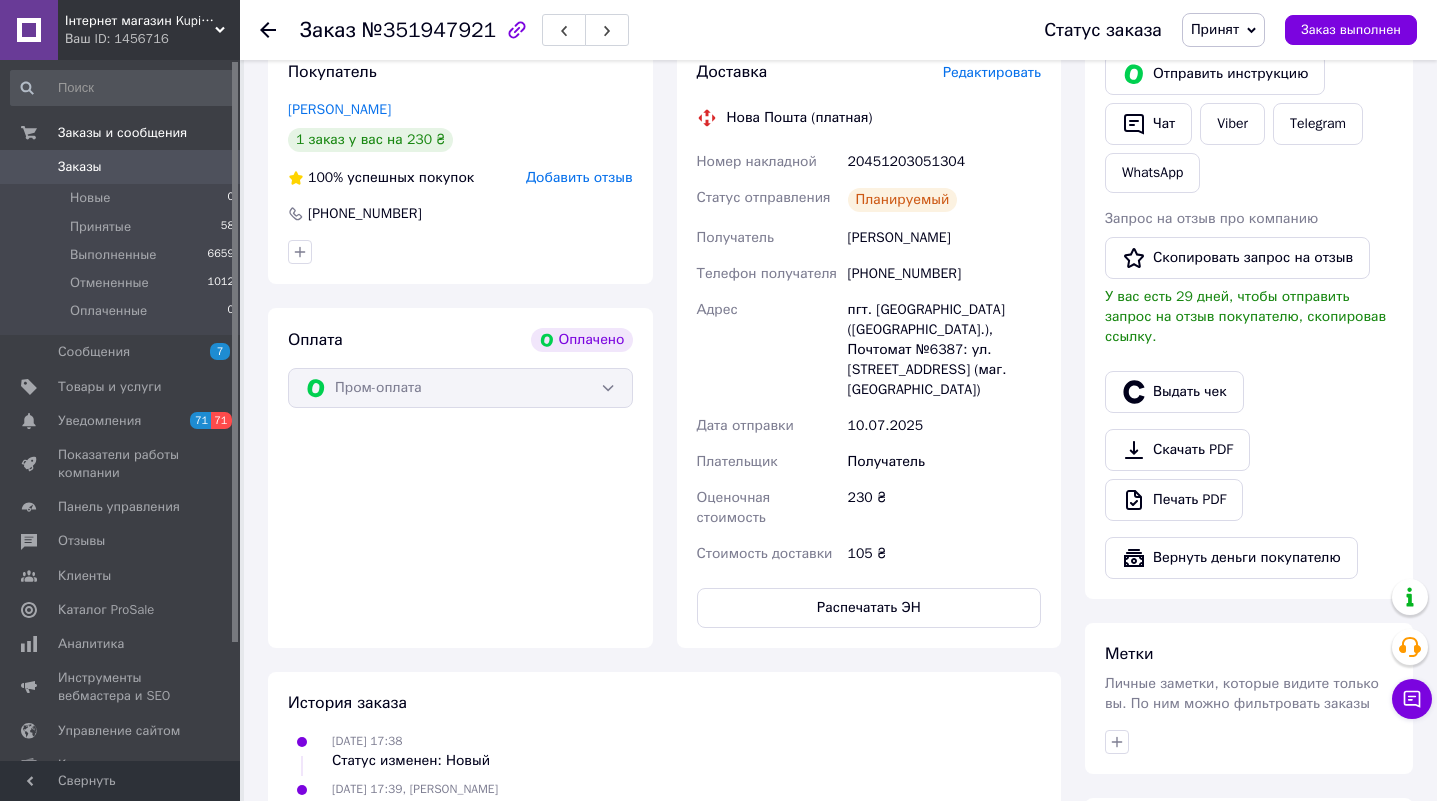 click on "Заказы 0" at bounding box center (123, 167) 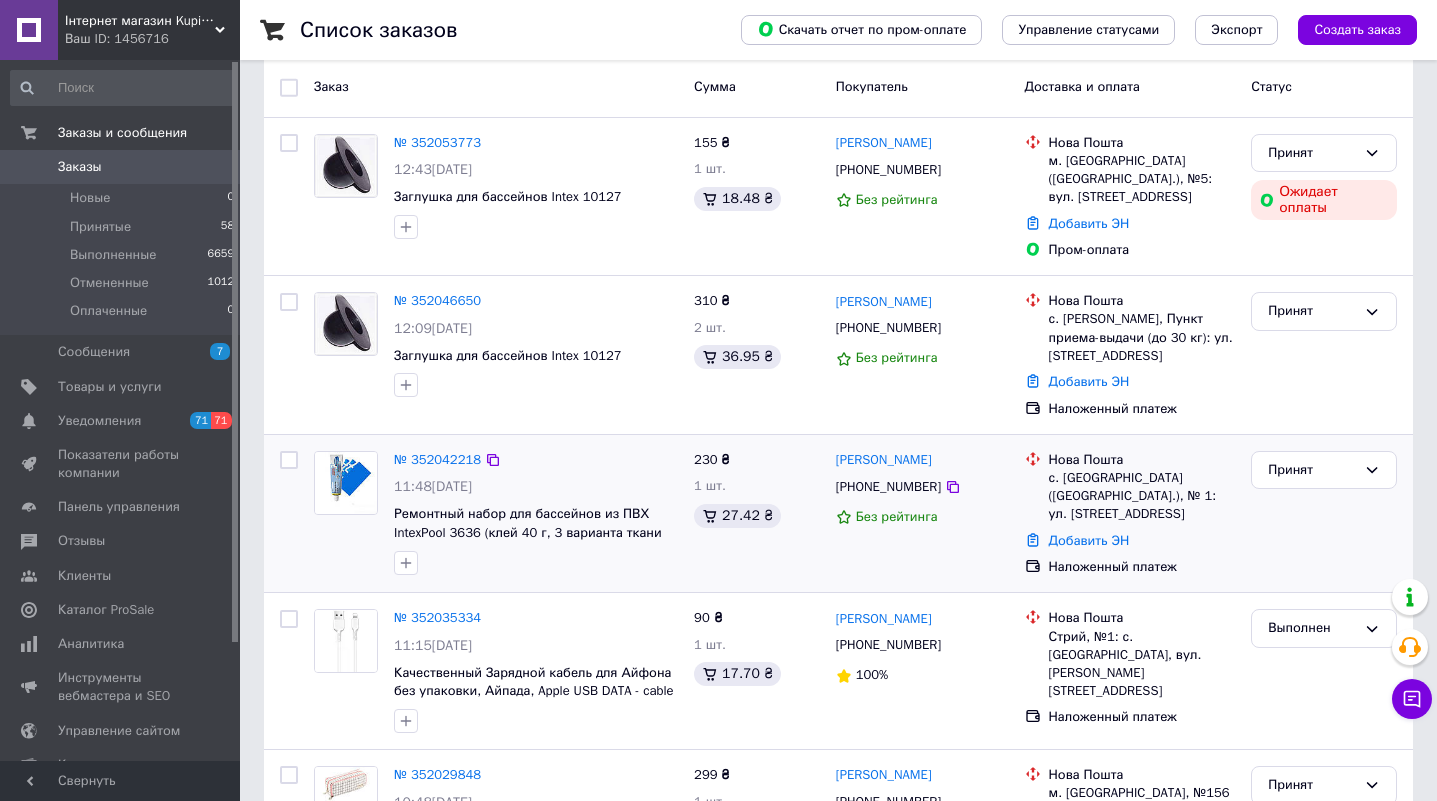 scroll, scrollTop: 400, scrollLeft: 0, axis: vertical 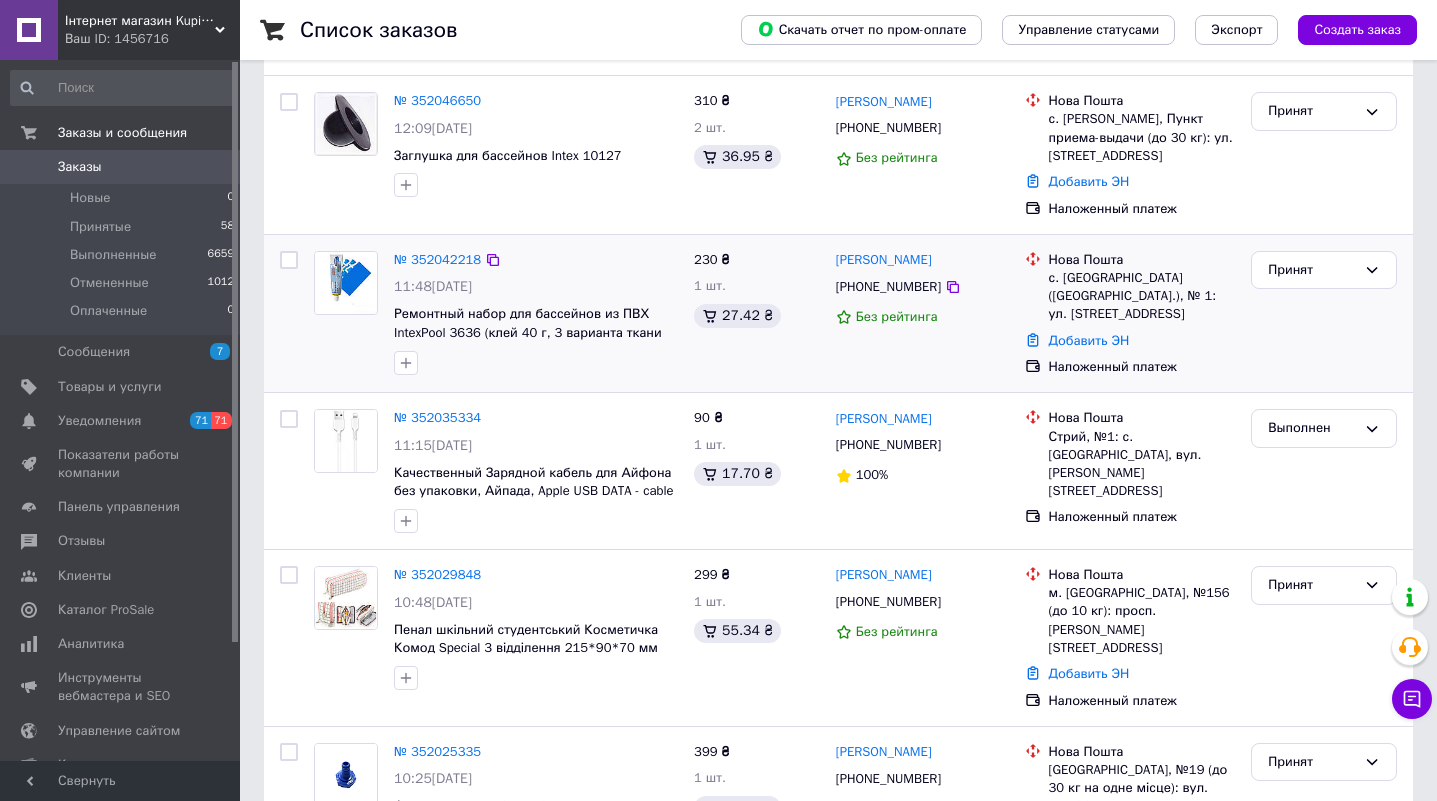 click at bounding box center (346, 283) 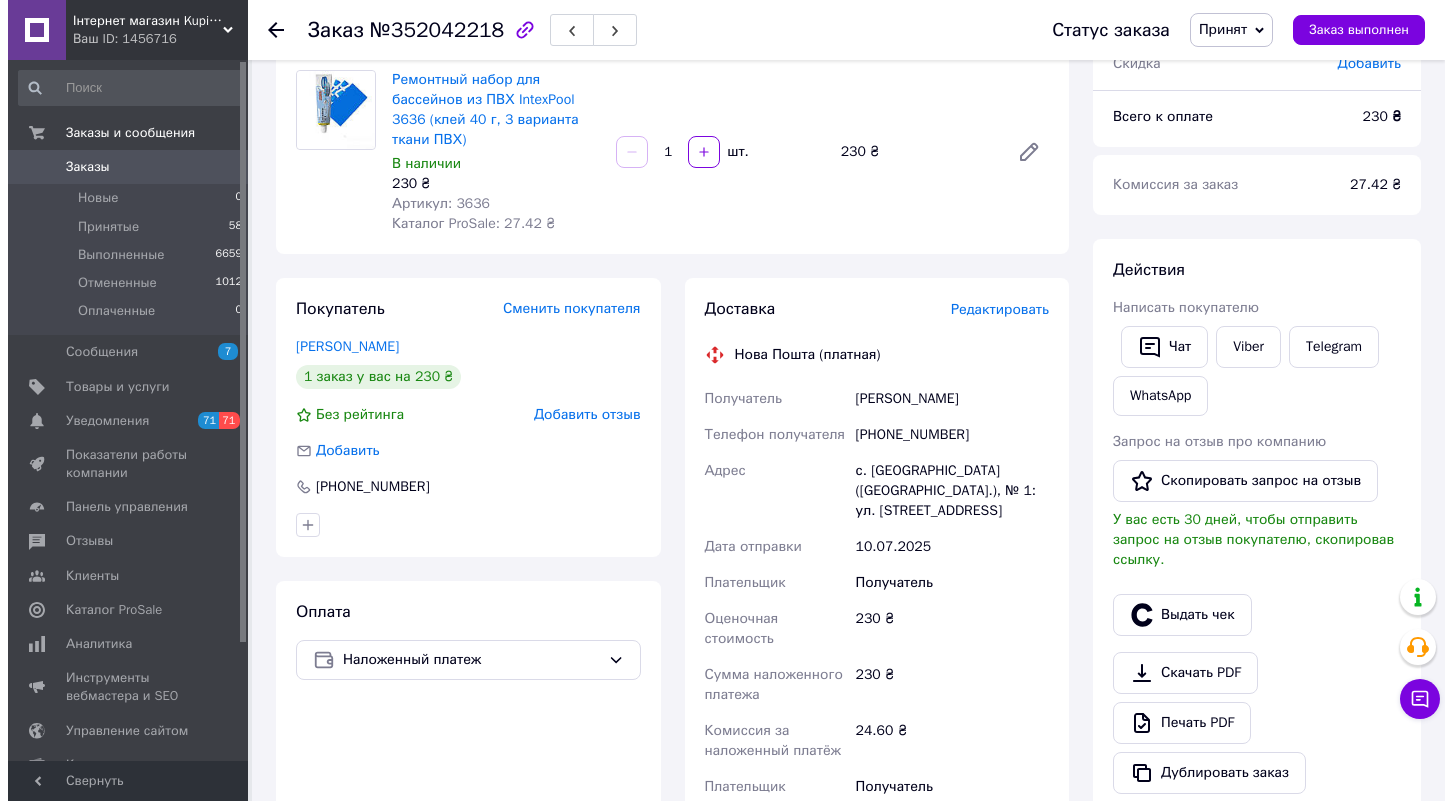 scroll, scrollTop: 200, scrollLeft: 0, axis: vertical 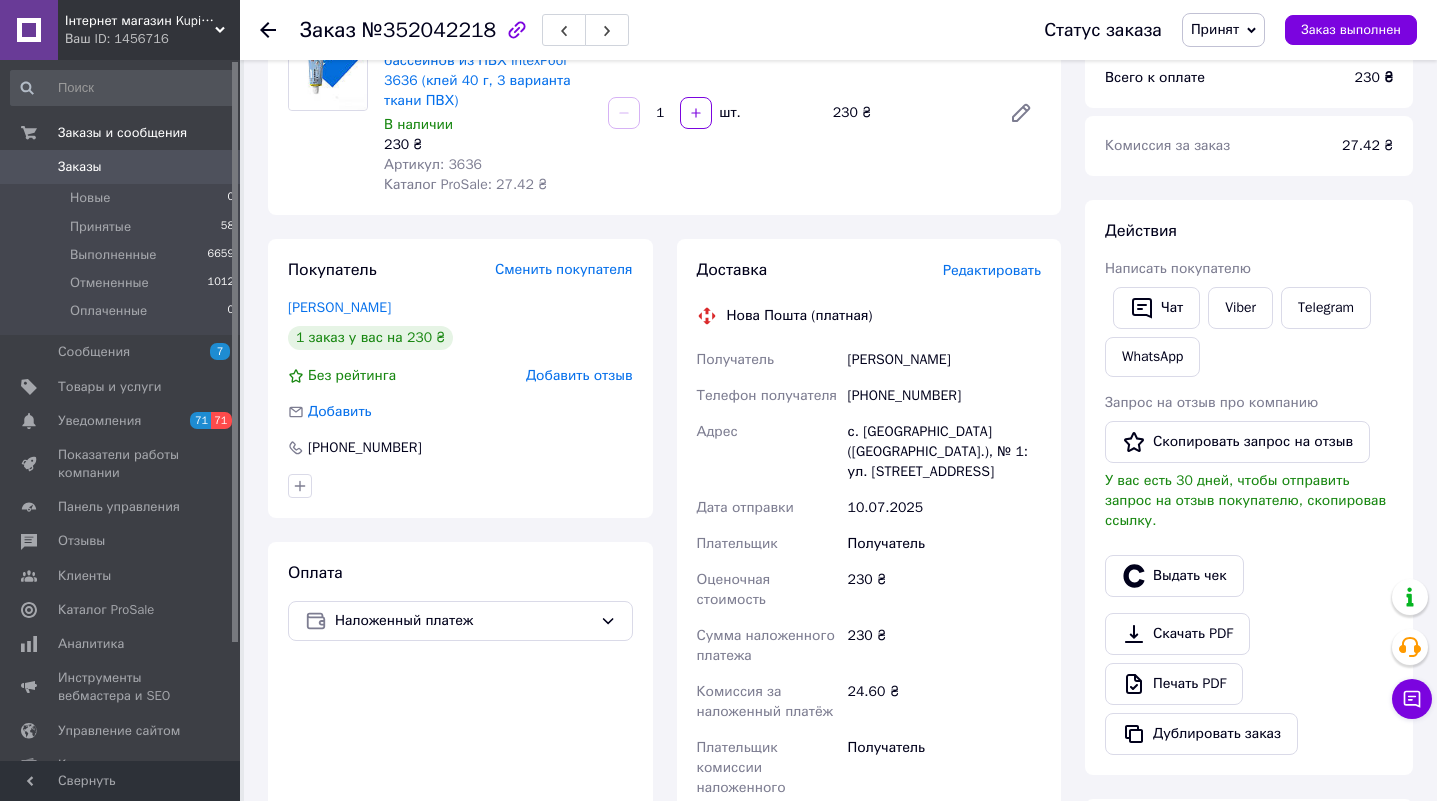 click on "Редактировать" at bounding box center [992, 270] 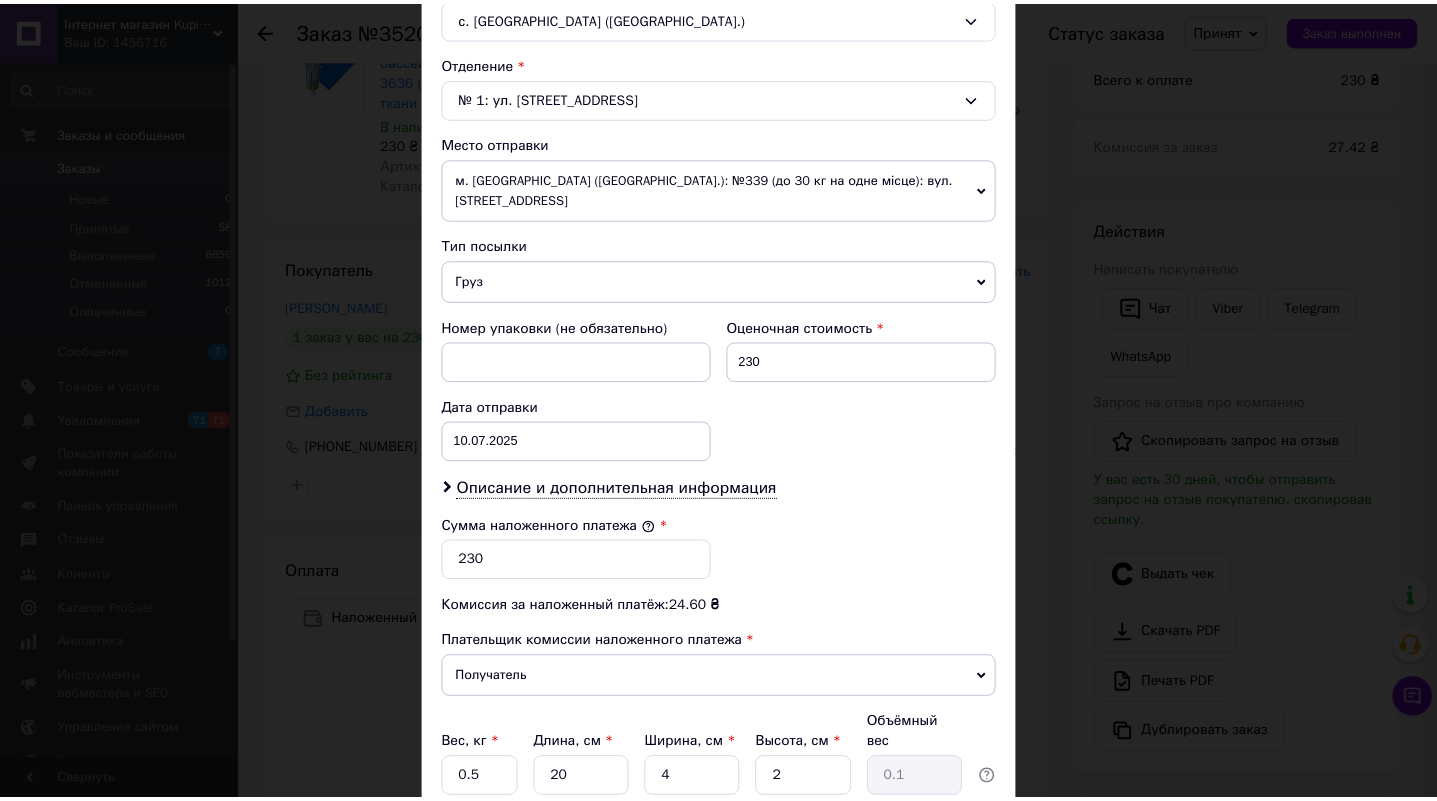 scroll, scrollTop: 700, scrollLeft: 0, axis: vertical 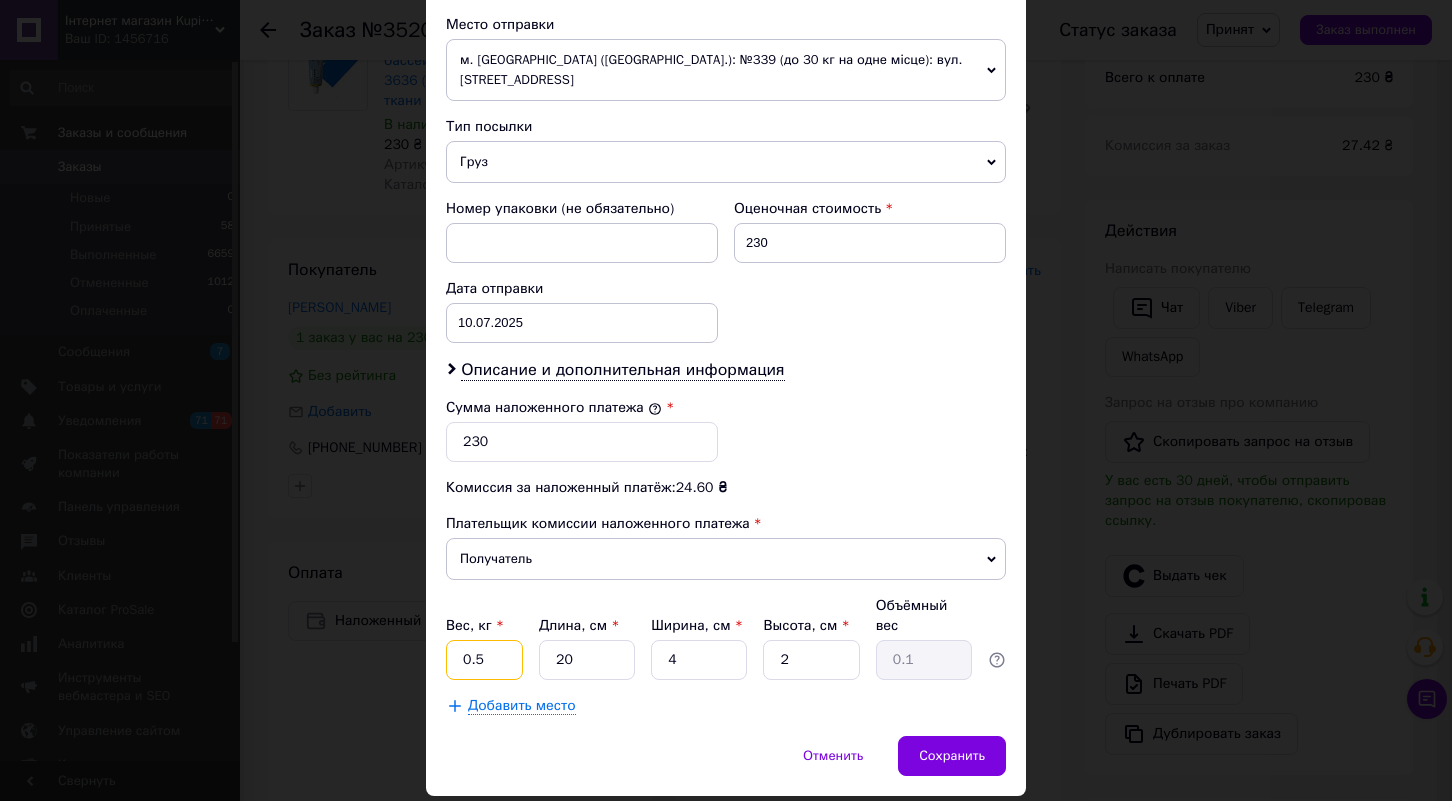 click on "0.5" at bounding box center [484, 660] 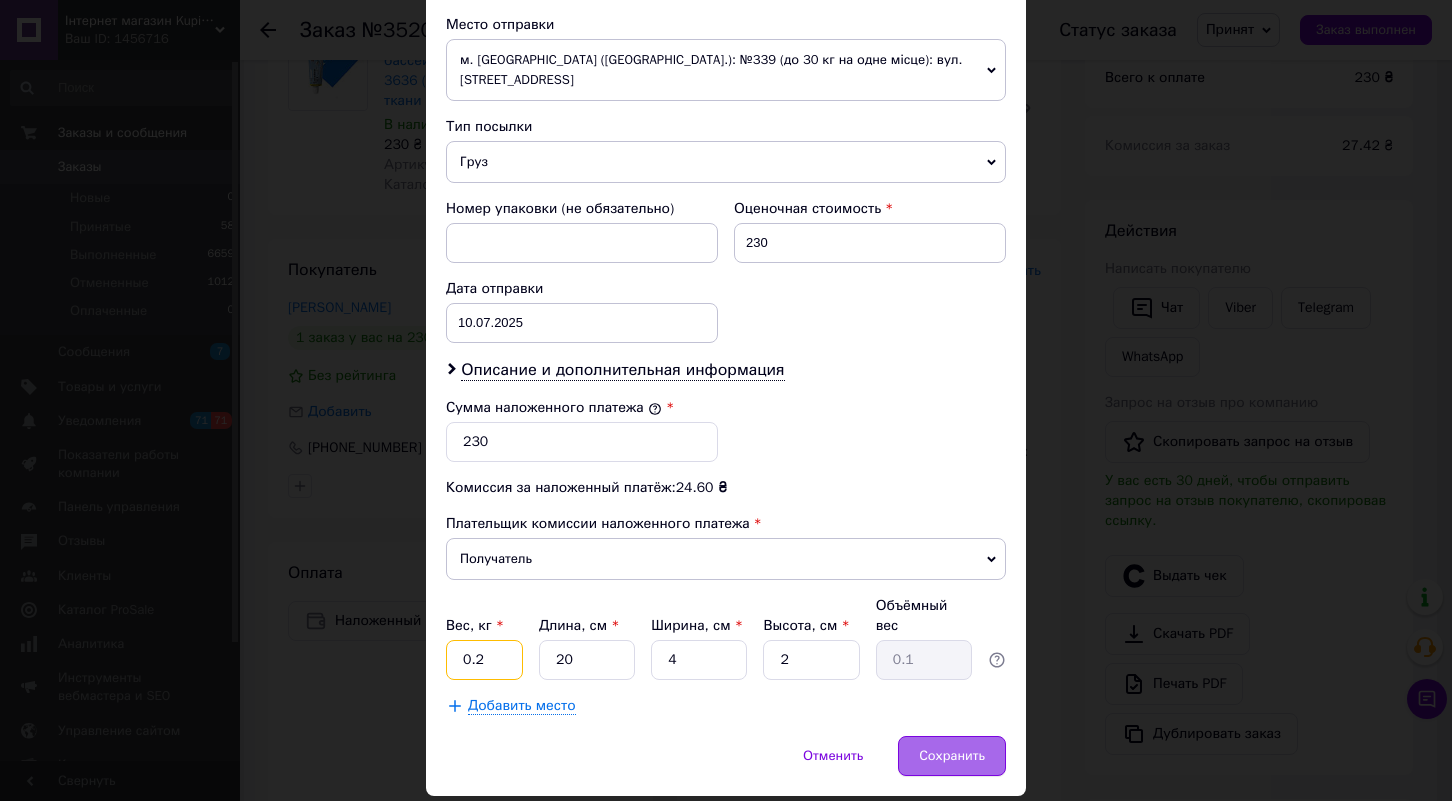 type on "0.2" 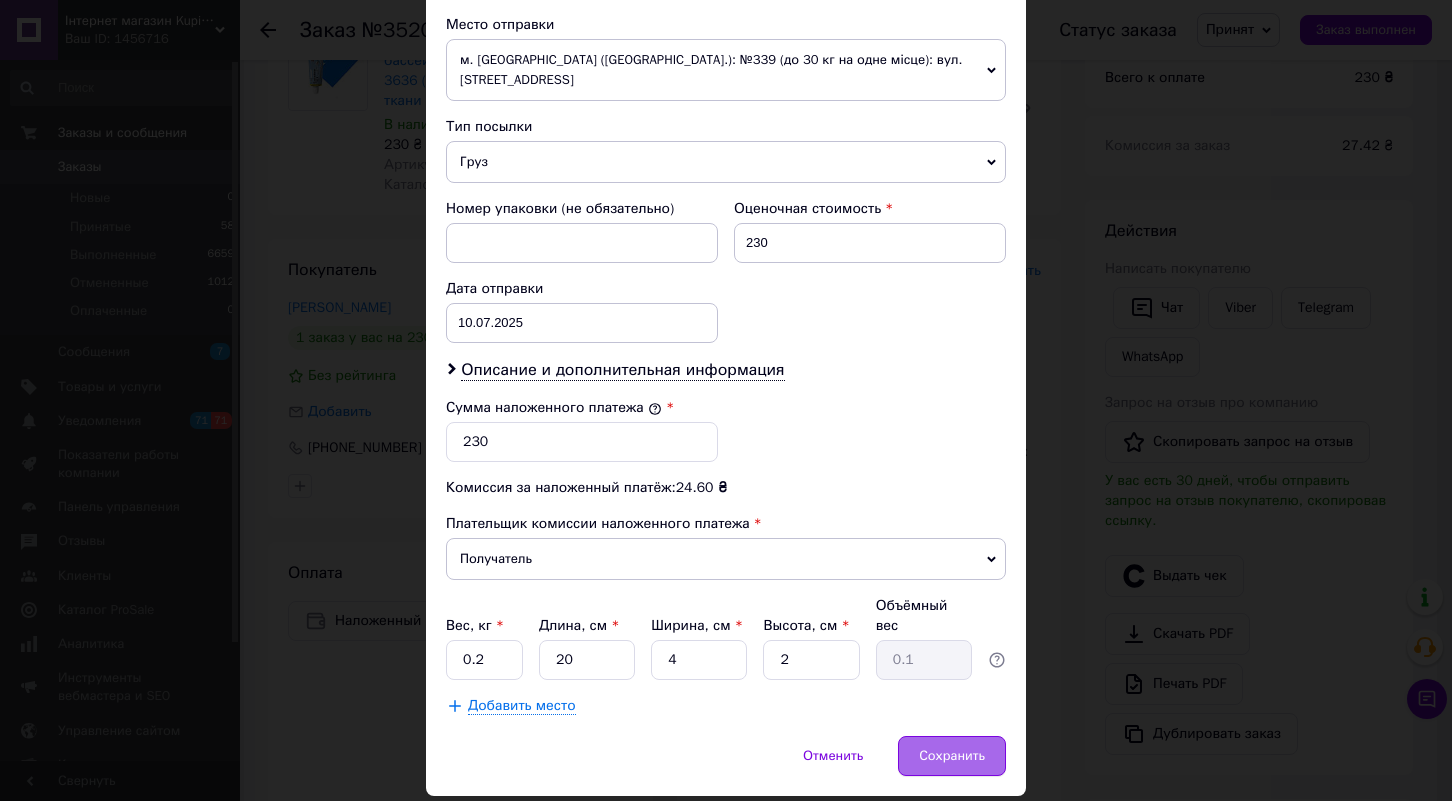 click on "Сохранить" at bounding box center (952, 756) 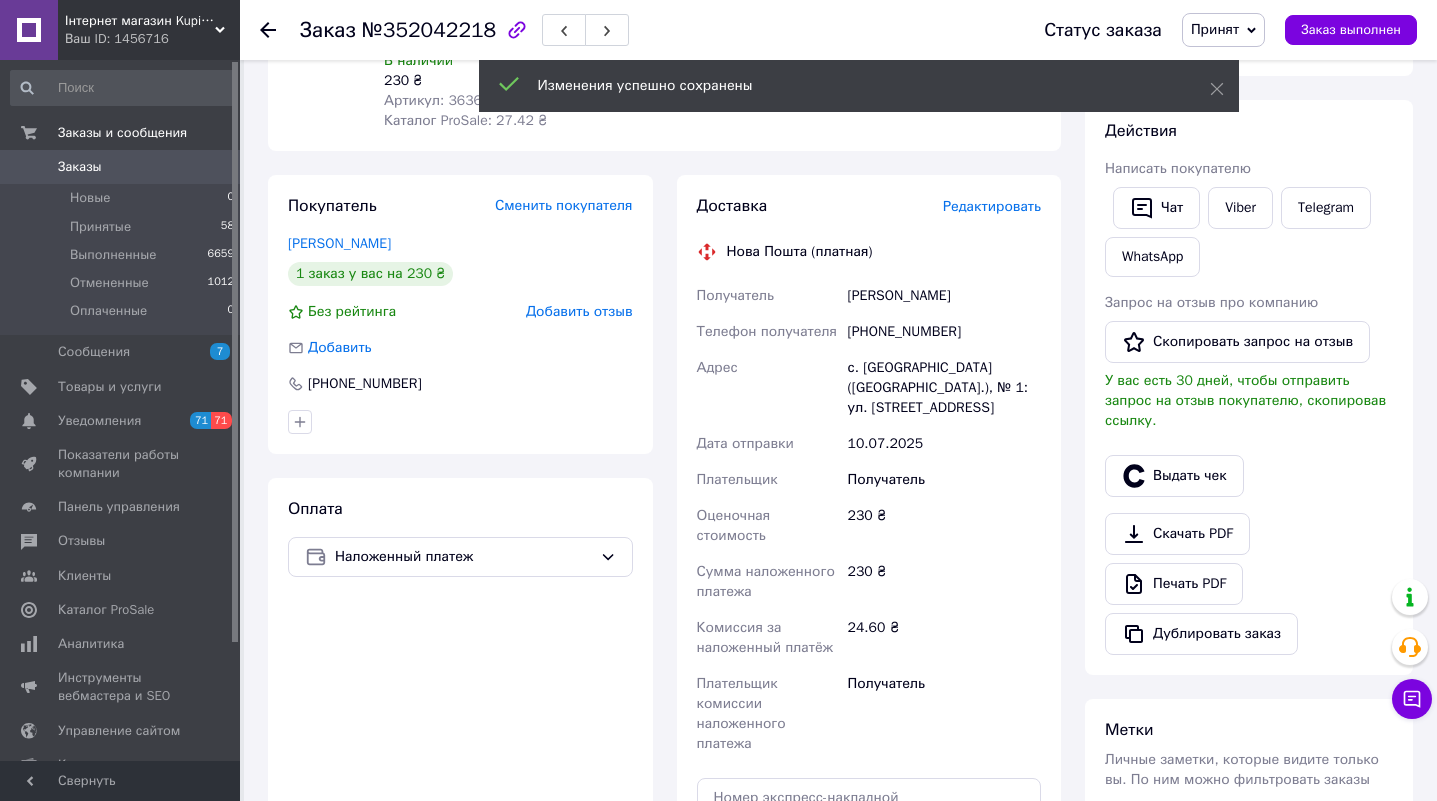 scroll, scrollTop: 400, scrollLeft: 0, axis: vertical 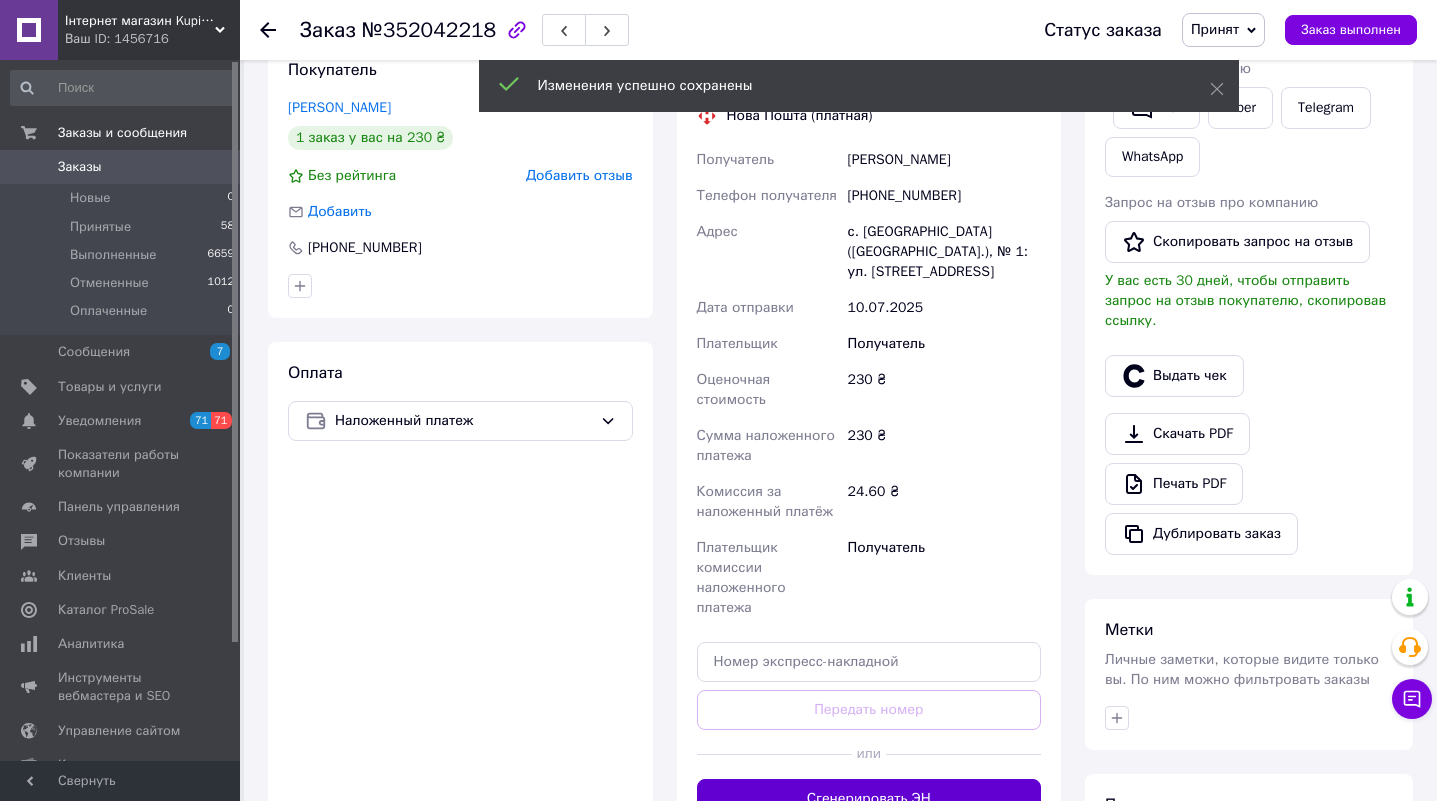 click on "Сгенерировать ЭН" at bounding box center (869, 799) 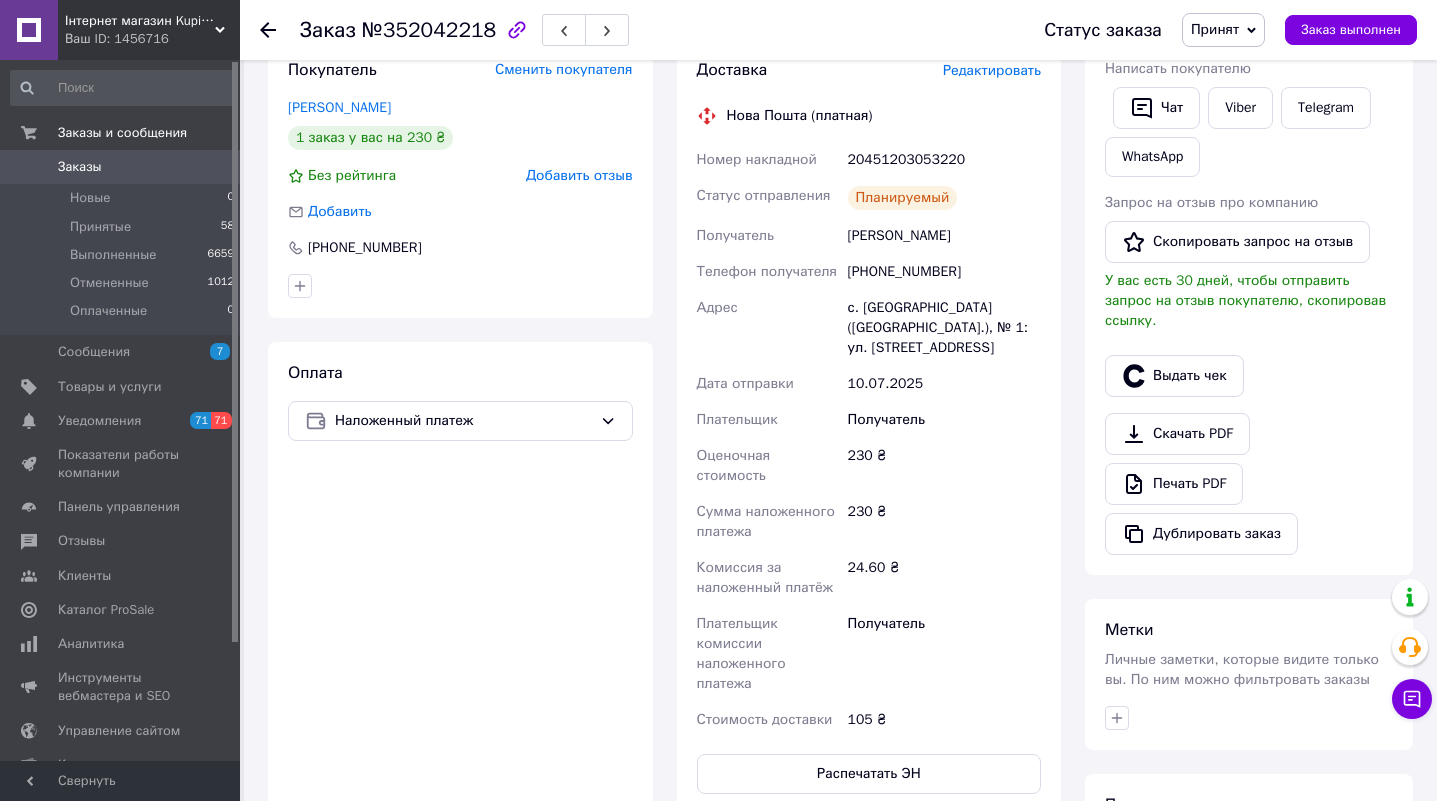 click on "Заказы" at bounding box center (121, 167) 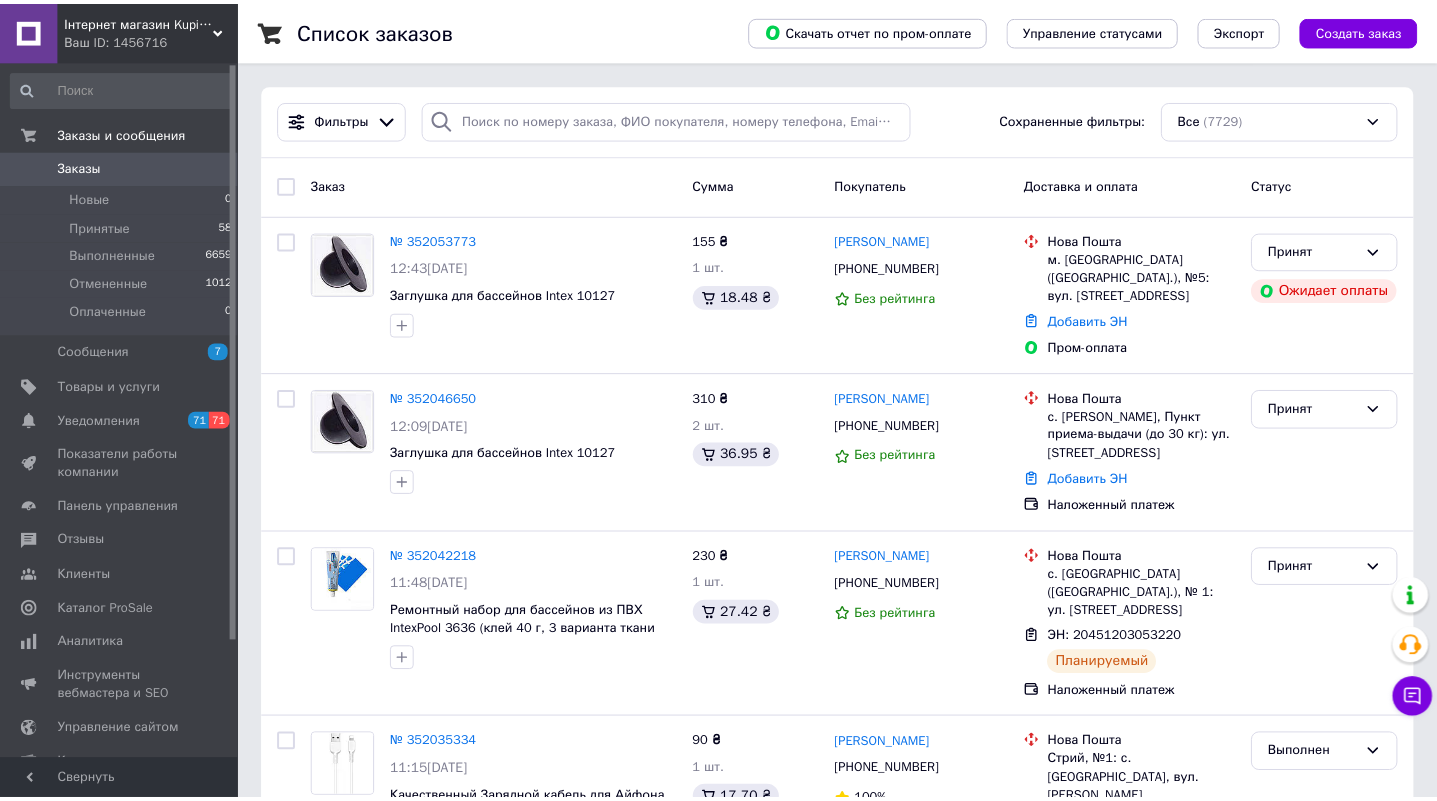 scroll, scrollTop: 400, scrollLeft: 0, axis: vertical 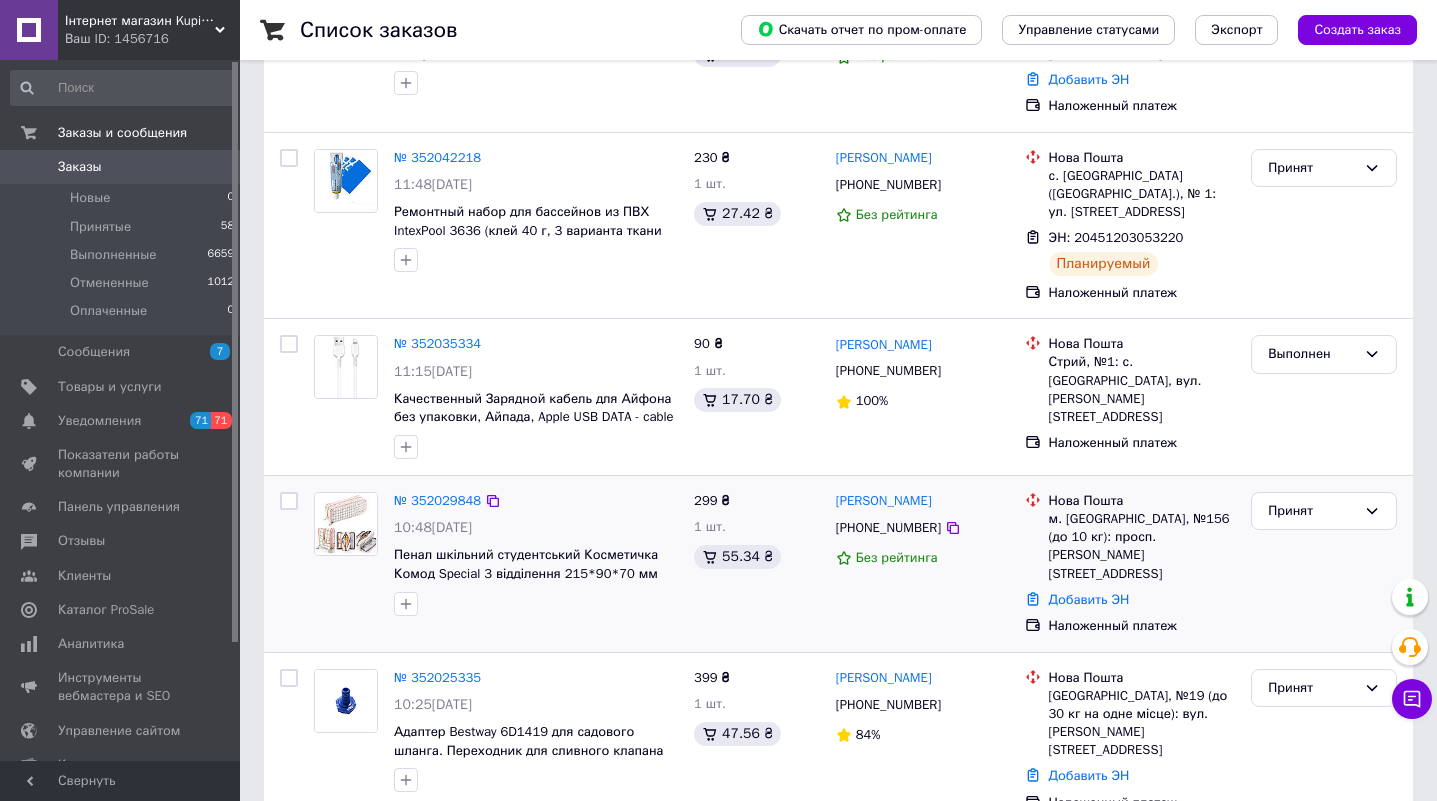 click at bounding box center [346, 524] 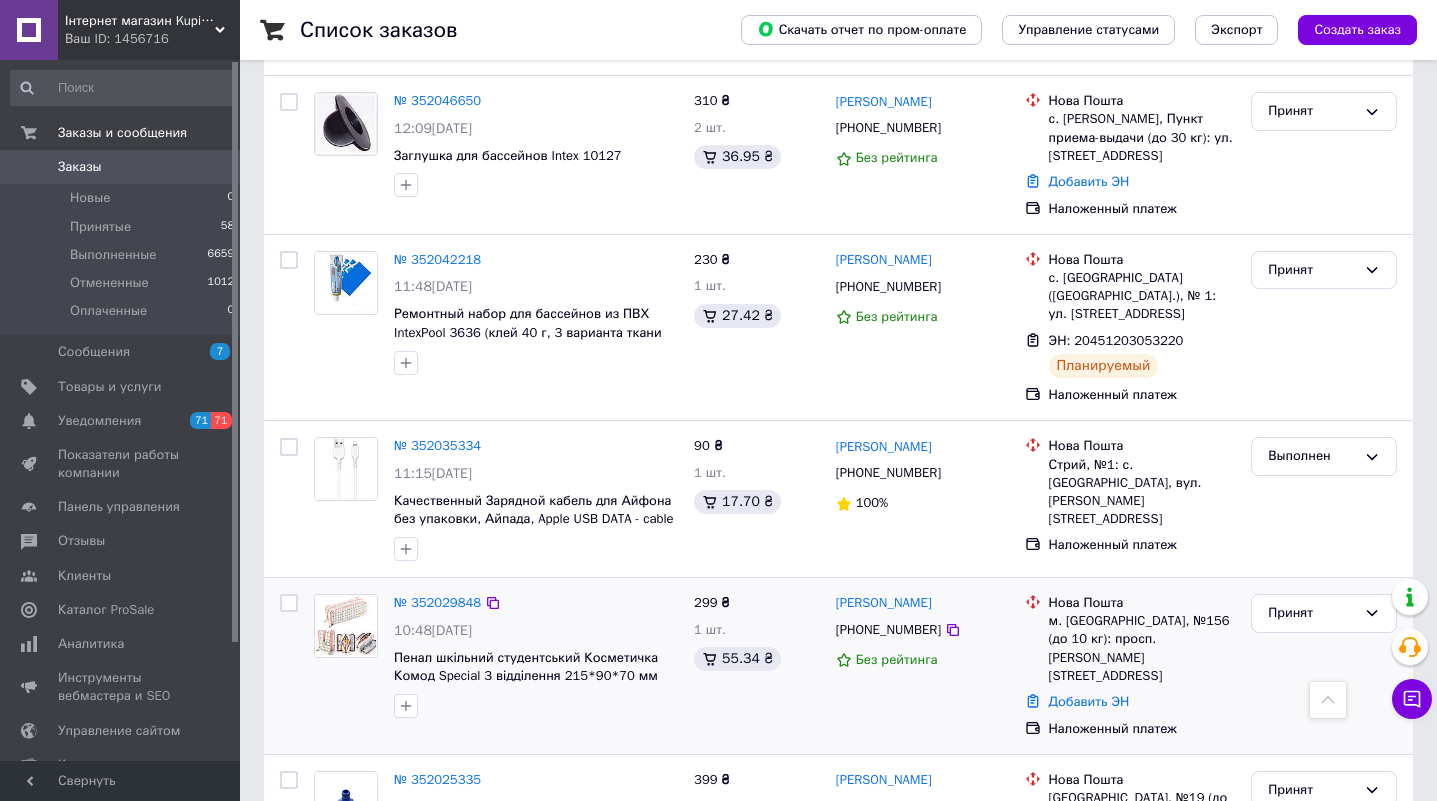 scroll, scrollTop: 502, scrollLeft: 0, axis: vertical 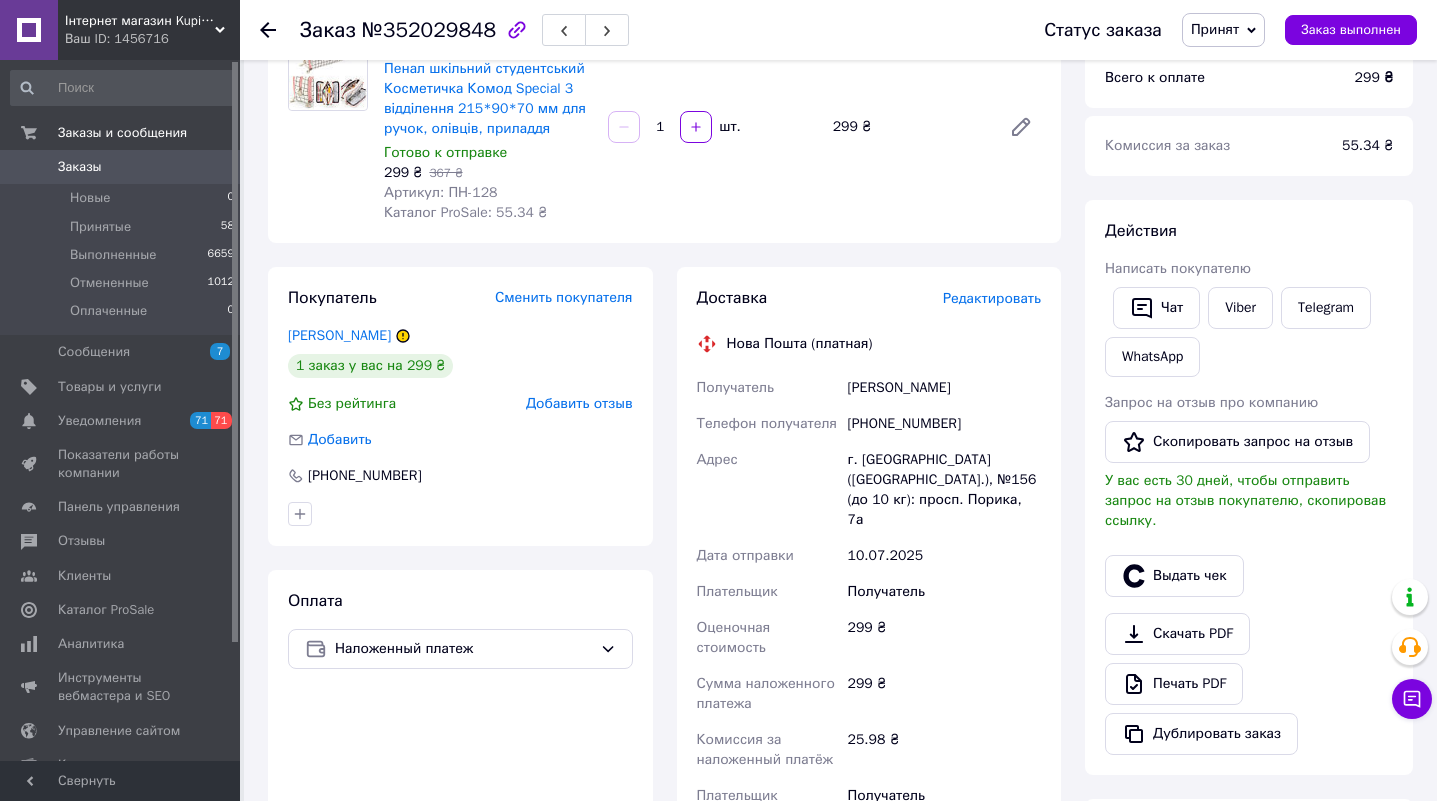 click on "Редактировать" at bounding box center (992, 298) 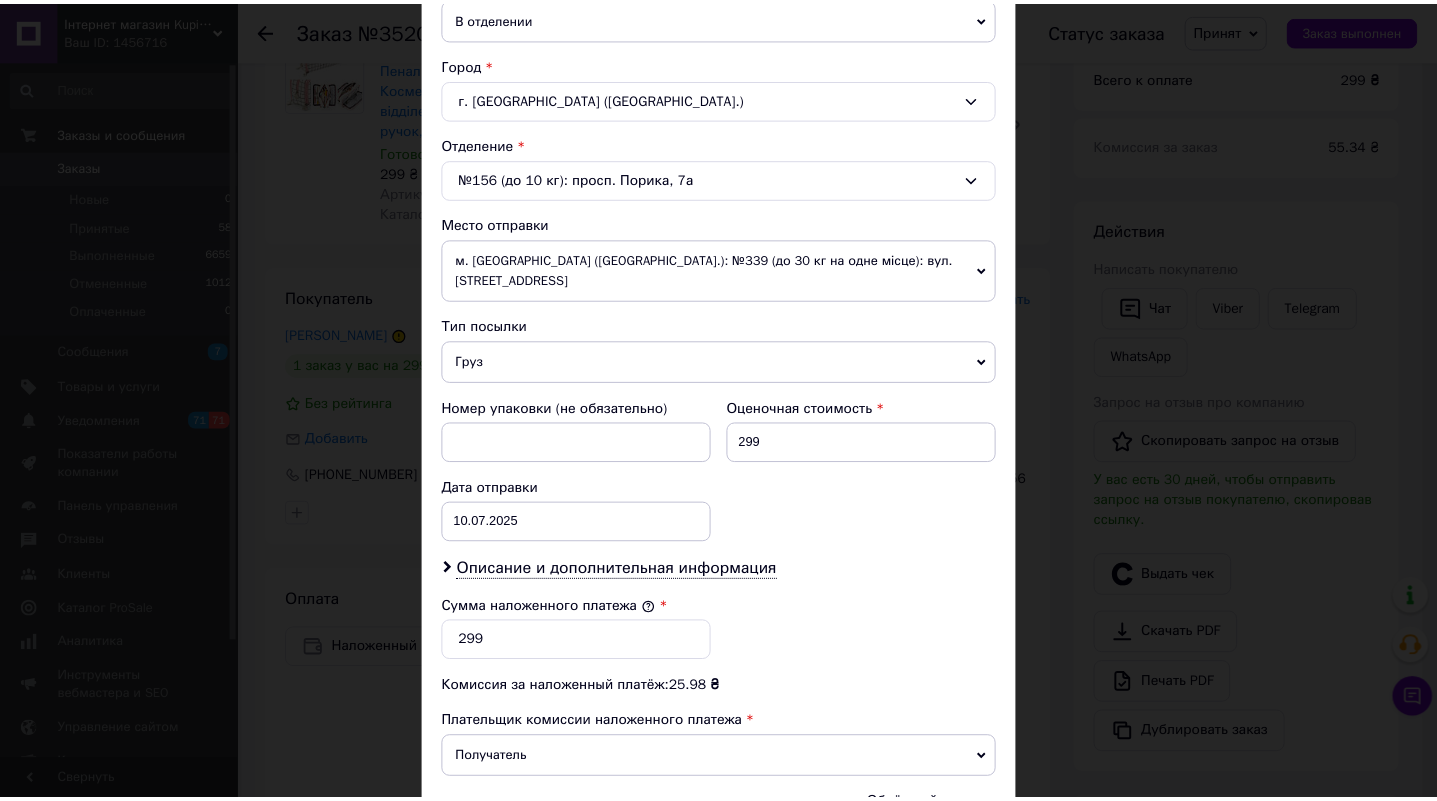 scroll, scrollTop: 700, scrollLeft: 0, axis: vertical 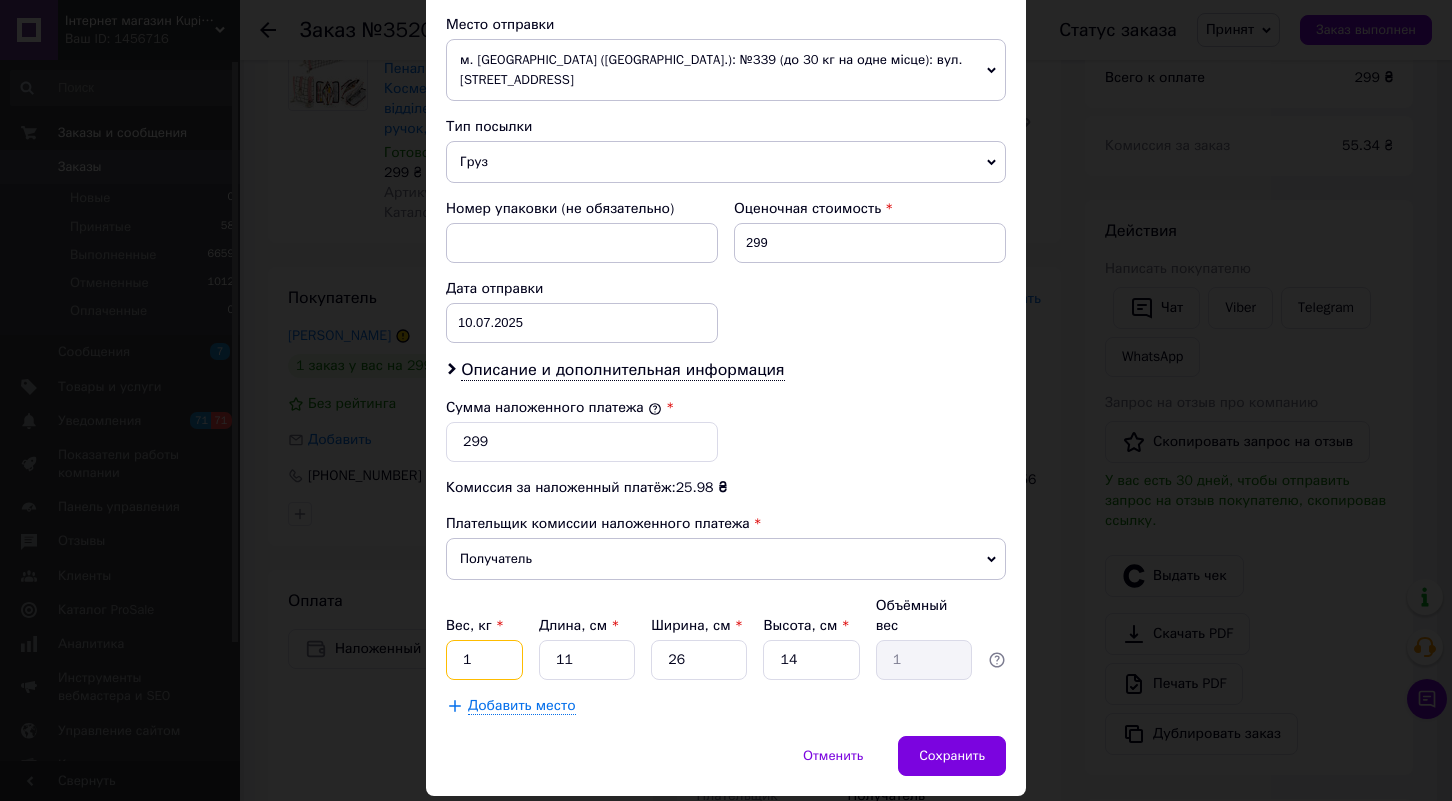 click on "1" at bounding box center (484, 660) 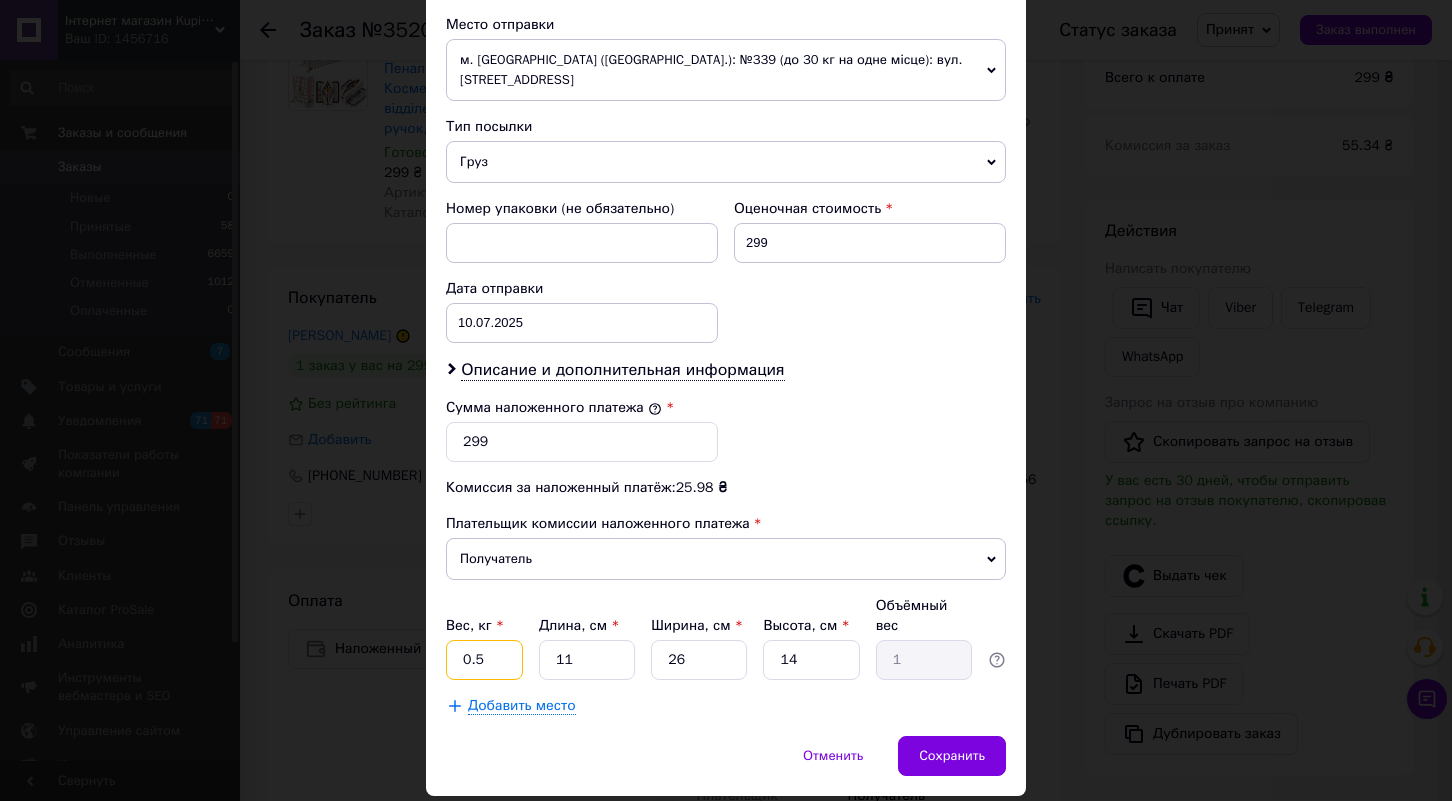 type on "0.5" 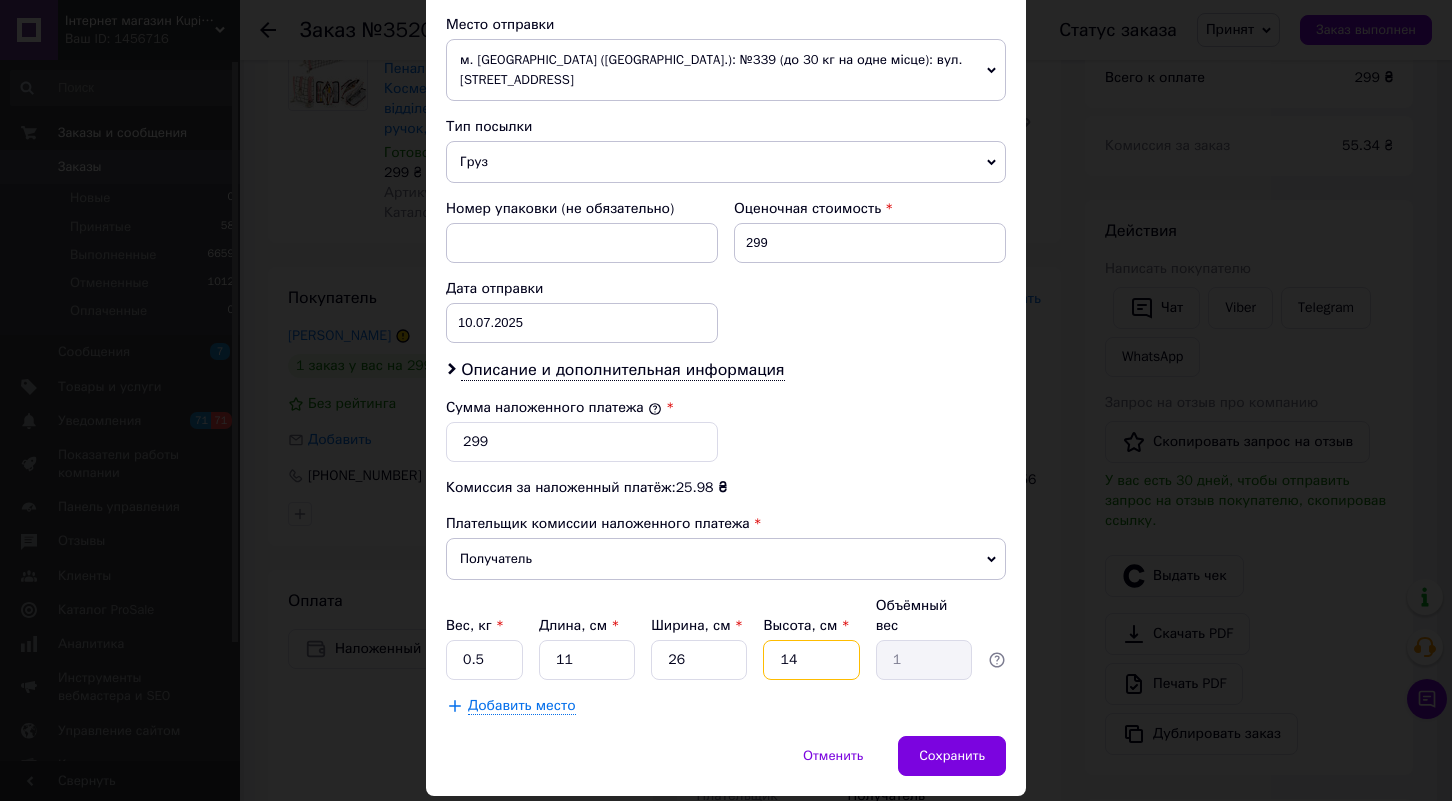 click on "14" at bounding box center (811, 660) 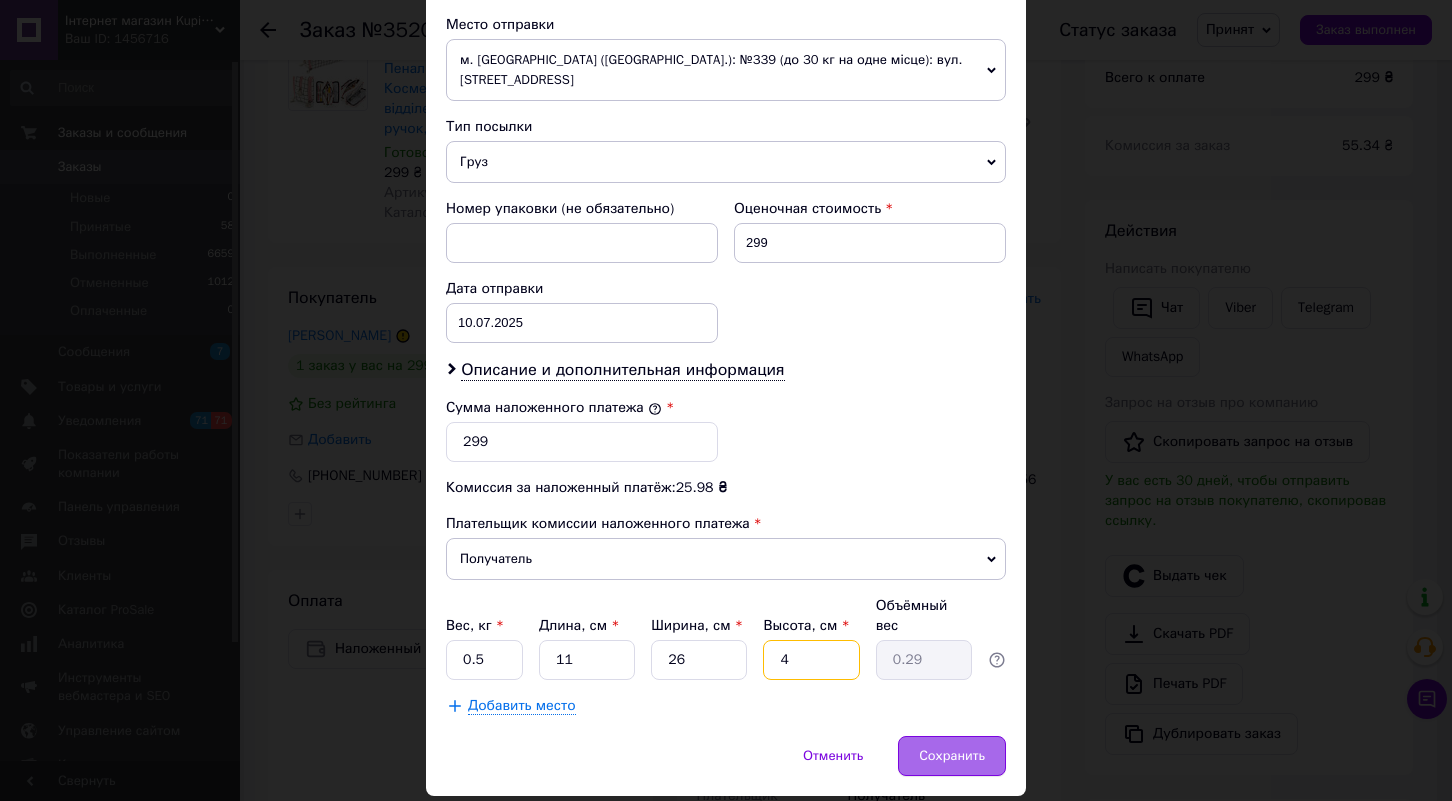 type on "4" 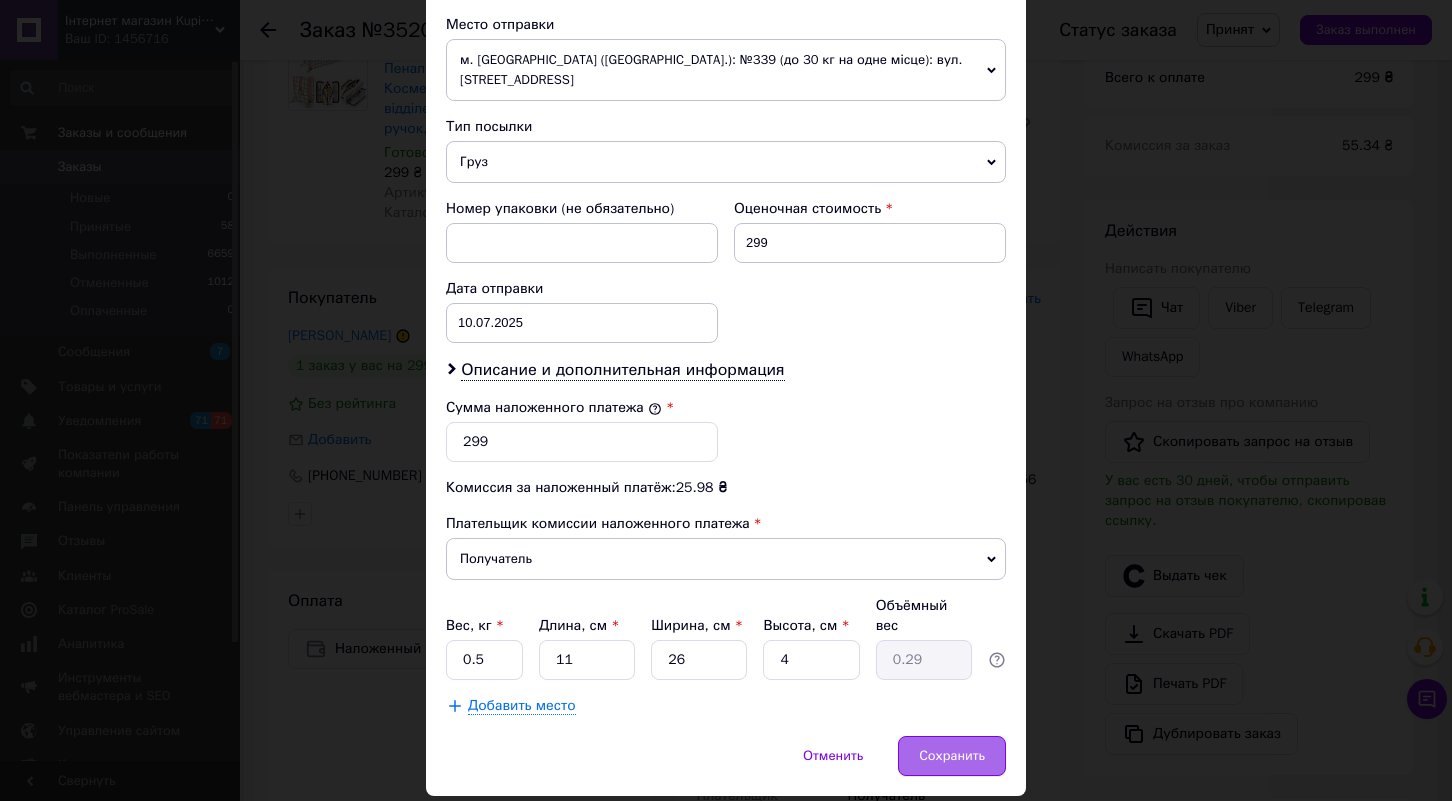 click on "Сохранить" at bounding box center [952, 756] 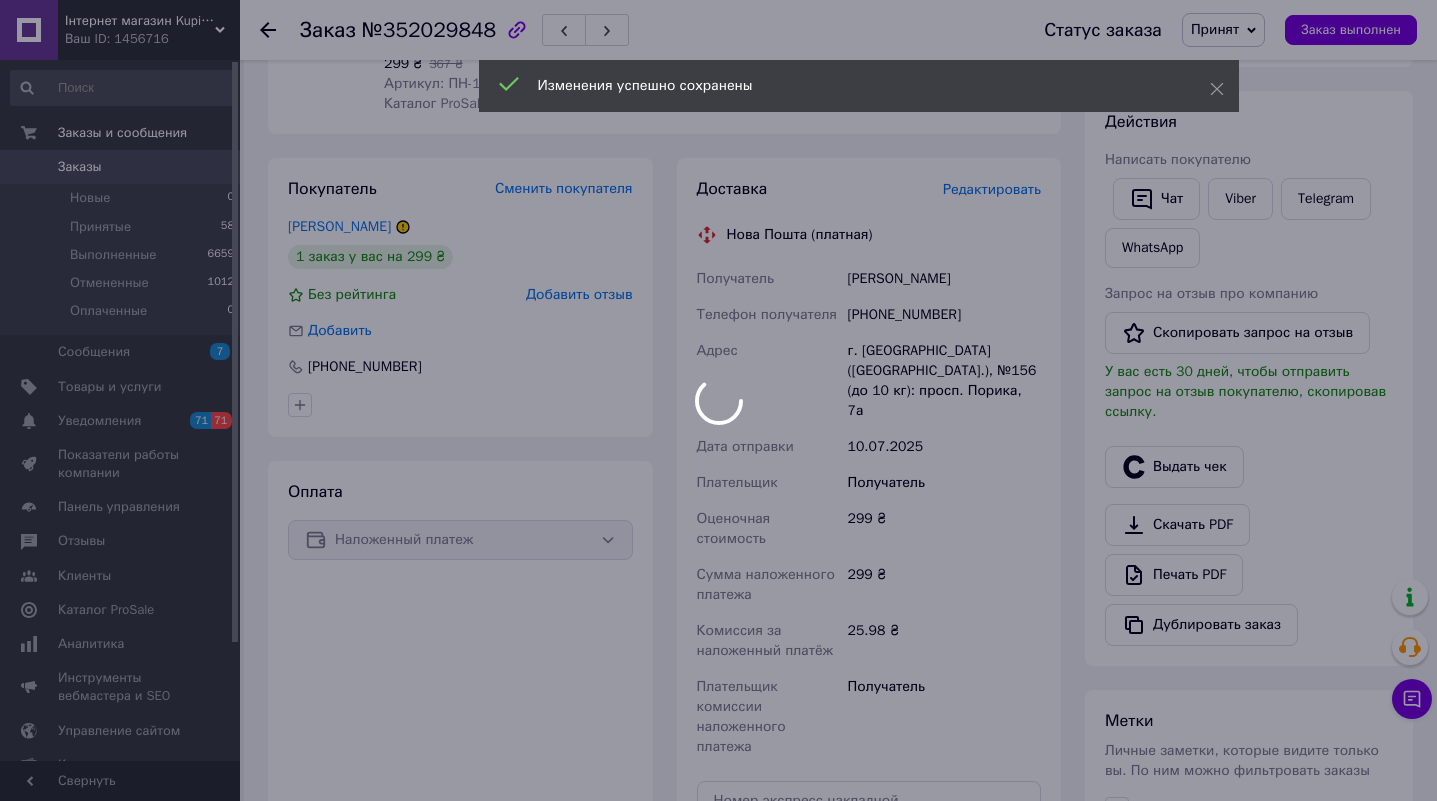 scroll, scrollTop: 400, scrollLeft: 0, axis: vertical 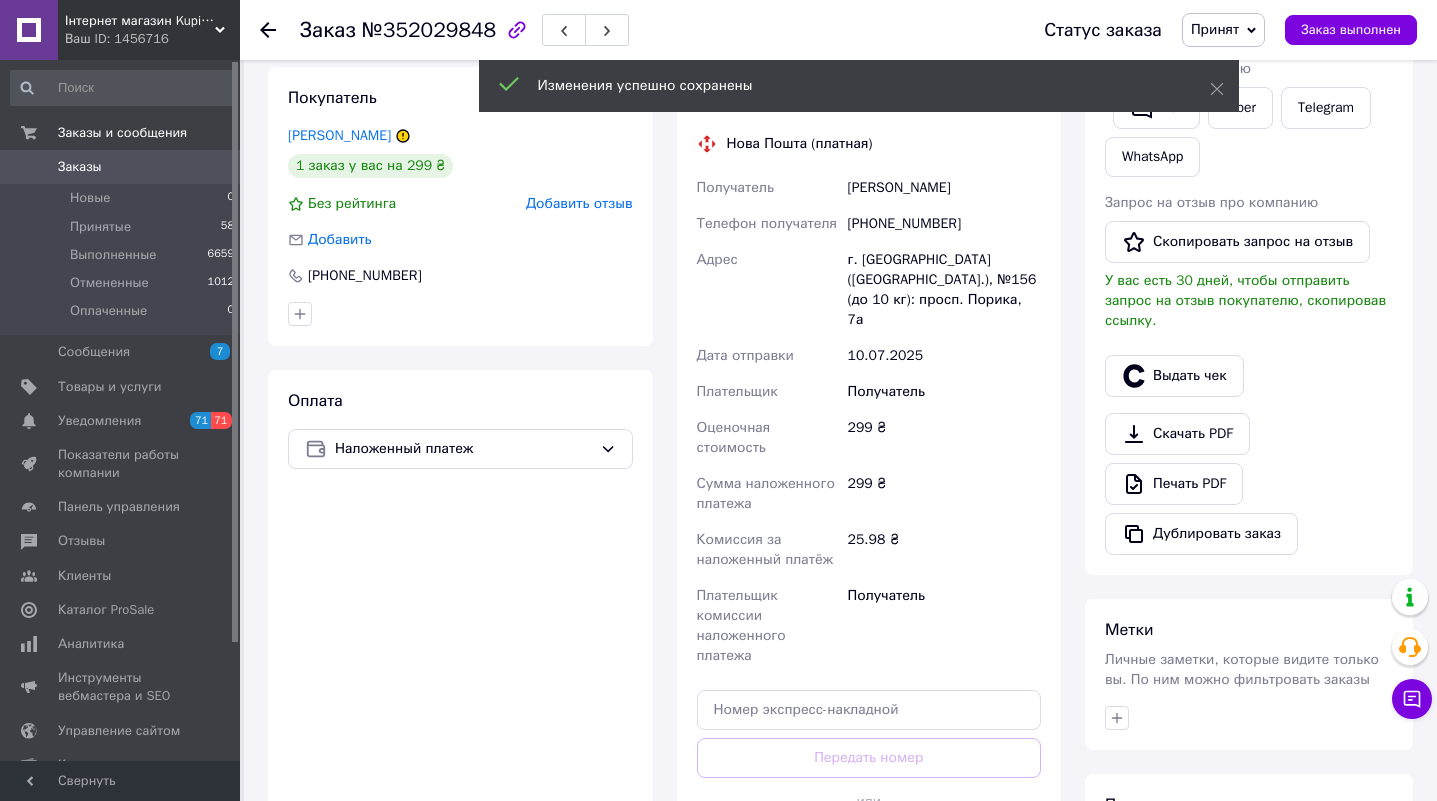 click on "Сгенерировать ЭН" at bounding box center (869, 847) 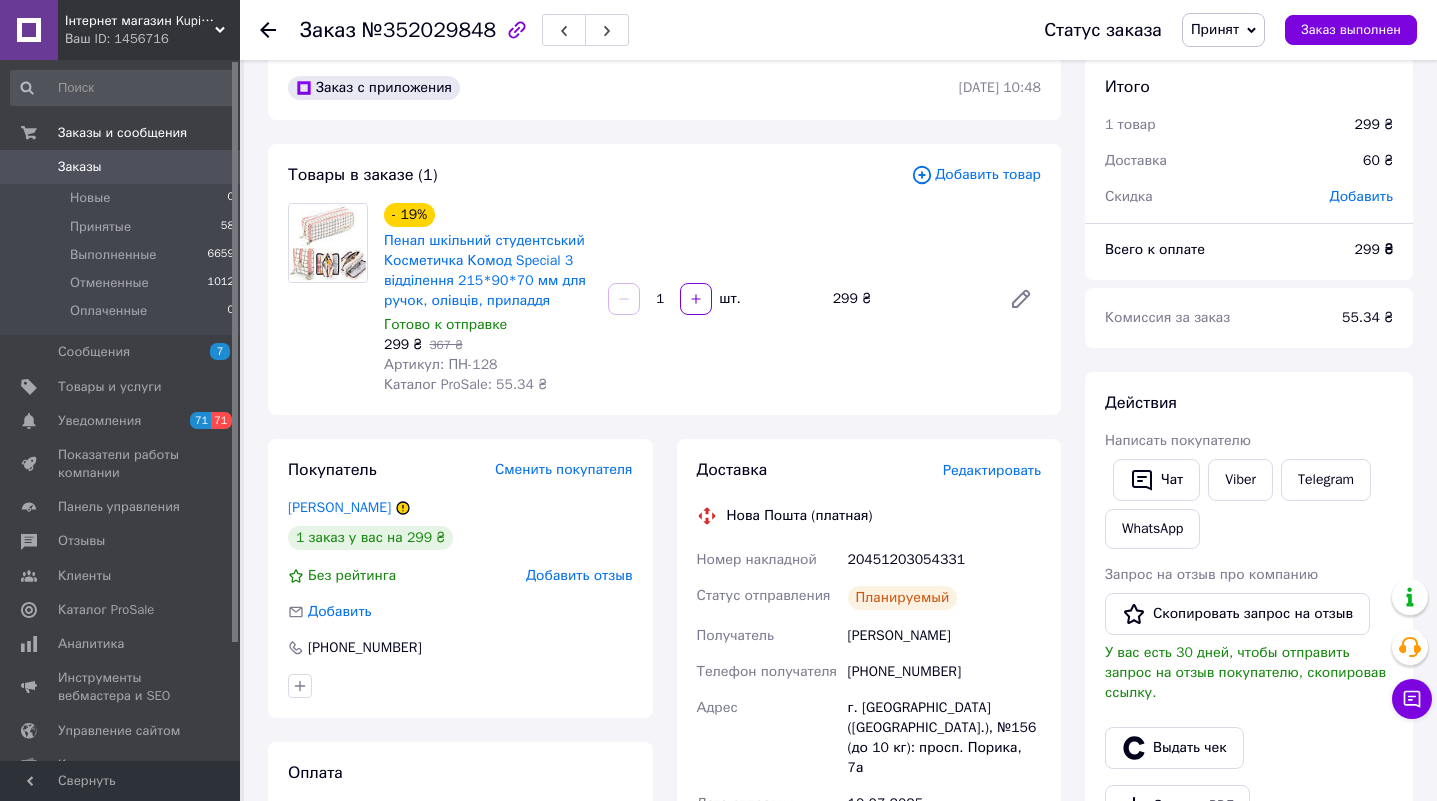 scroll, scrollTop: 0, scrollLeft: 0, axis: both 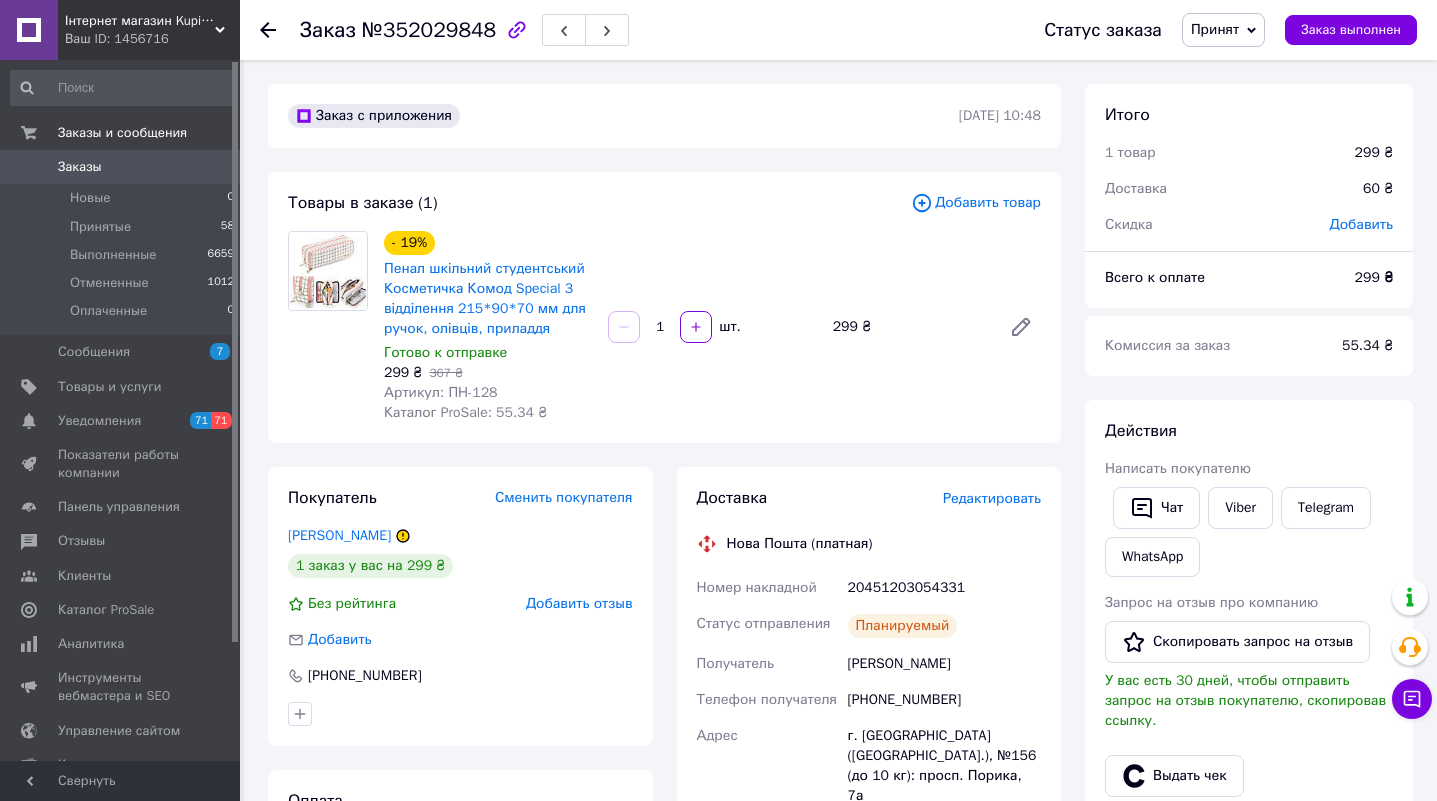 click on "Заказы 0" at bounding box center [123, 167] 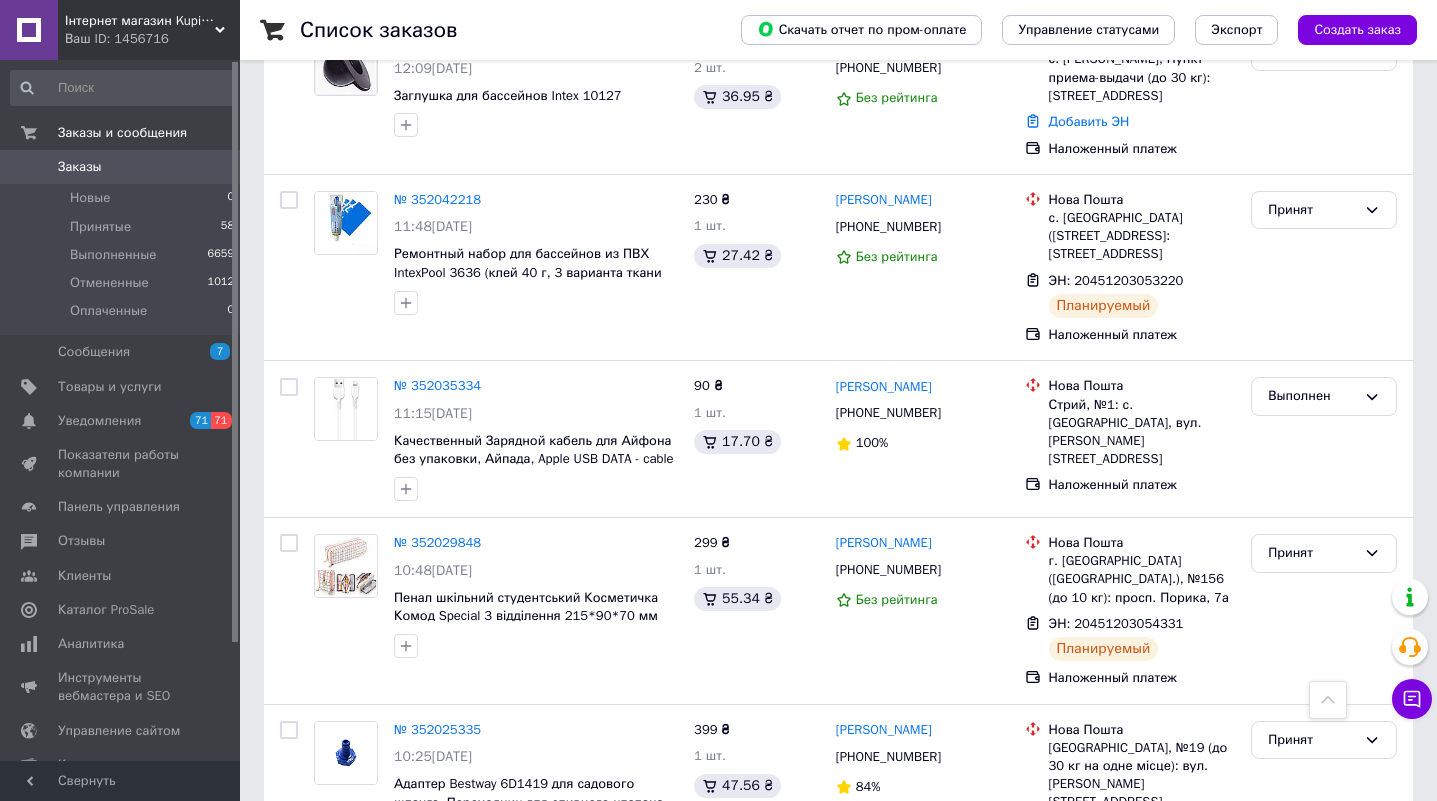 scroll, scrollTop: 800, scrollLeft: 0, axis: vertical 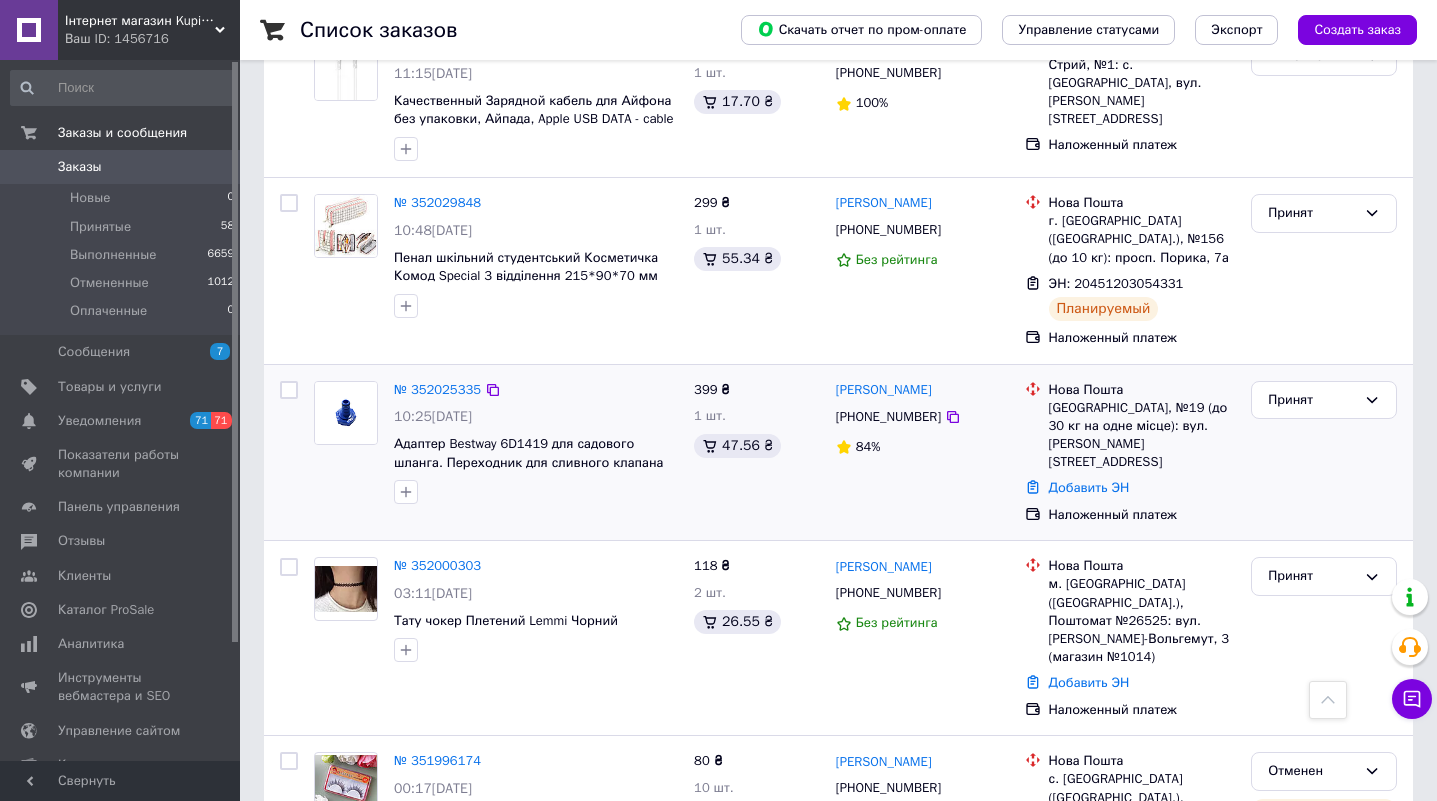 click at bounding box center [346, 413] 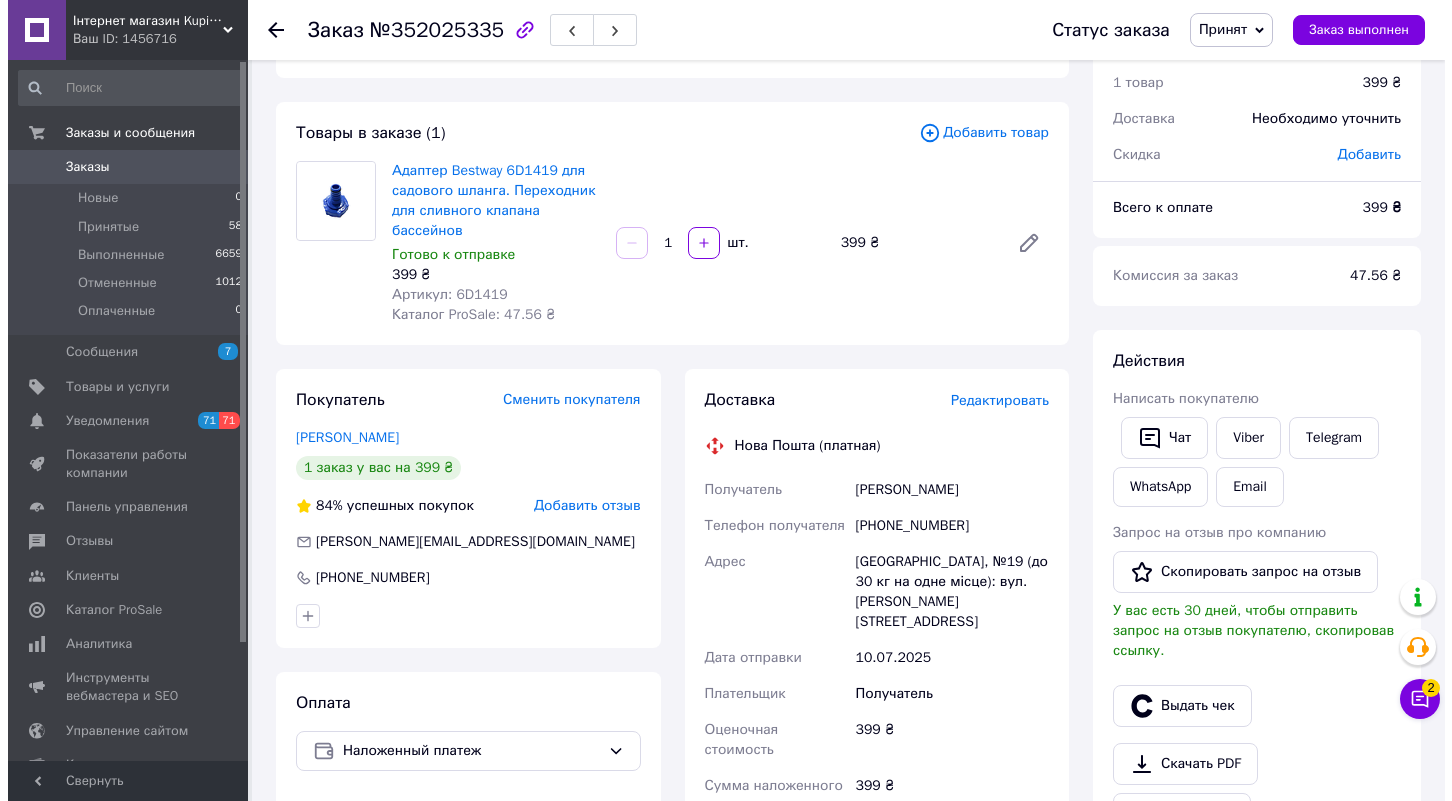 scroll, scrollTop: 200, scrollLeft: 0, axis: vertical 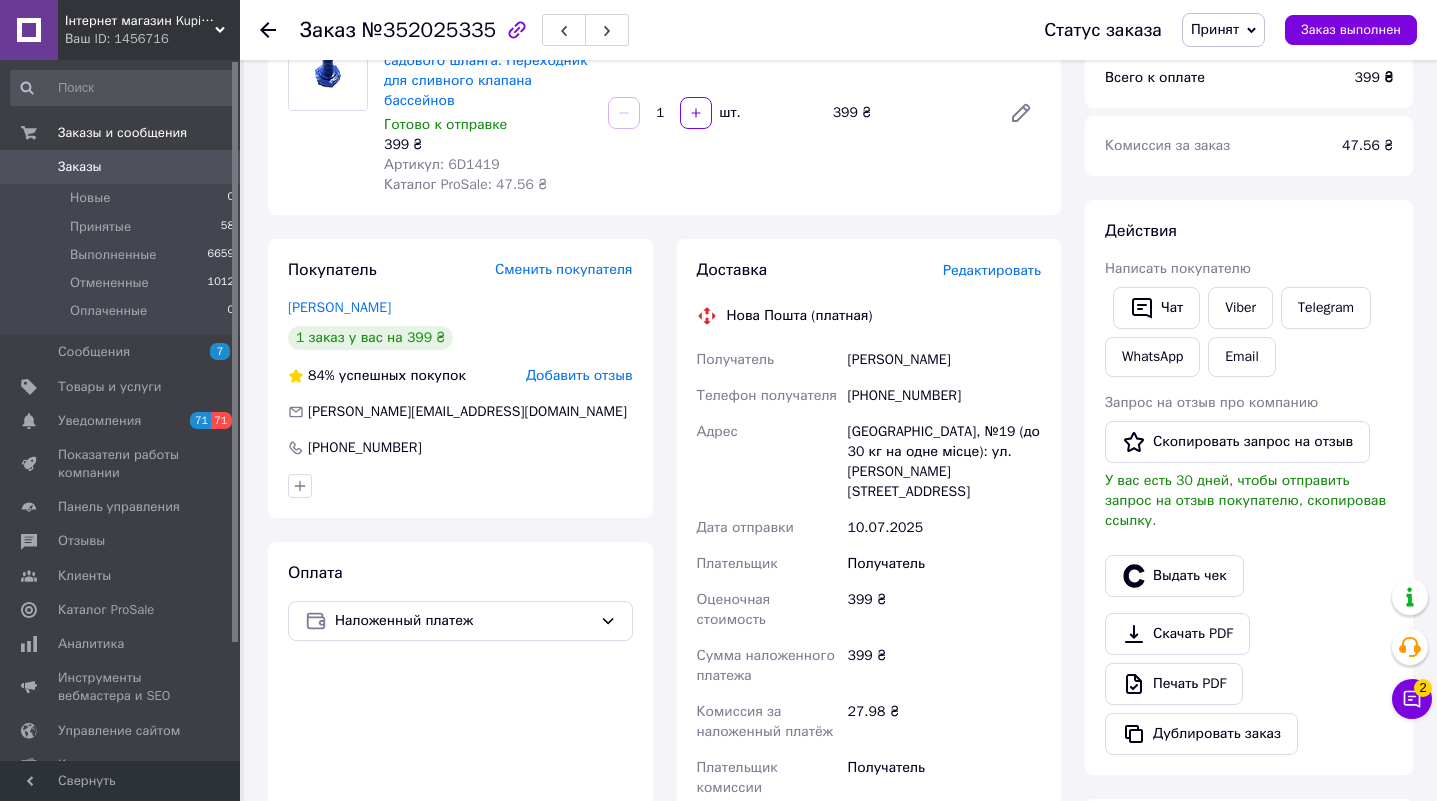 click on "Редактировать" at bounding box center [992, 270] 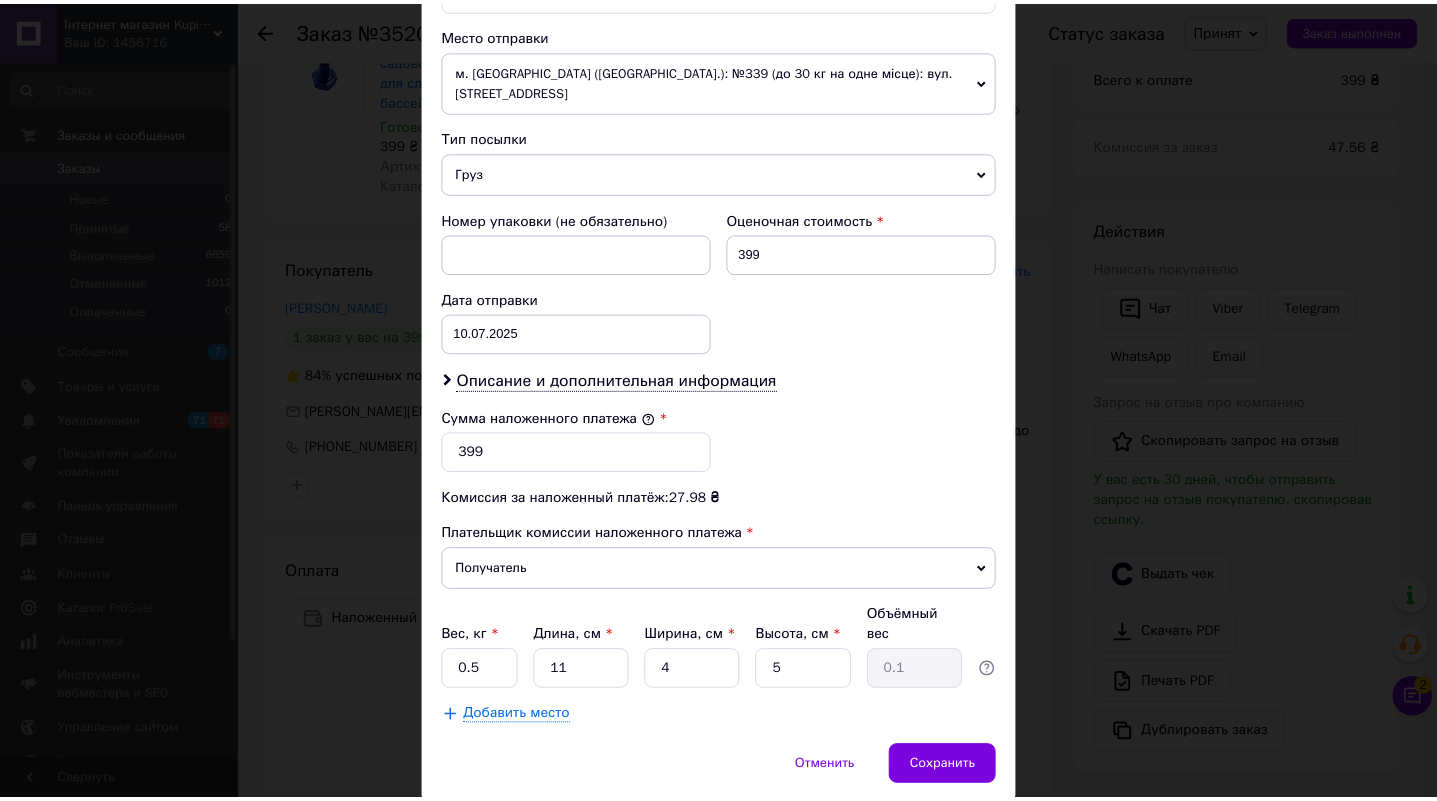 scroll, scrollTop: 725, scrollLeft: 0, axis: vertical 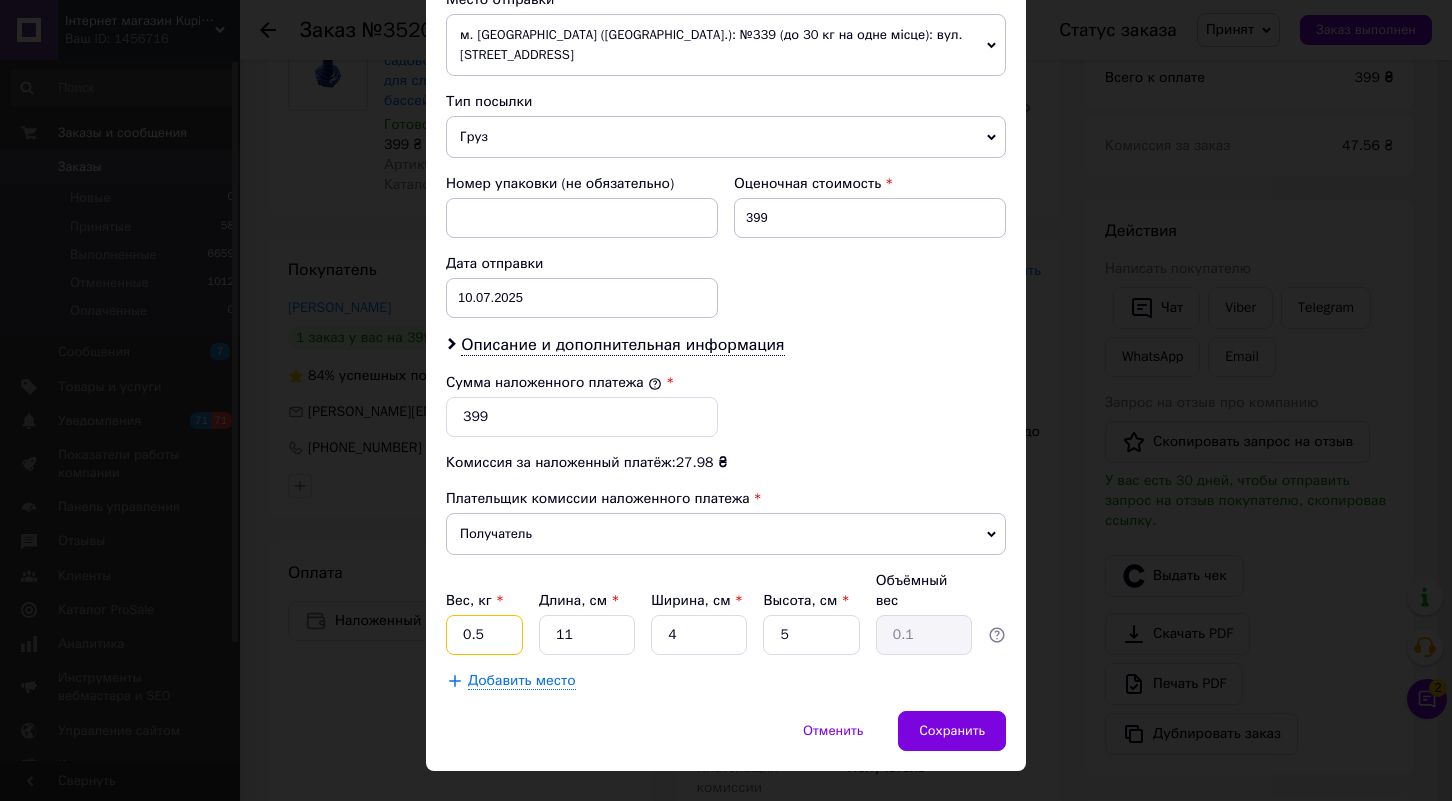 click on "0.5" at bounding box center (484, 635) 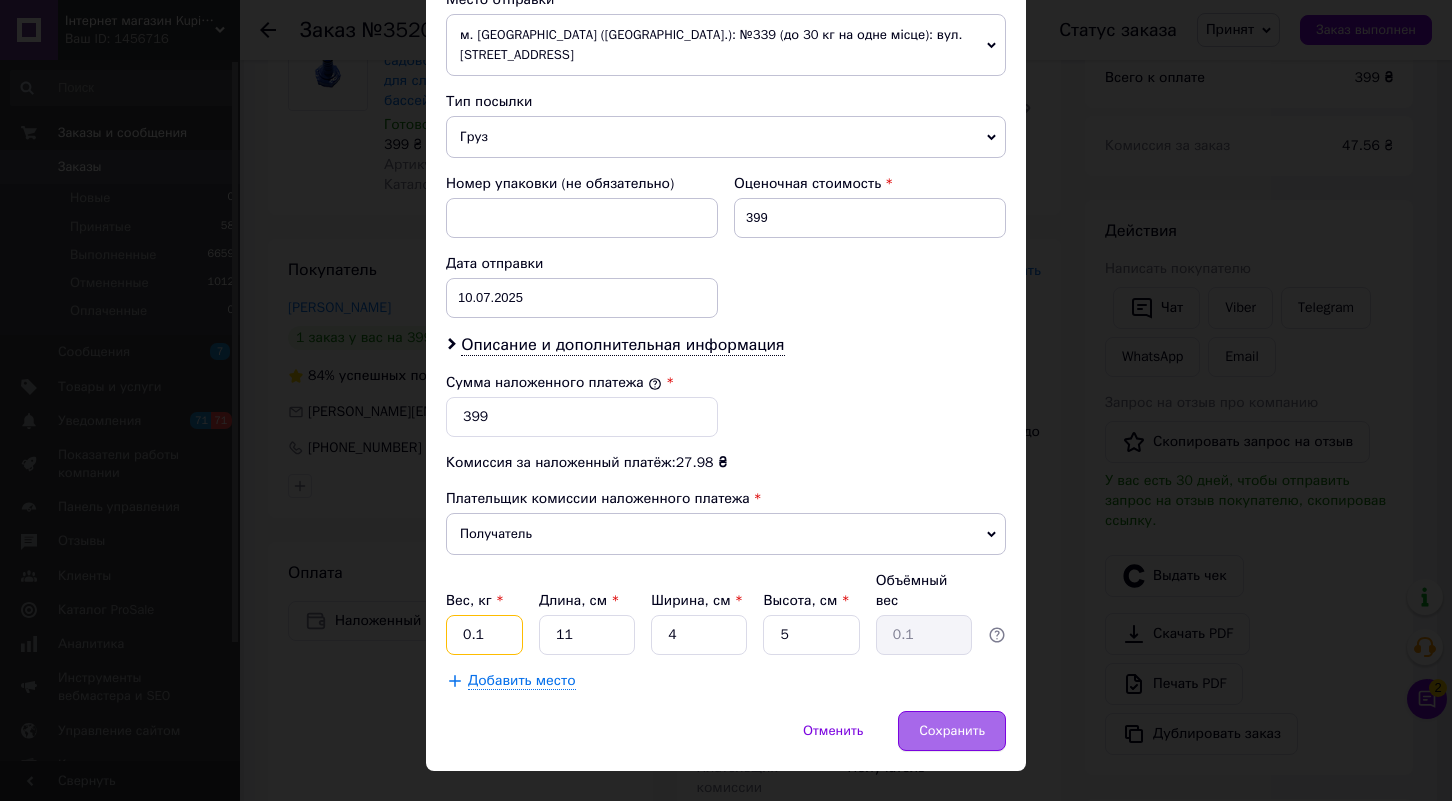 type on "0.1" 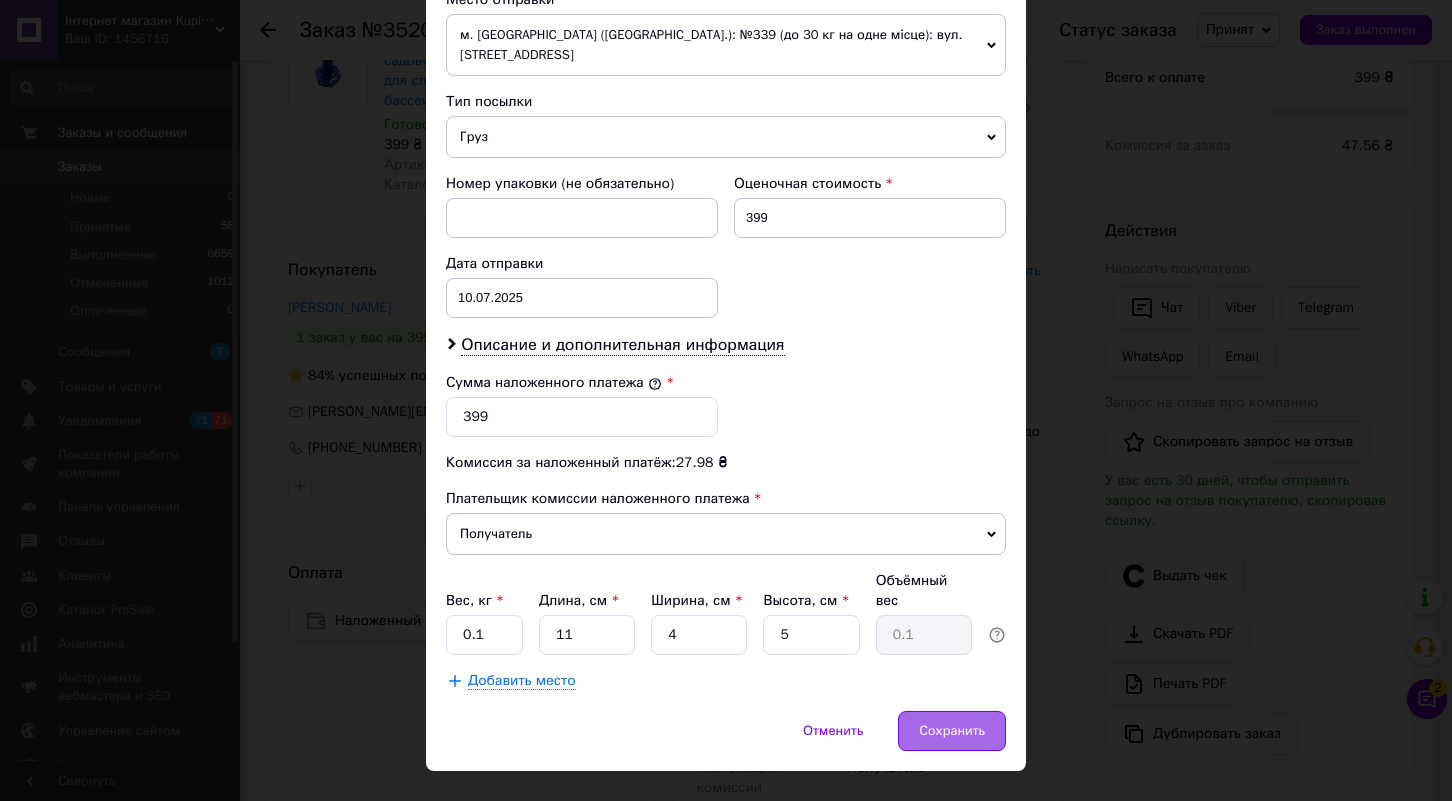 click on "Сохранить" at bounding box center [952, 731] 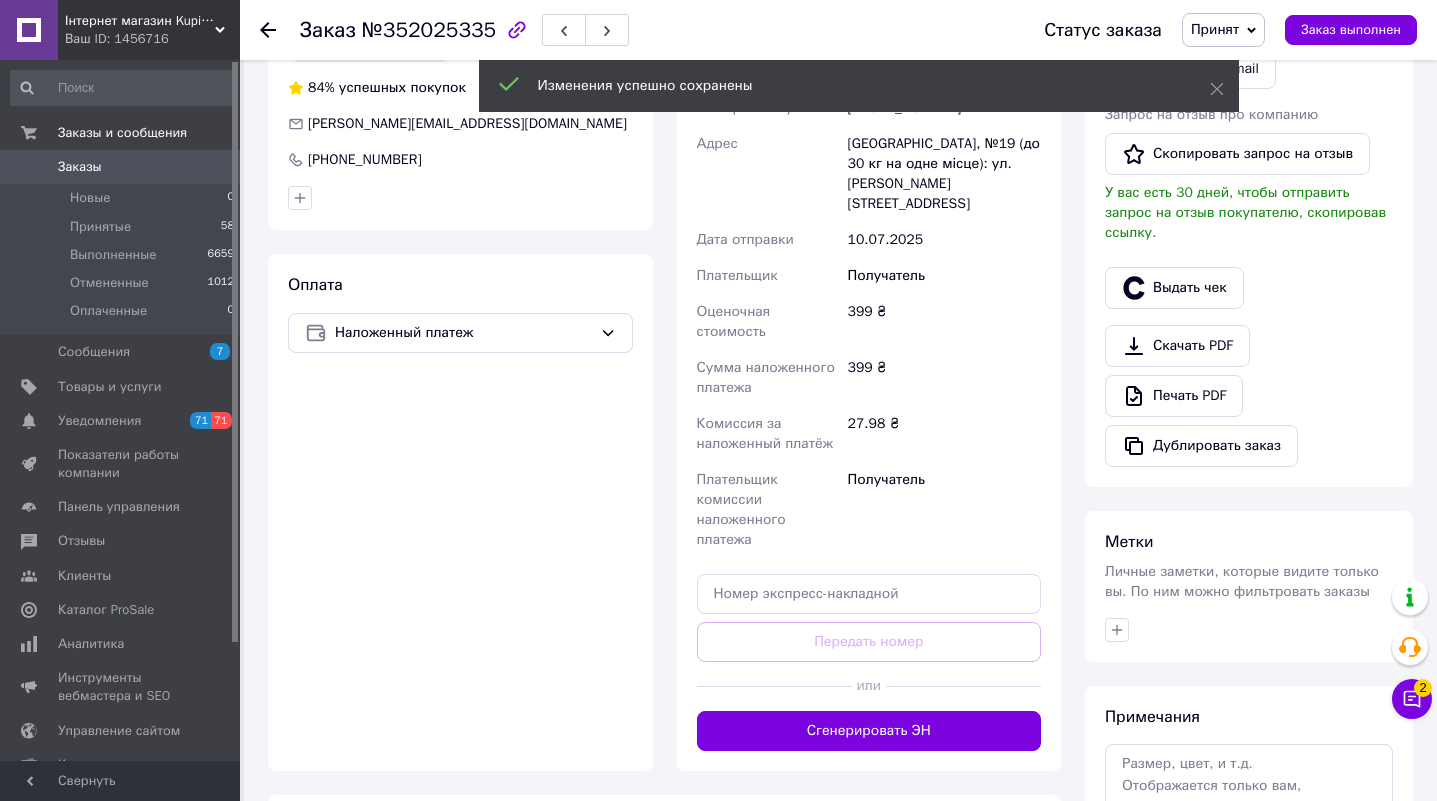 scroll, scrollTop: 600, scrollLeft: 0, axis: vertical 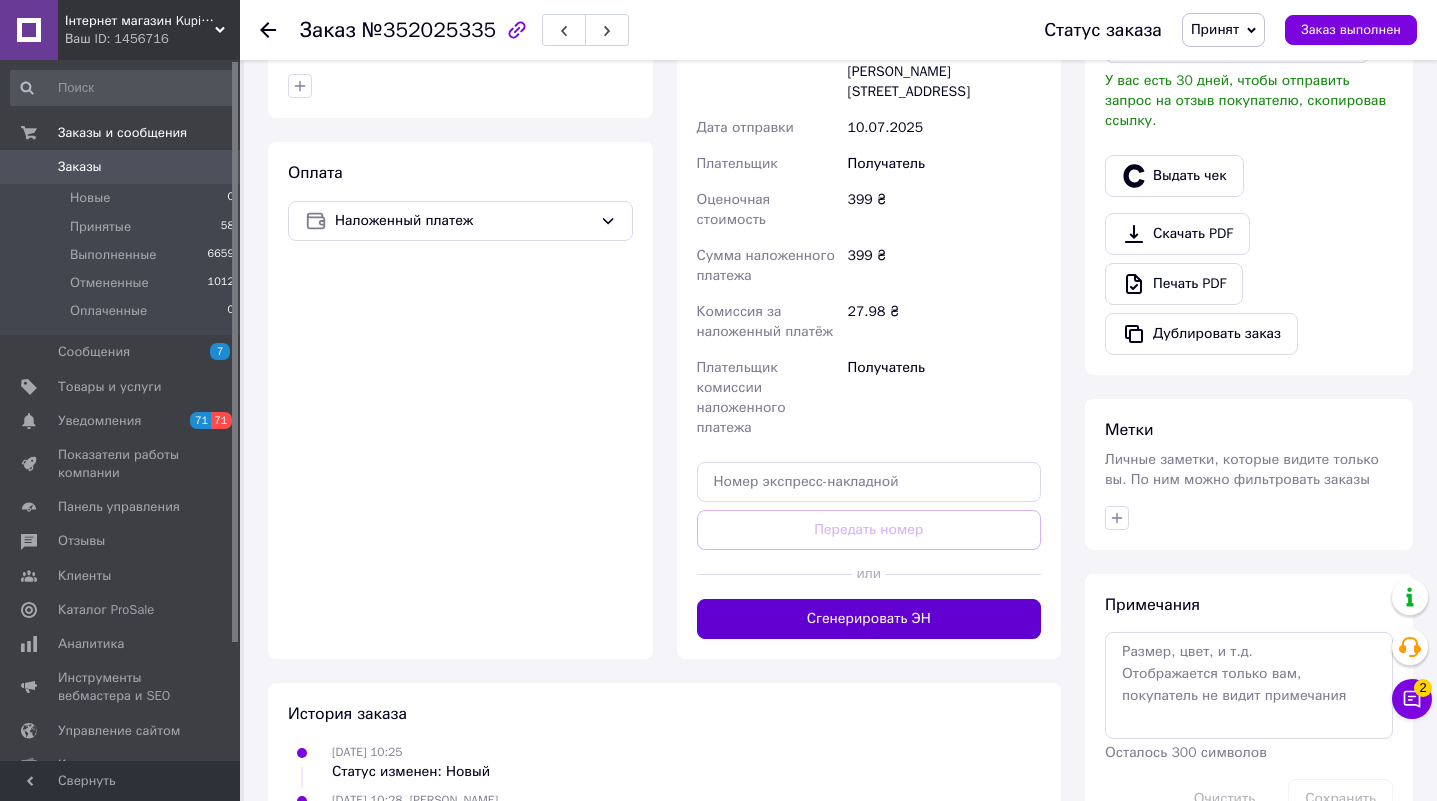click on "Сгенерировать ЭН" at bounding box center [869, 619] 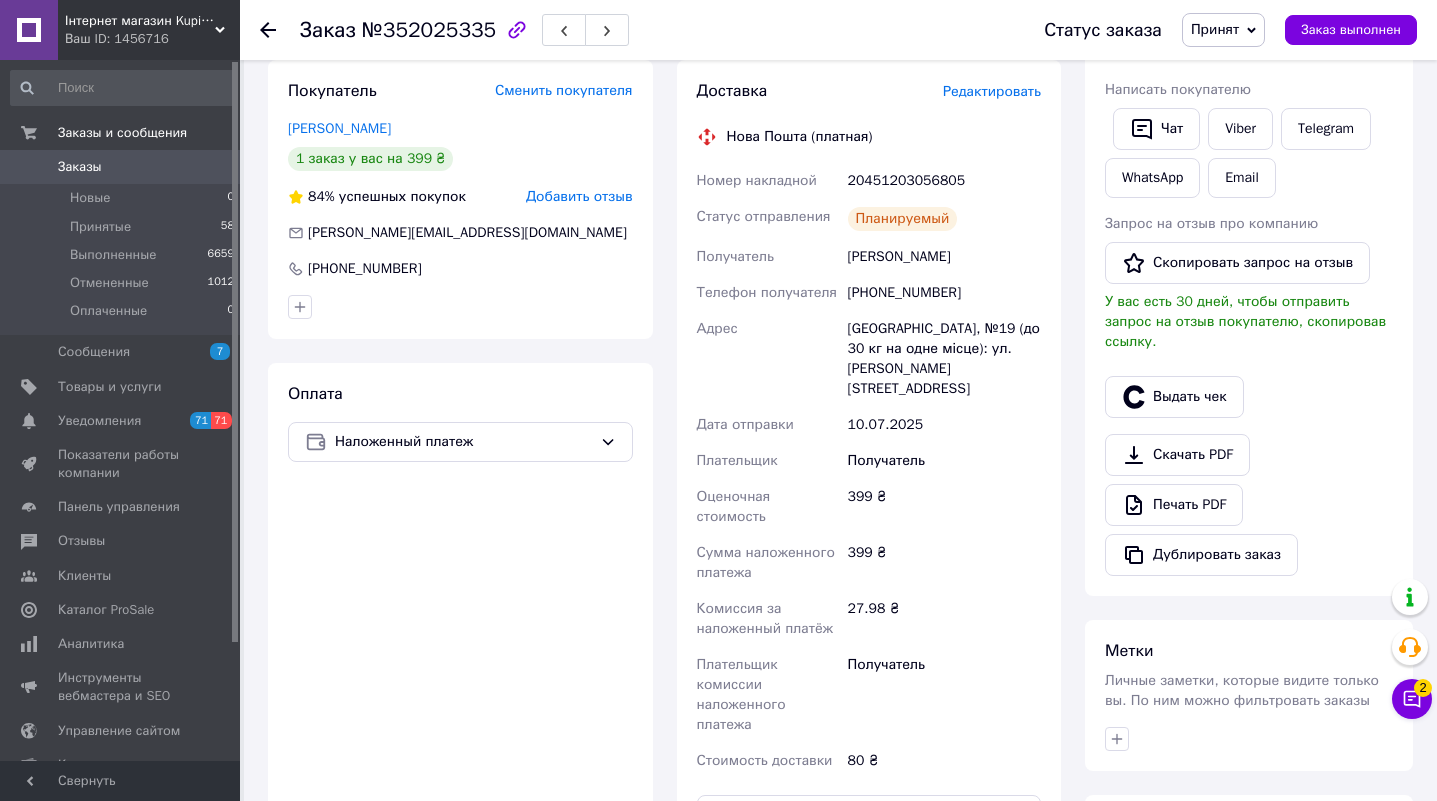 scroll, scrollTop: 300, scrollLeft: 0, axis: vertical 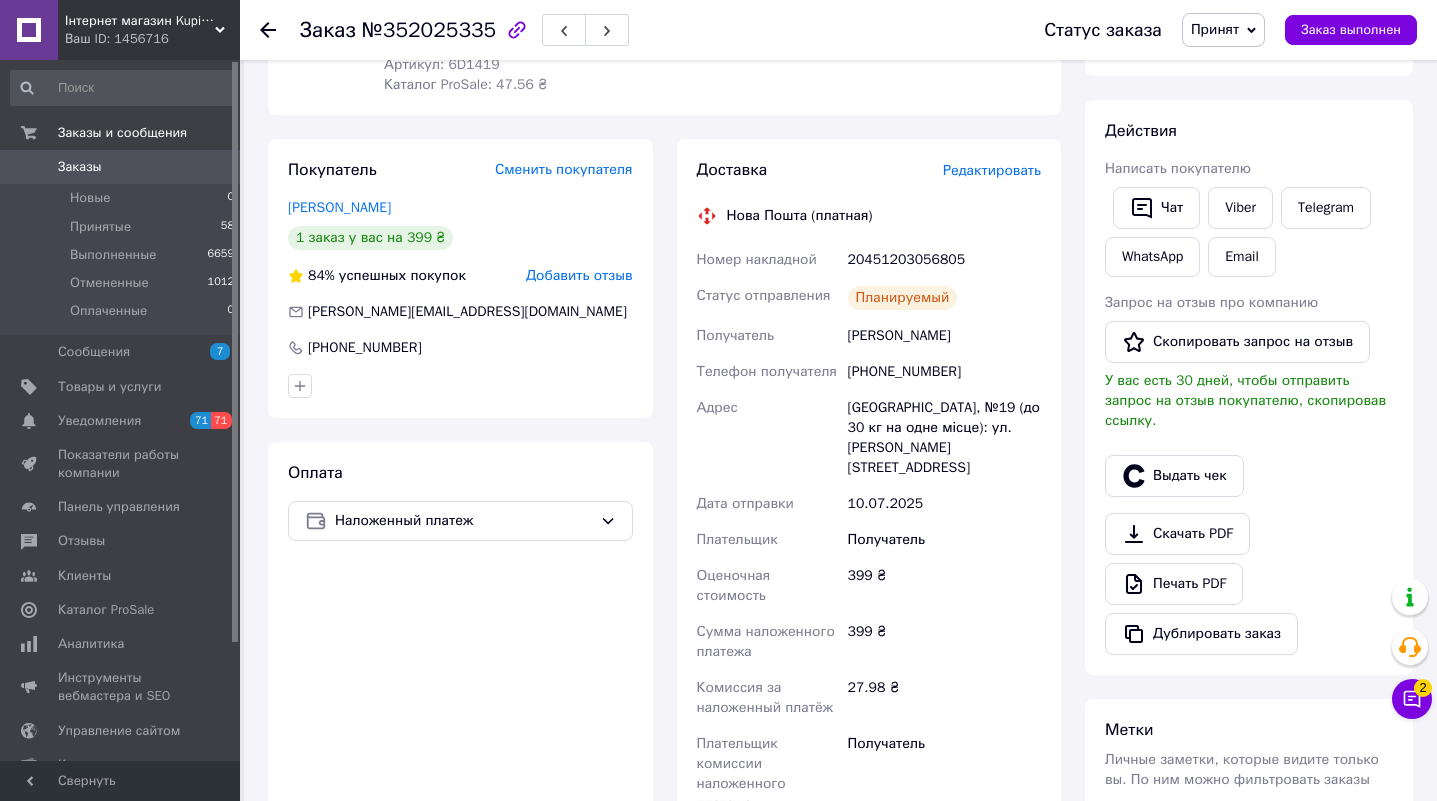 click on "Заказы 0" at bounding box center [123, 167] 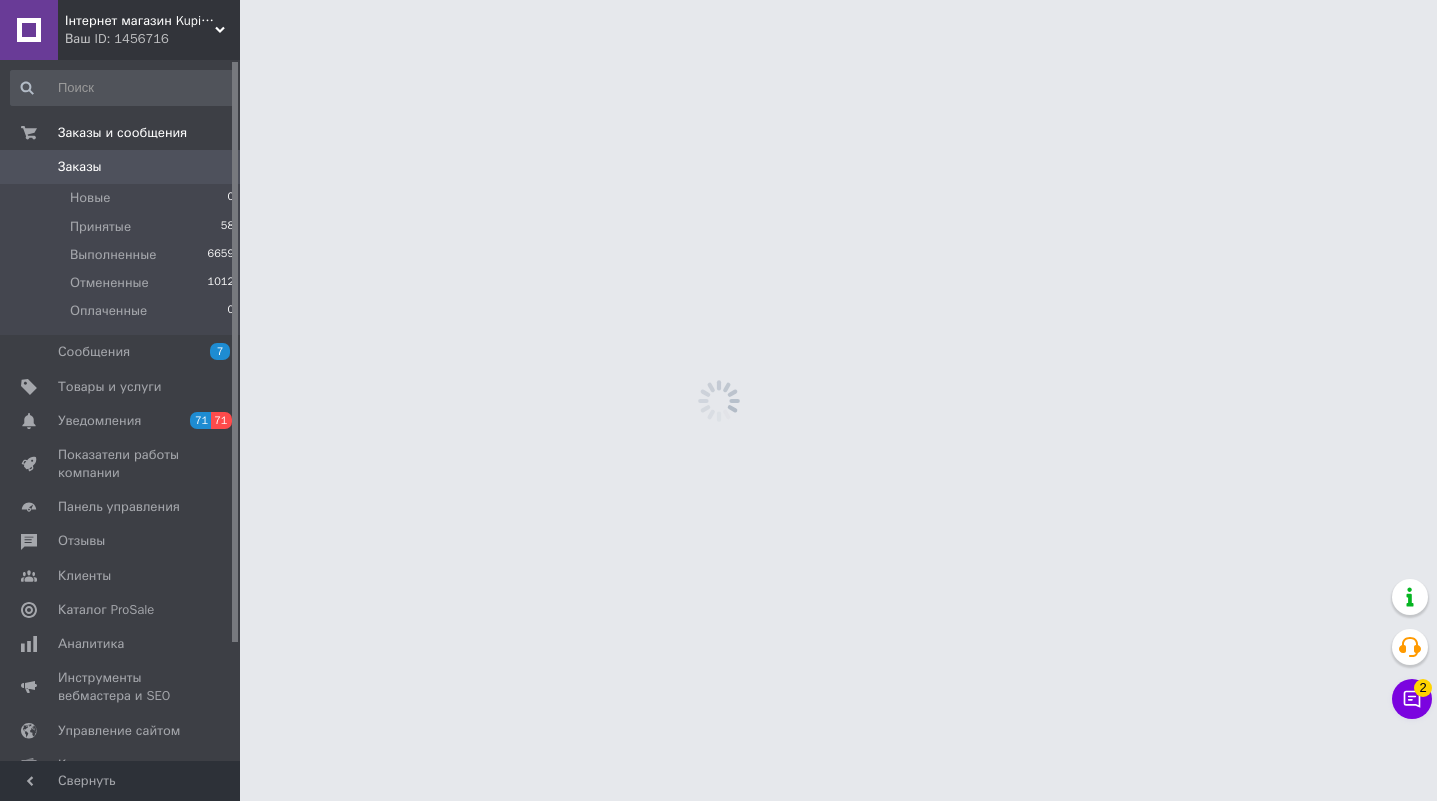 scroll, scrollTop: 0, scrollLeft: 0, axis: both 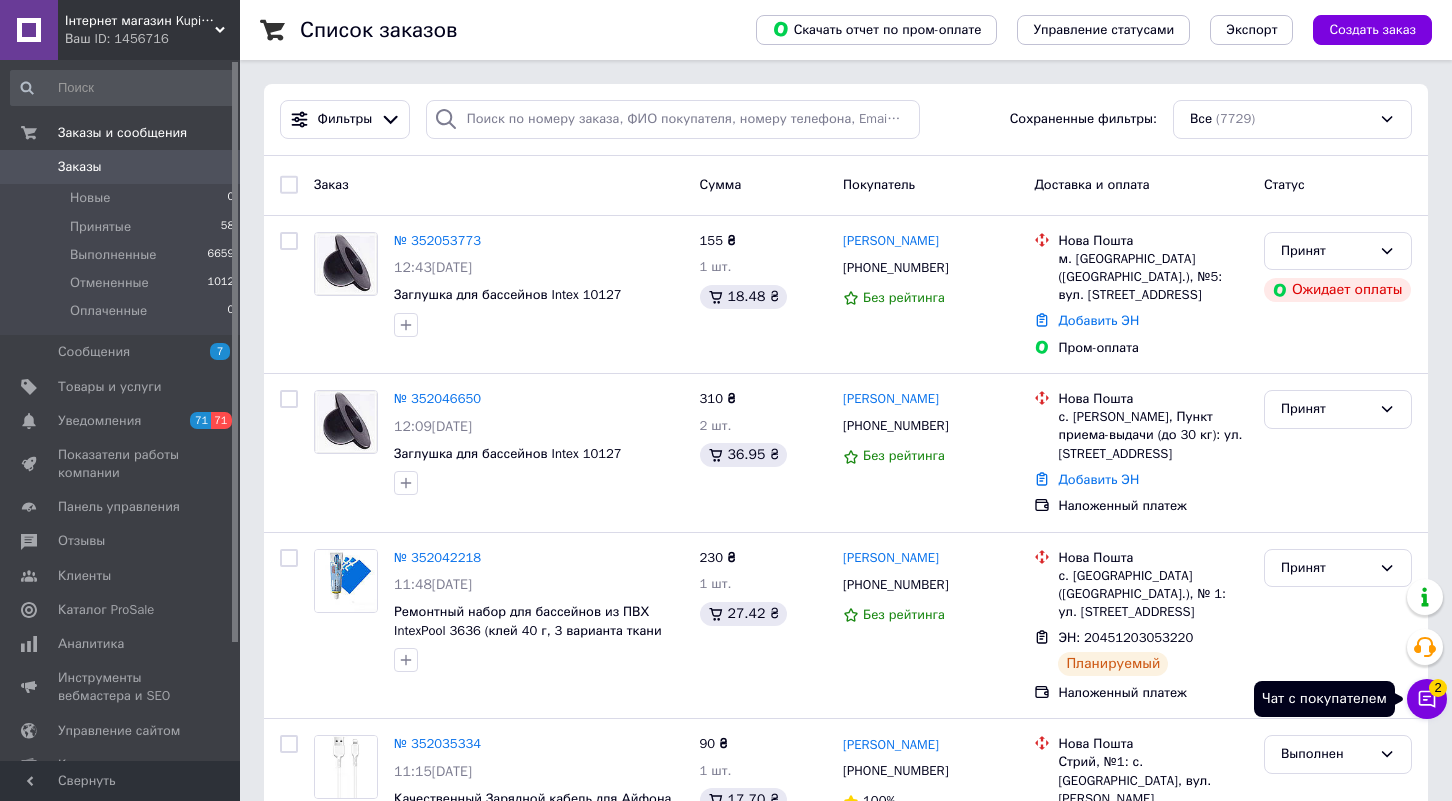 click on "Чат с покупателем 2" at bounding box center [1427, 699] 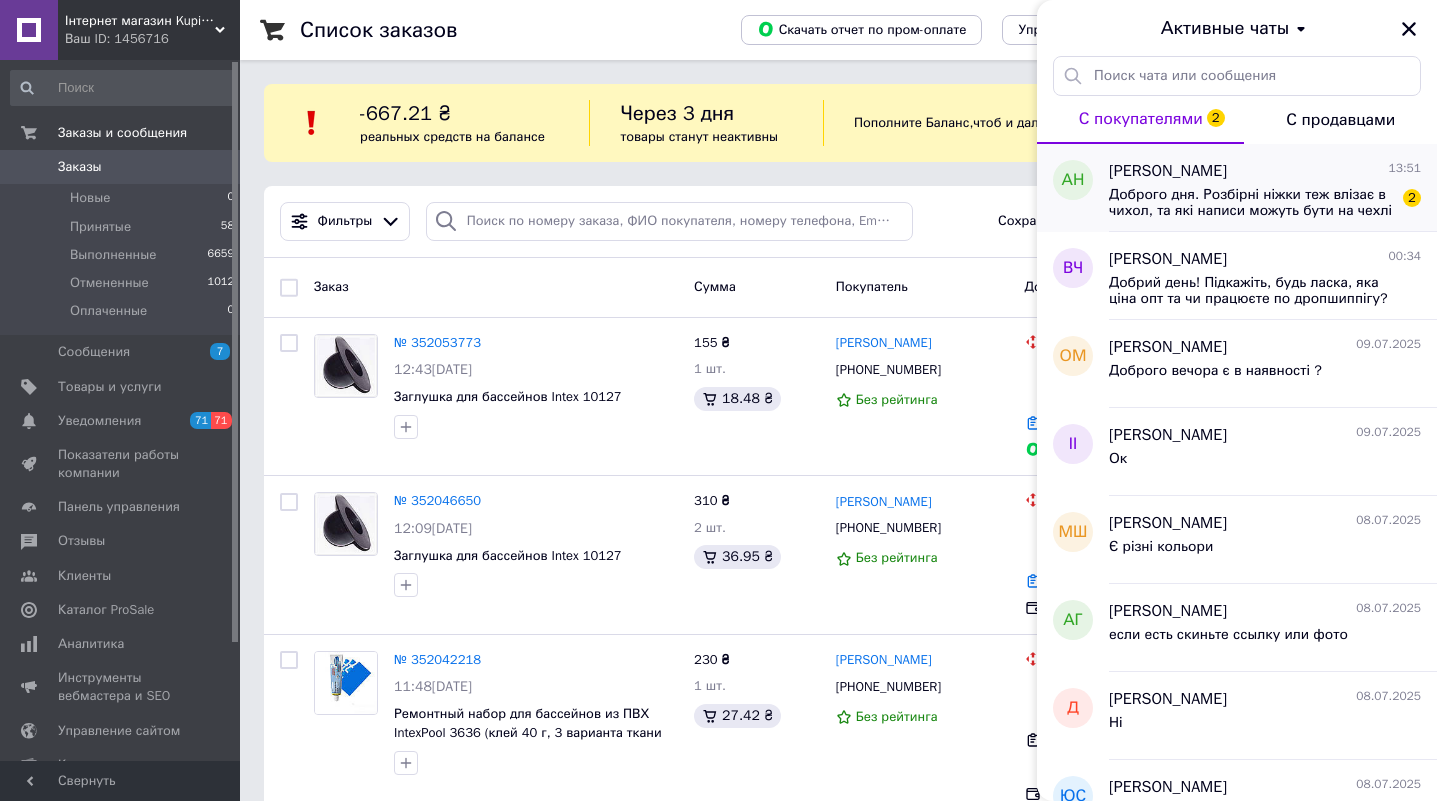 click on "Доброго дня. Розбірні ніжки теж влізає в чихол, та які написи можуть бути на чехлі (щось для кума )? 2" at bounding box center (1265, 201) 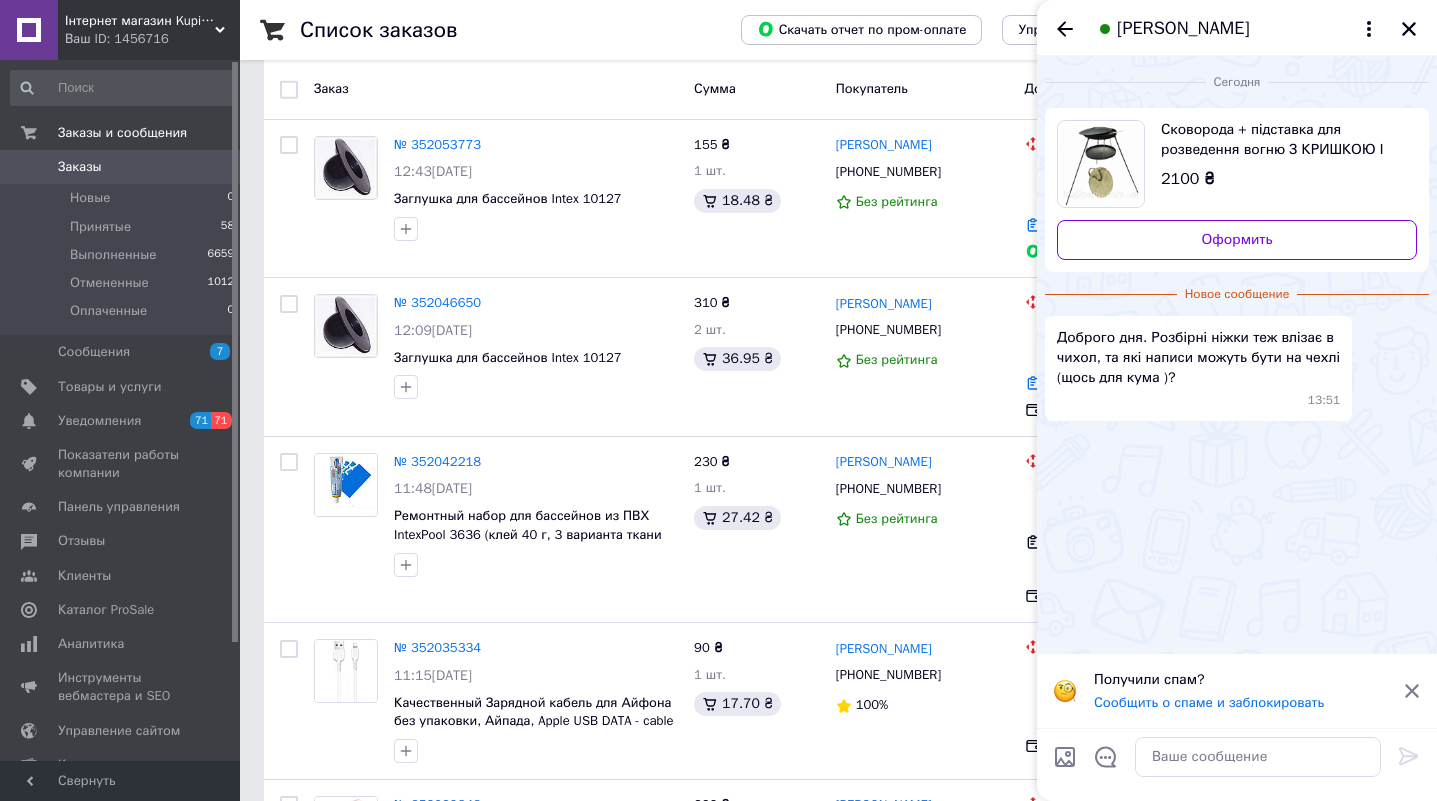 scroll, scrollTop: 200, scrollLeft: 0, axis: vertical 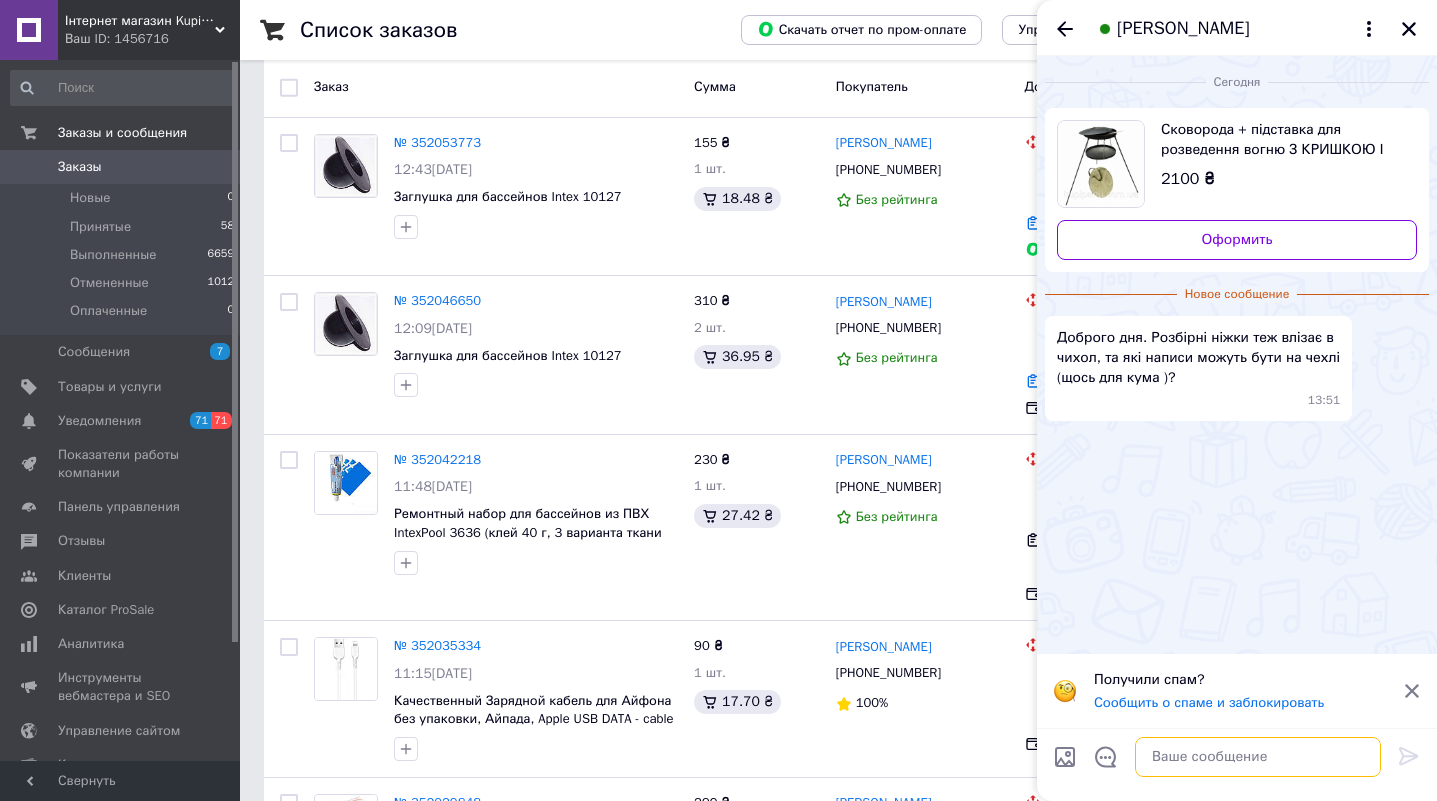 click at bounding box center [1258, 757] 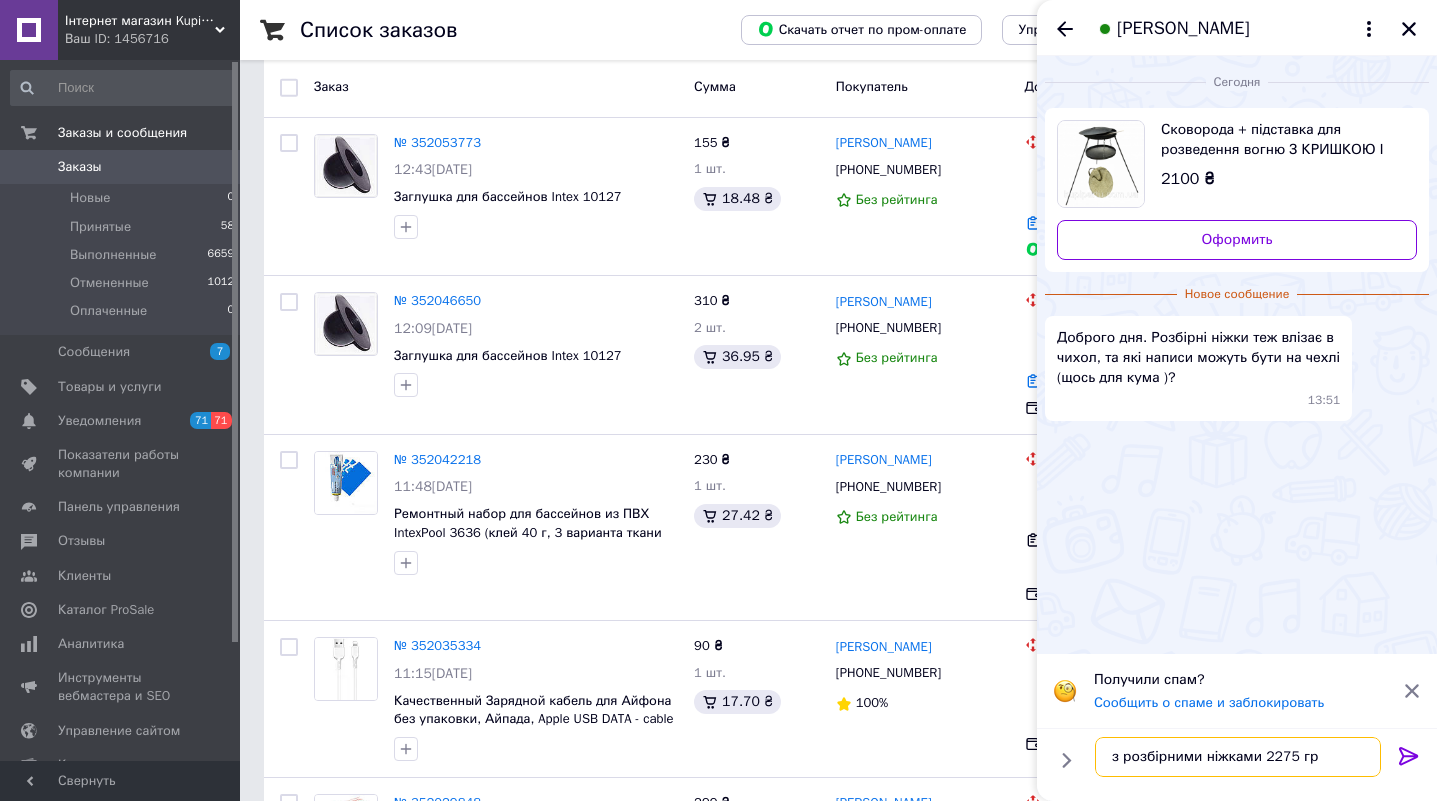 type on "з розбірними ніжками 2275 гр" 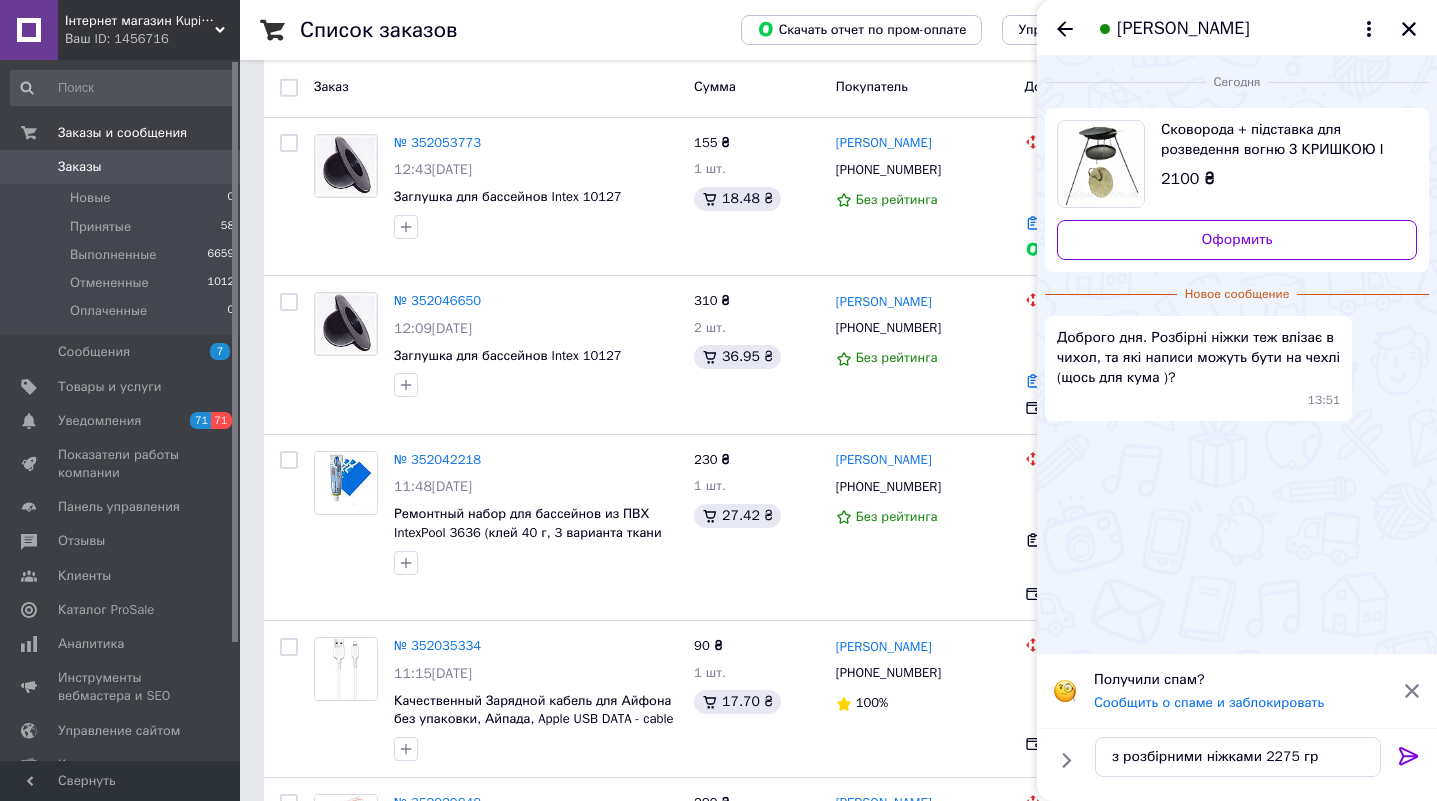 click 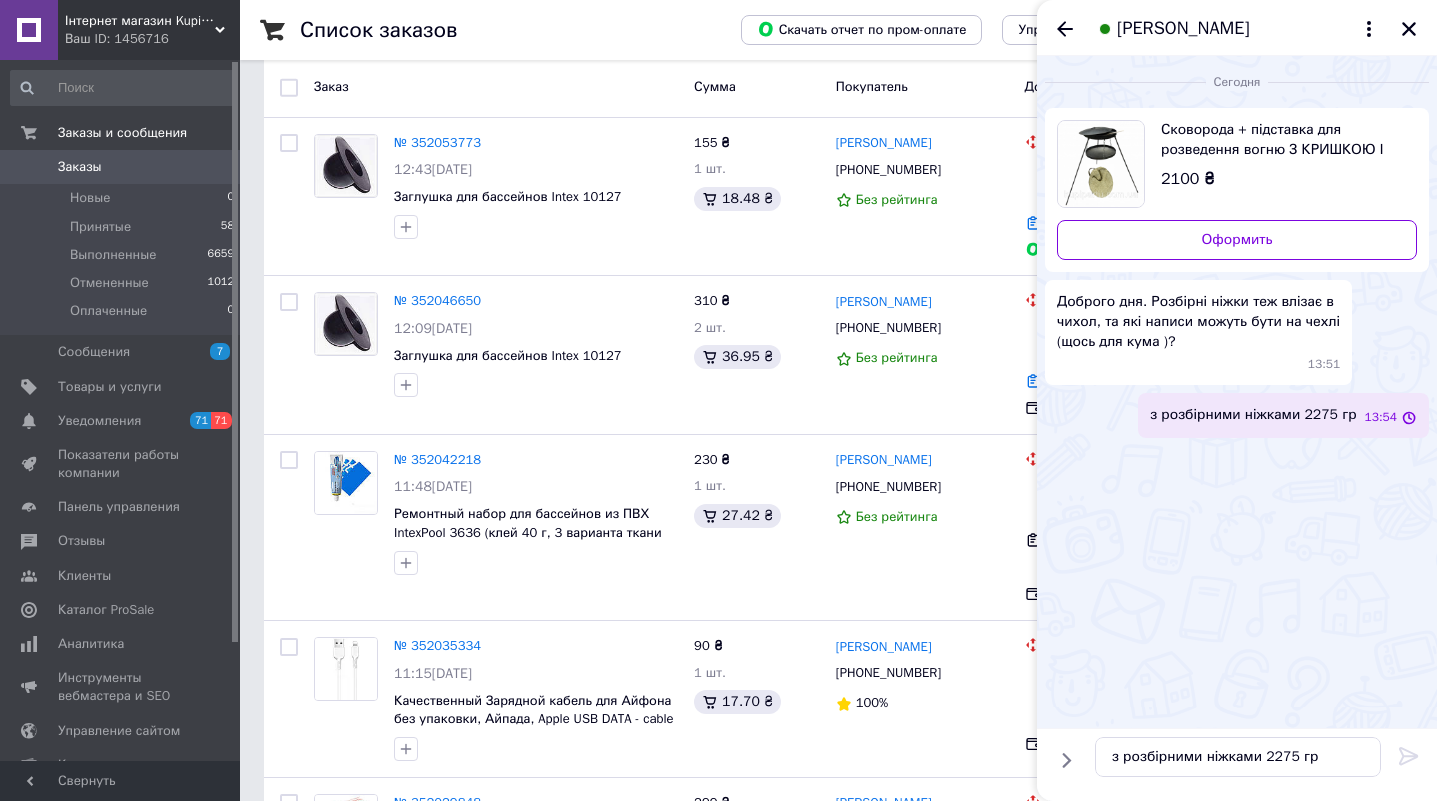 type 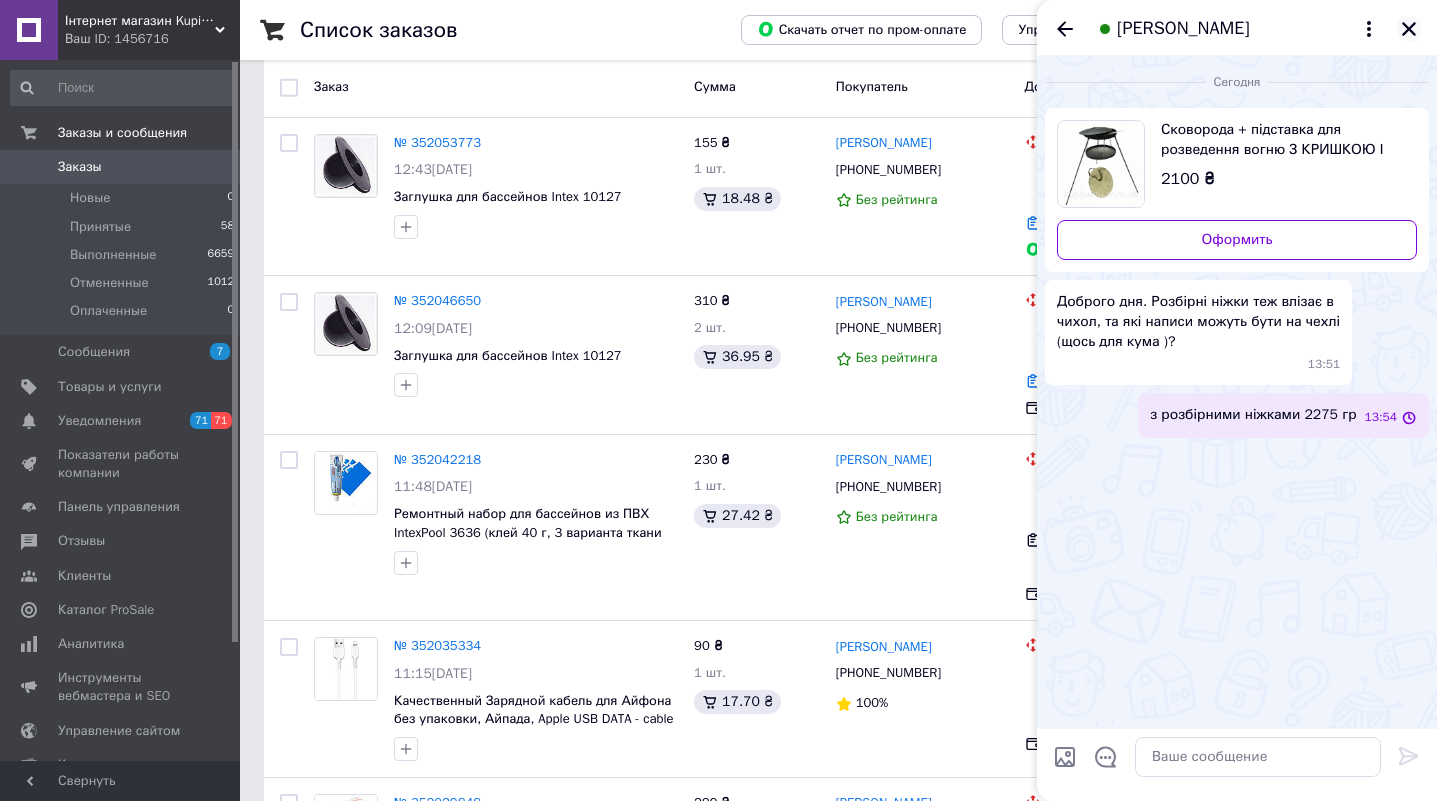 click 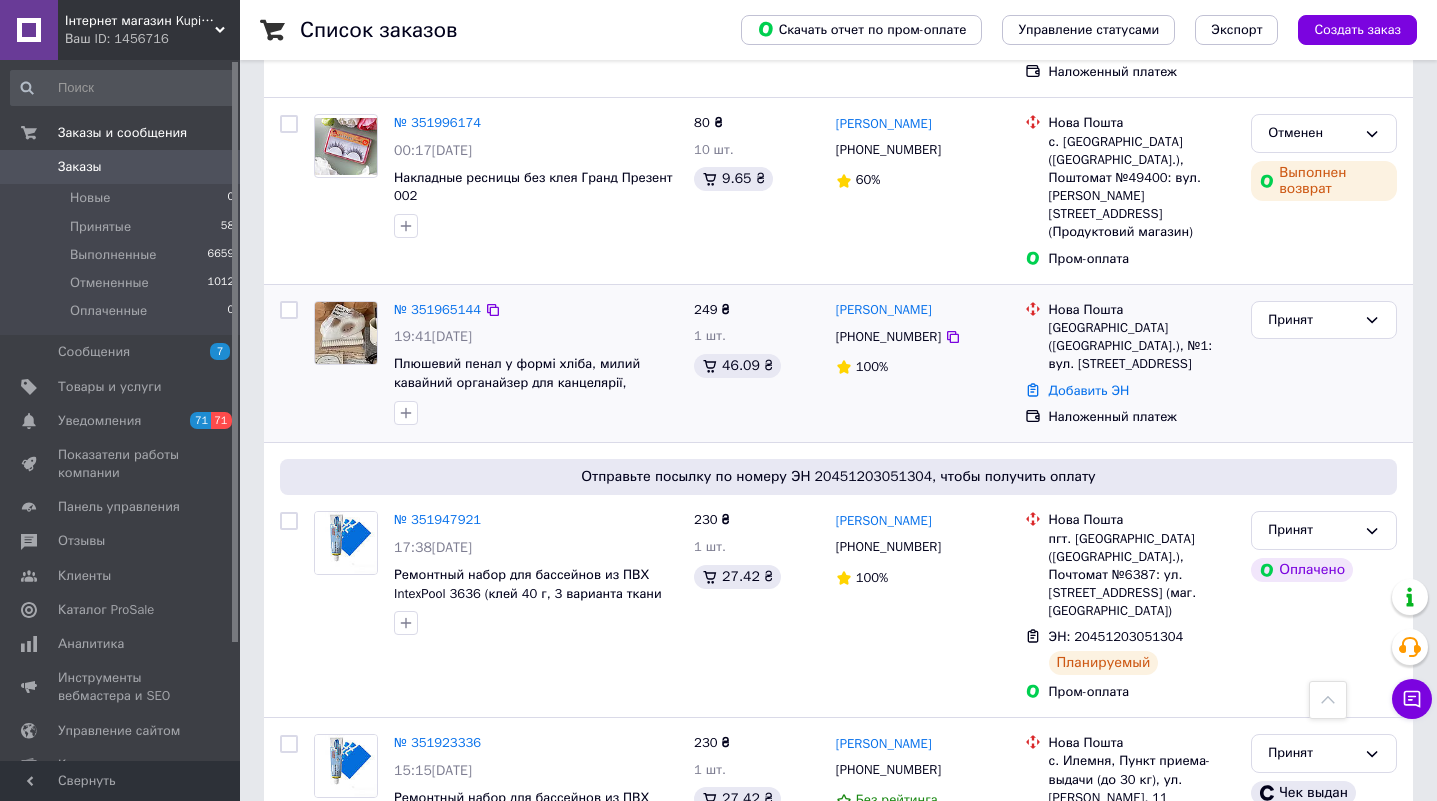 scroll, scrollTop: 1600, scrollLeft: 0, axis: vertical 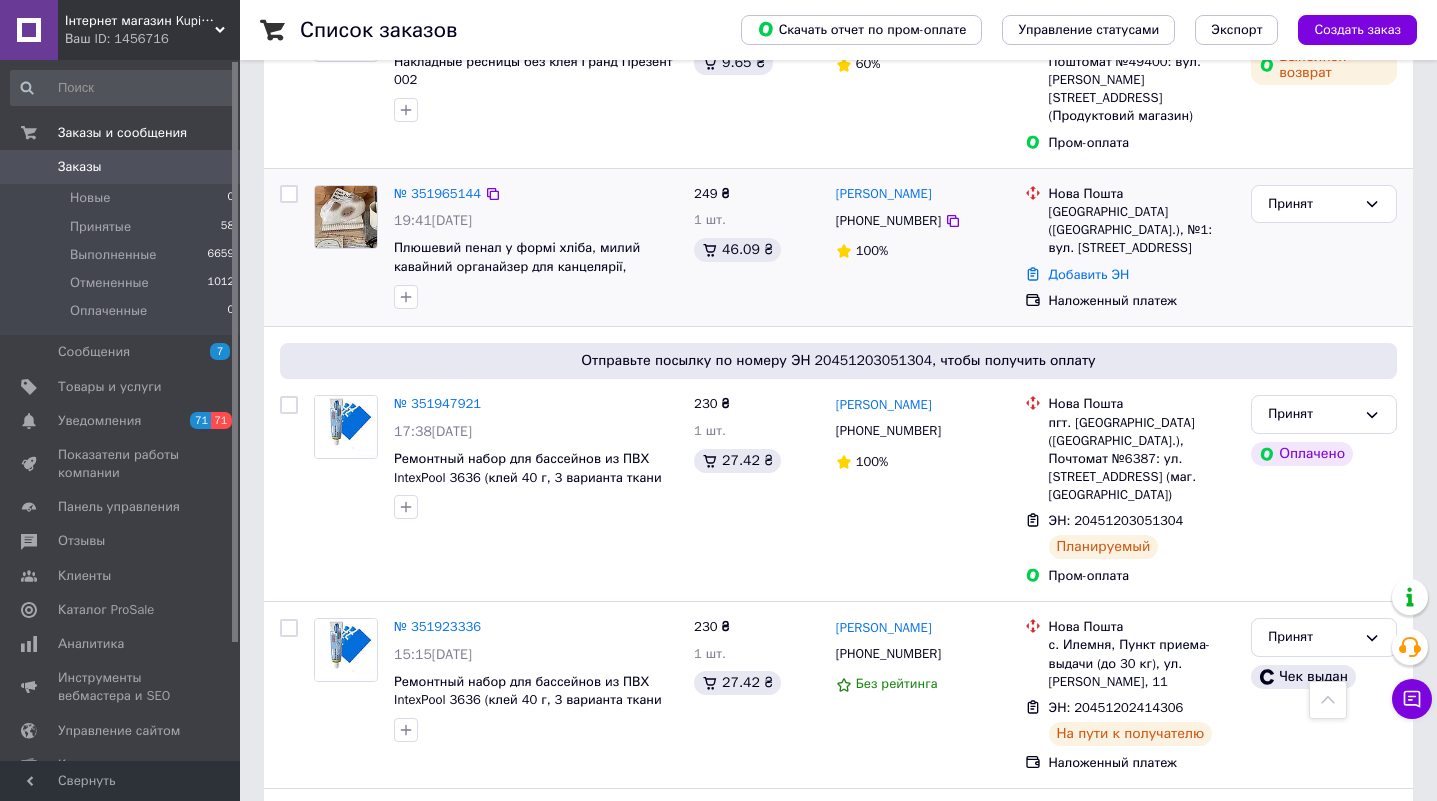 click at bounding box center (346, 217) 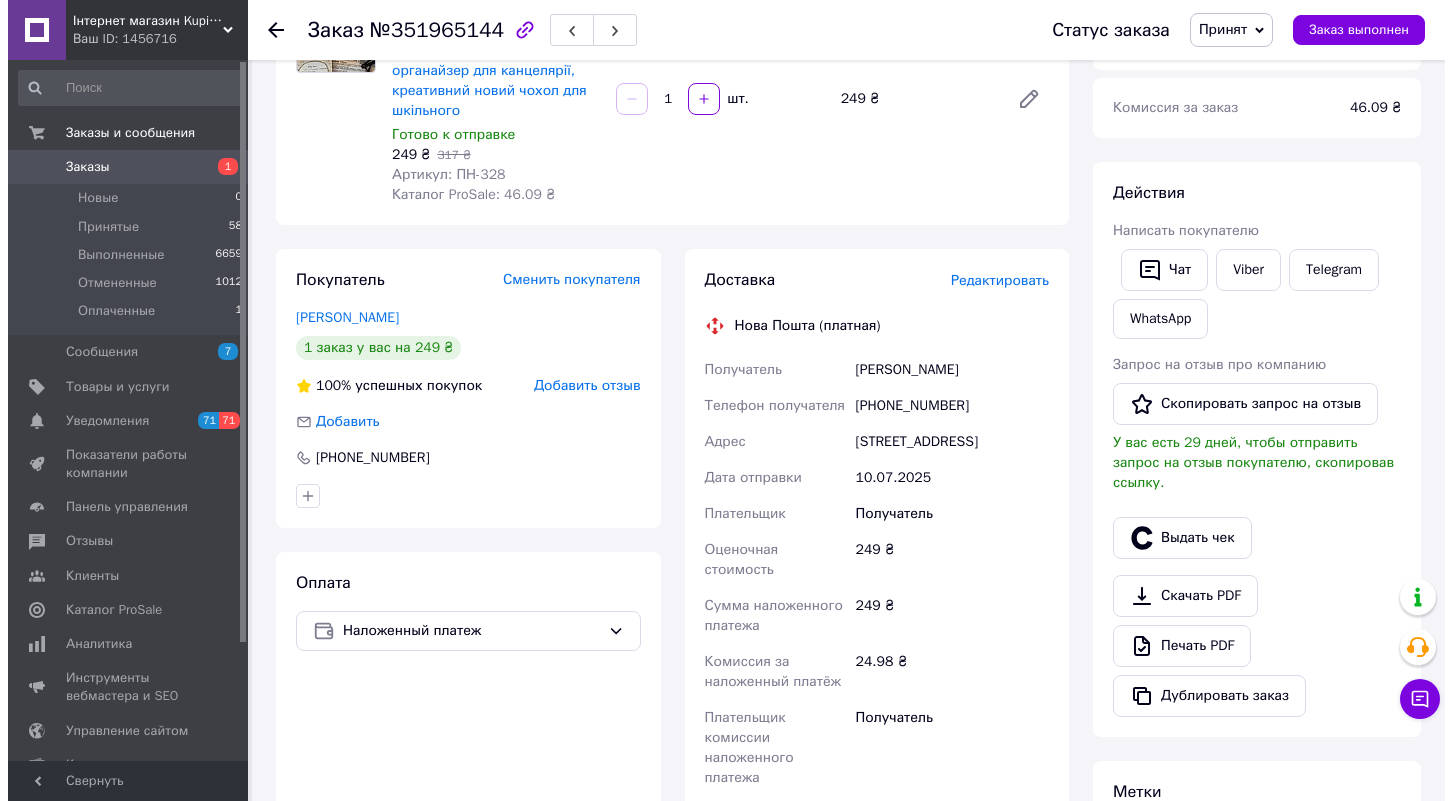 scroll, scrollTop: 400, scrollLeft: 0, axis: vertical 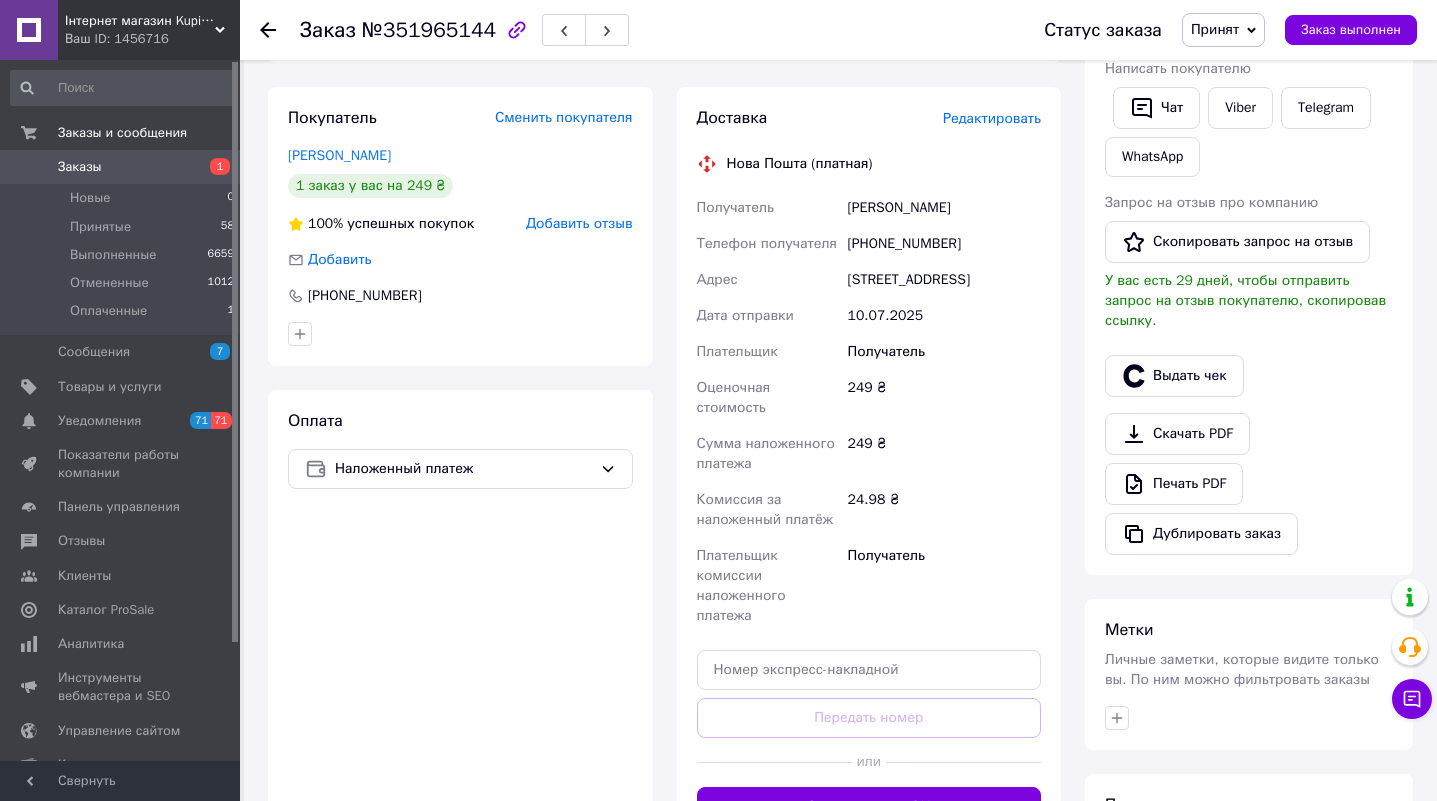 click on "Редактировать" at bounding box center (992, 118) 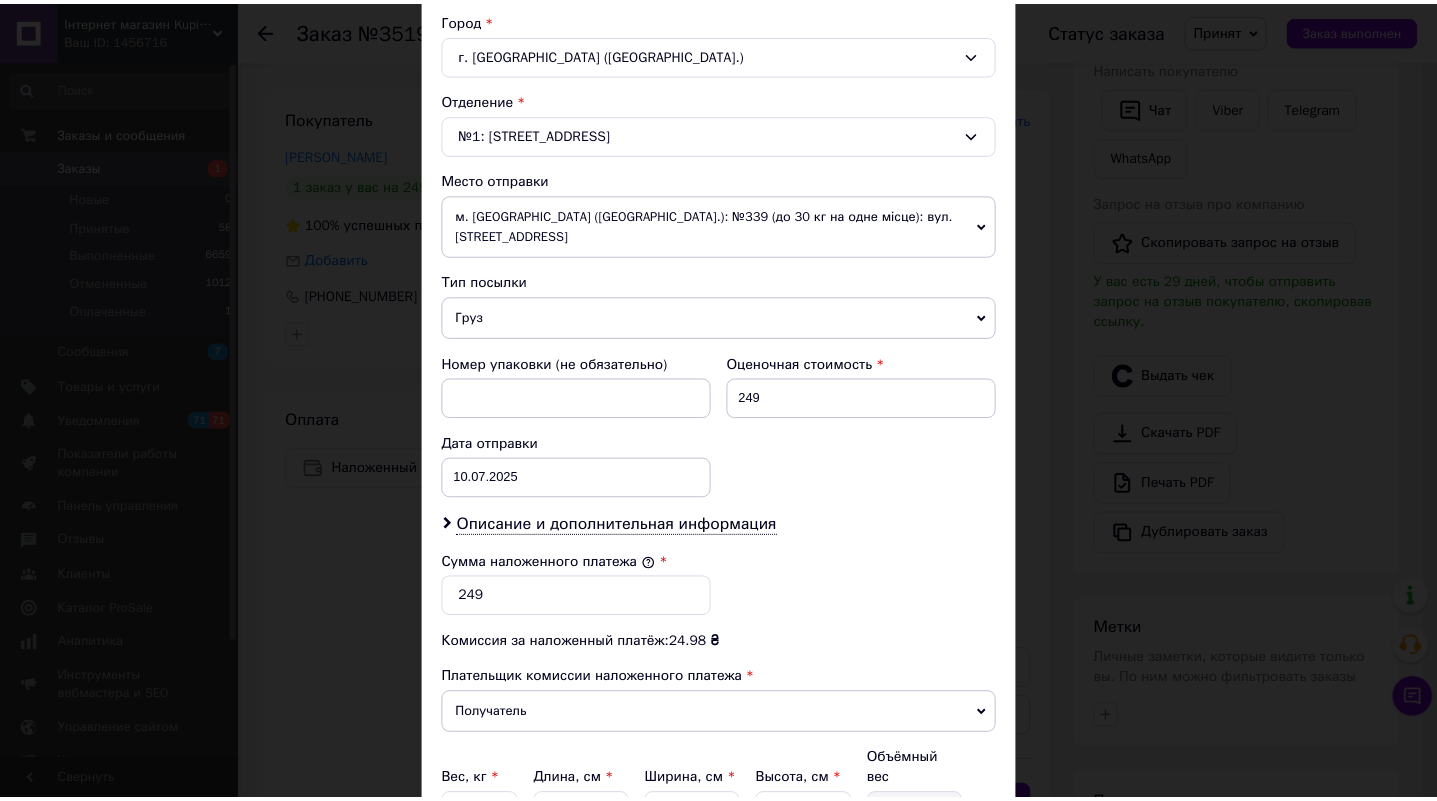 scroll, scrollTop: 725, scrollLeft: 0, axis: vertical 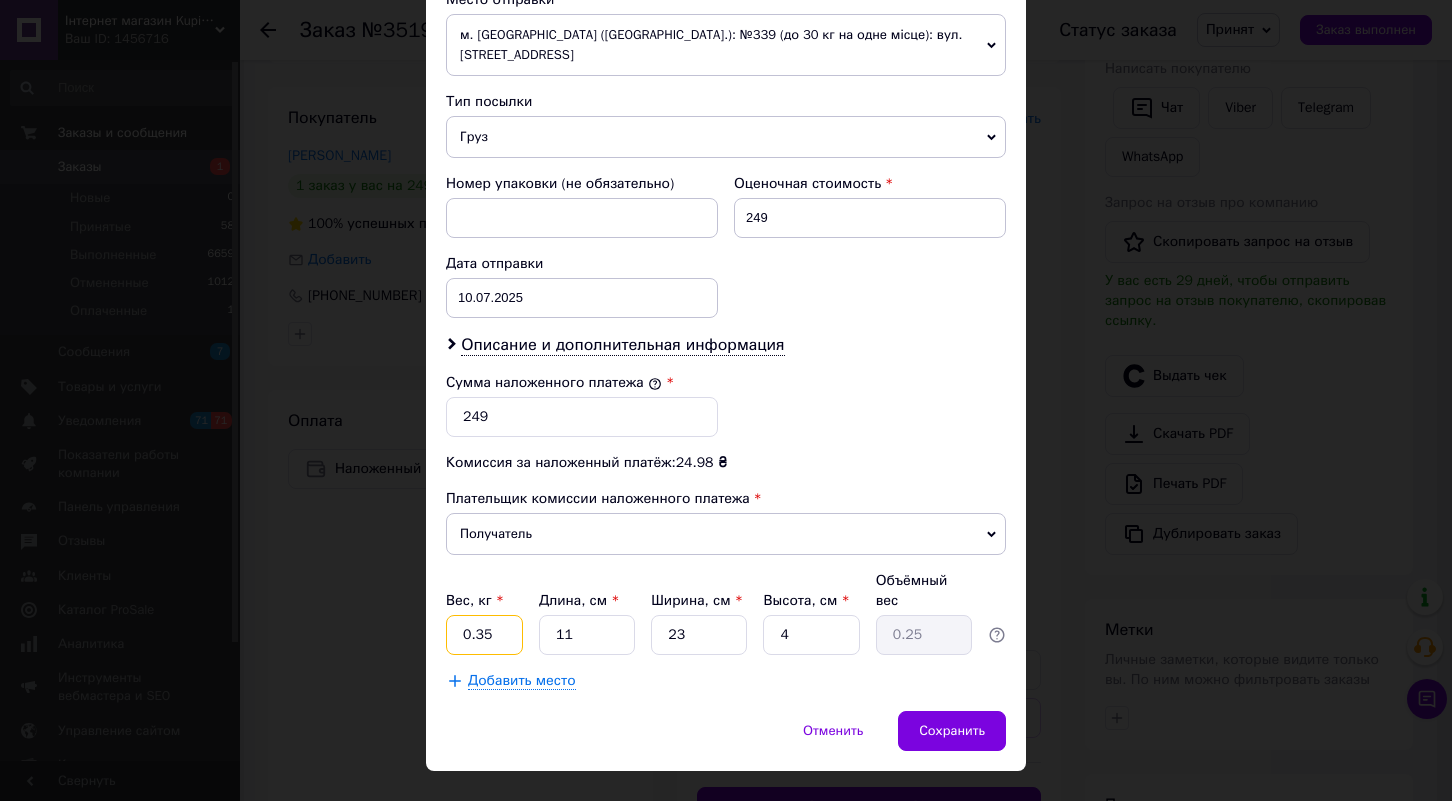 click on "0.35" at bounding box center [484, 635] 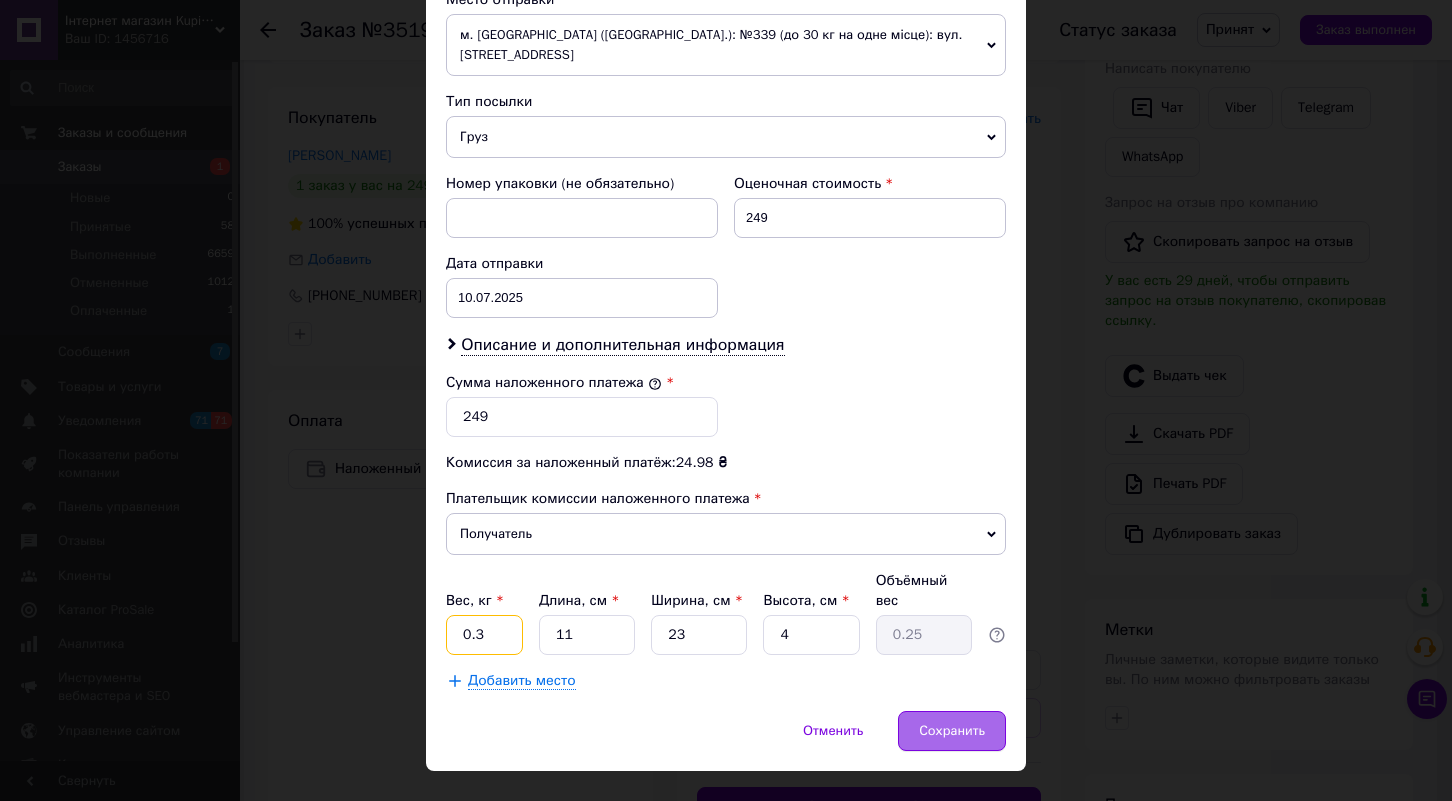 type on "0.3" 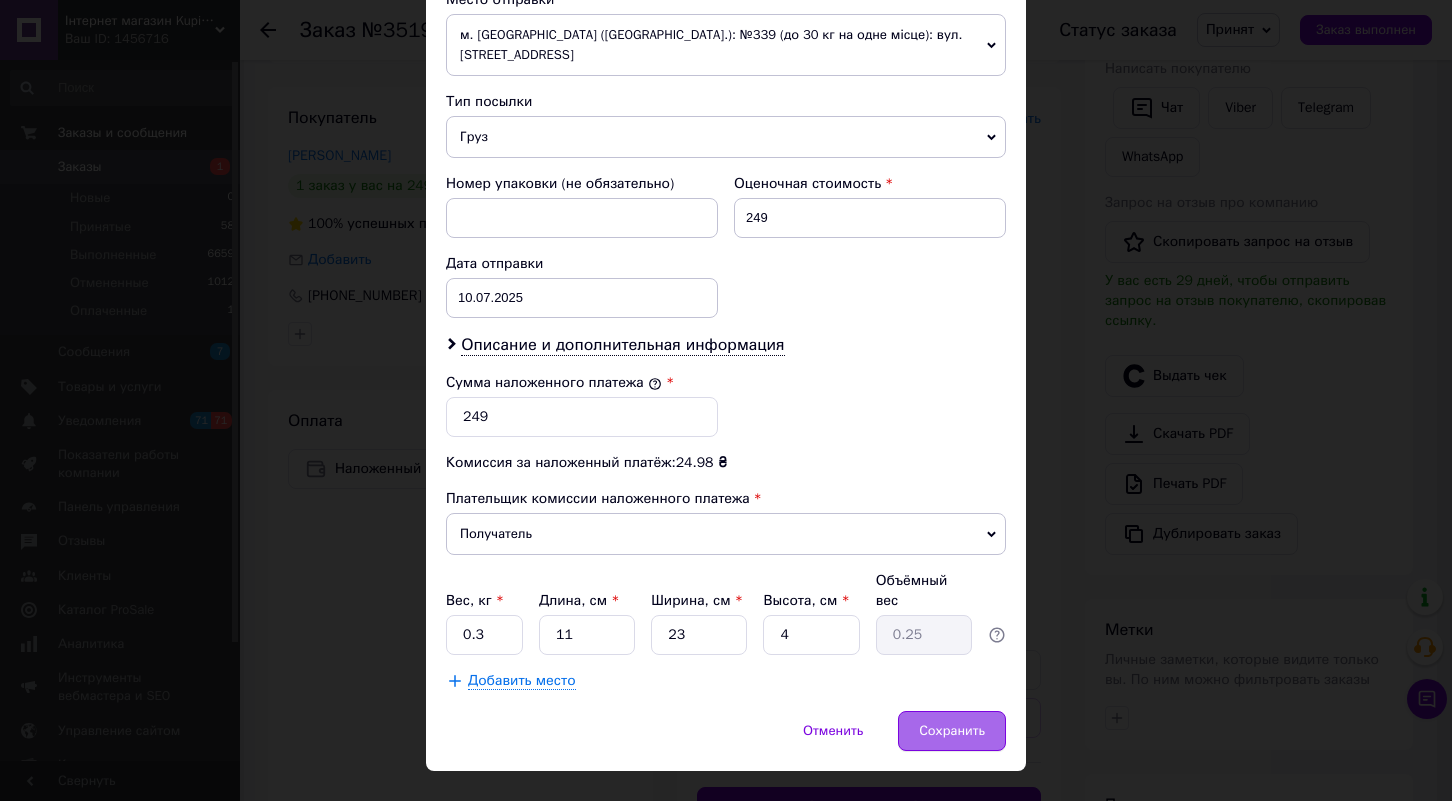click on "Сохранить" at bounding box center [952, 731] 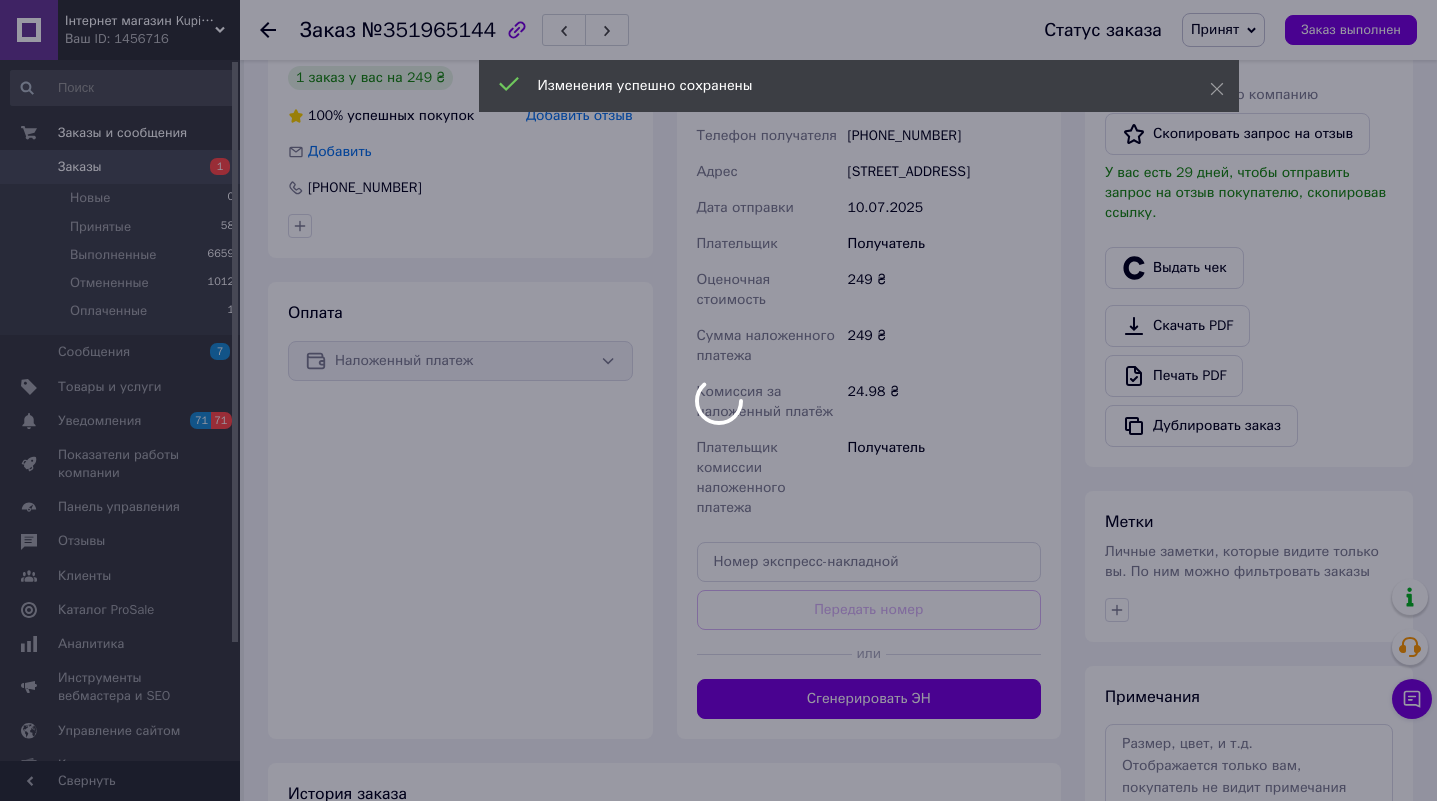 scroll, scrollTop: 642, scrollLeft: 0, axis: vertical 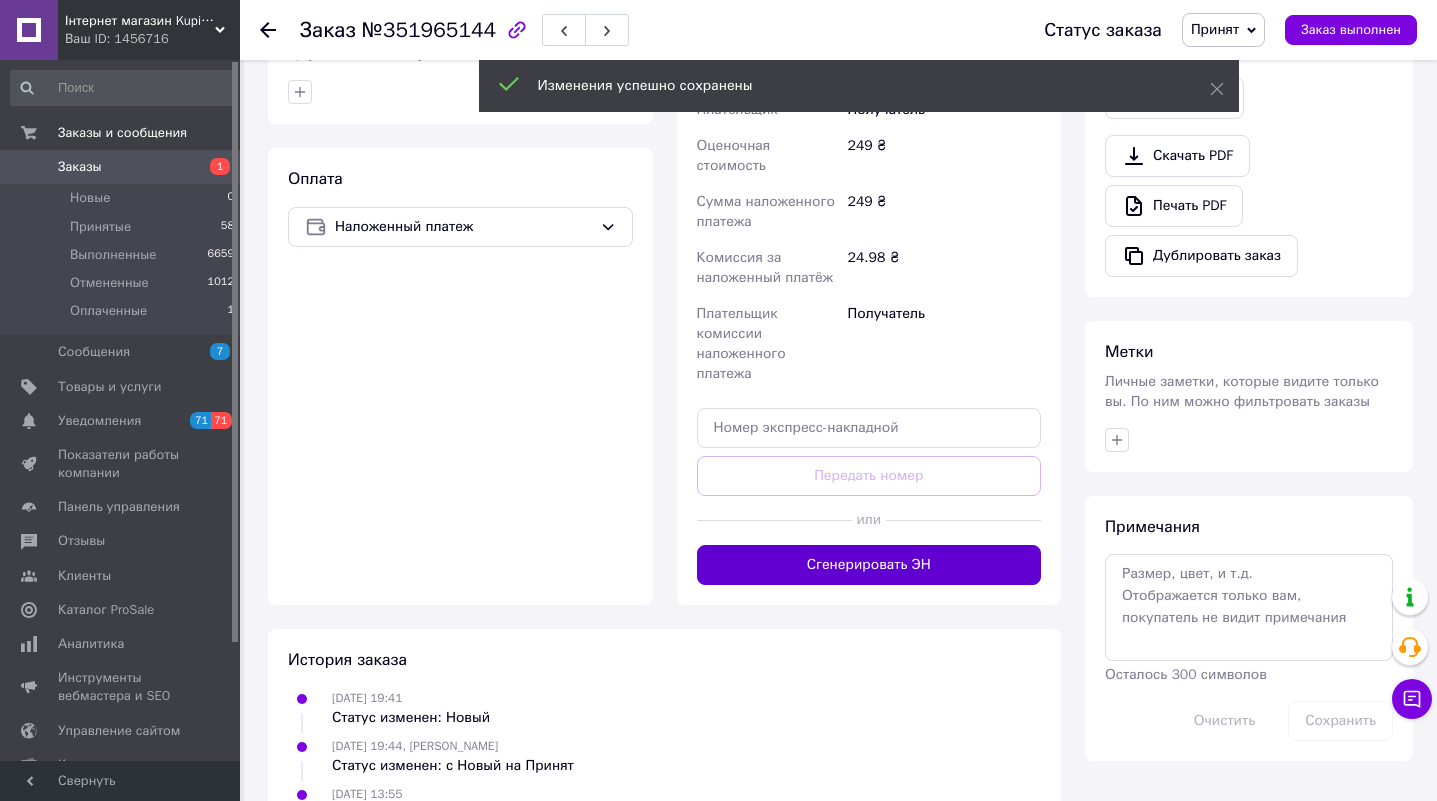 click on "Сгенерировать ЭН" at bounding box center [869, 565] 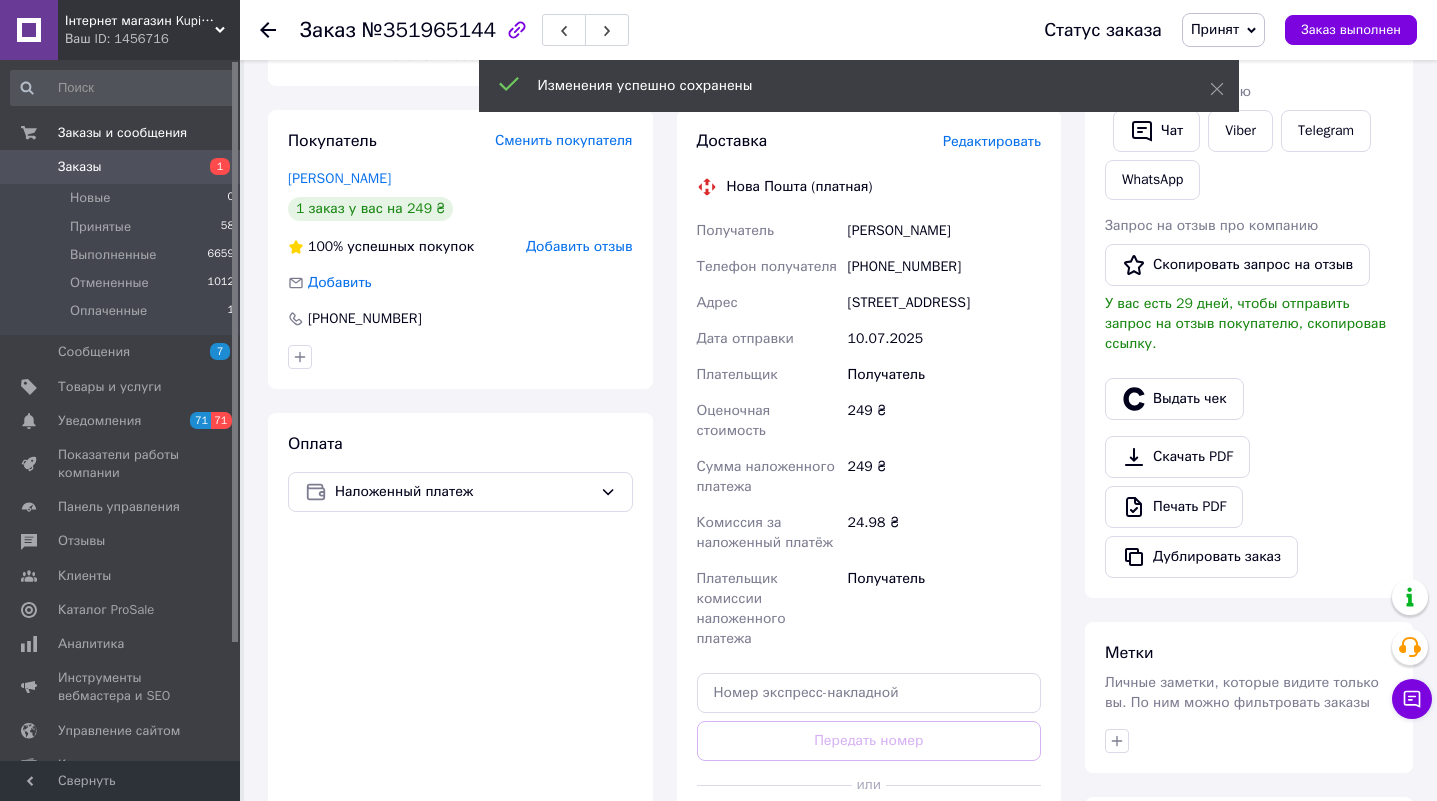 scroll, scrollTop: 342, scrollLeft: 0, axis: vertical 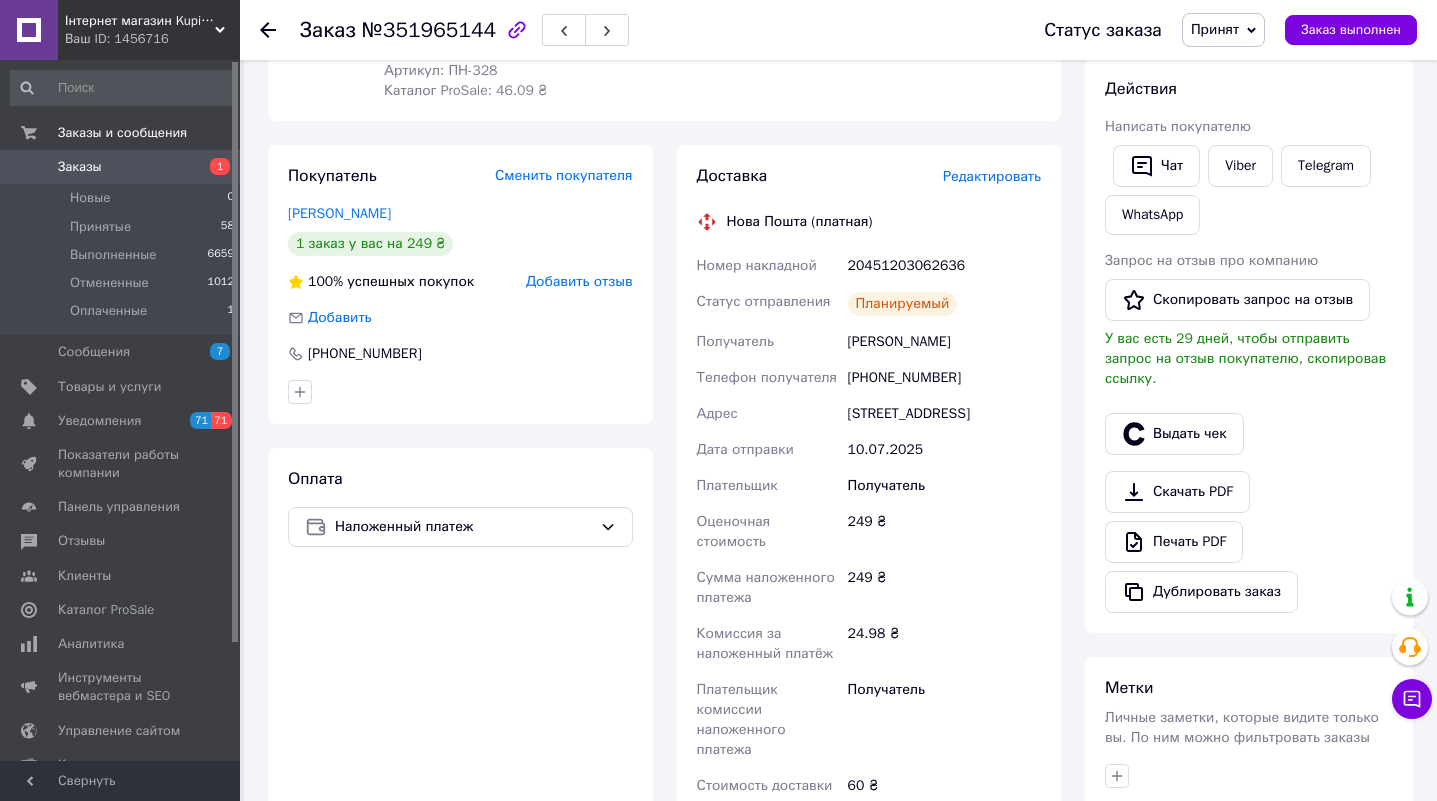 click on "Заказы" at bounding box center [80, 167] 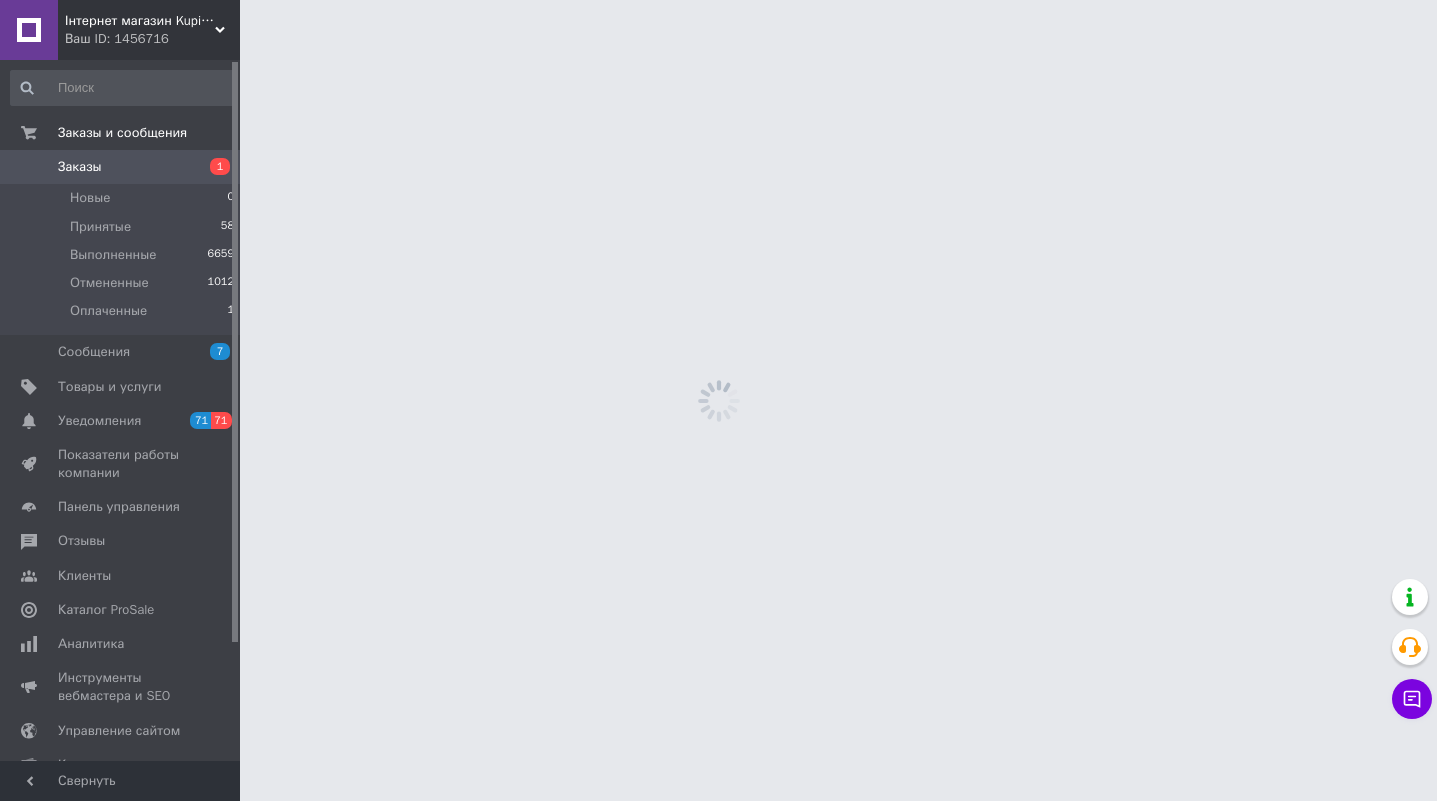 scroll, scrollTop: 0, scrollLeft: 0, axis: both 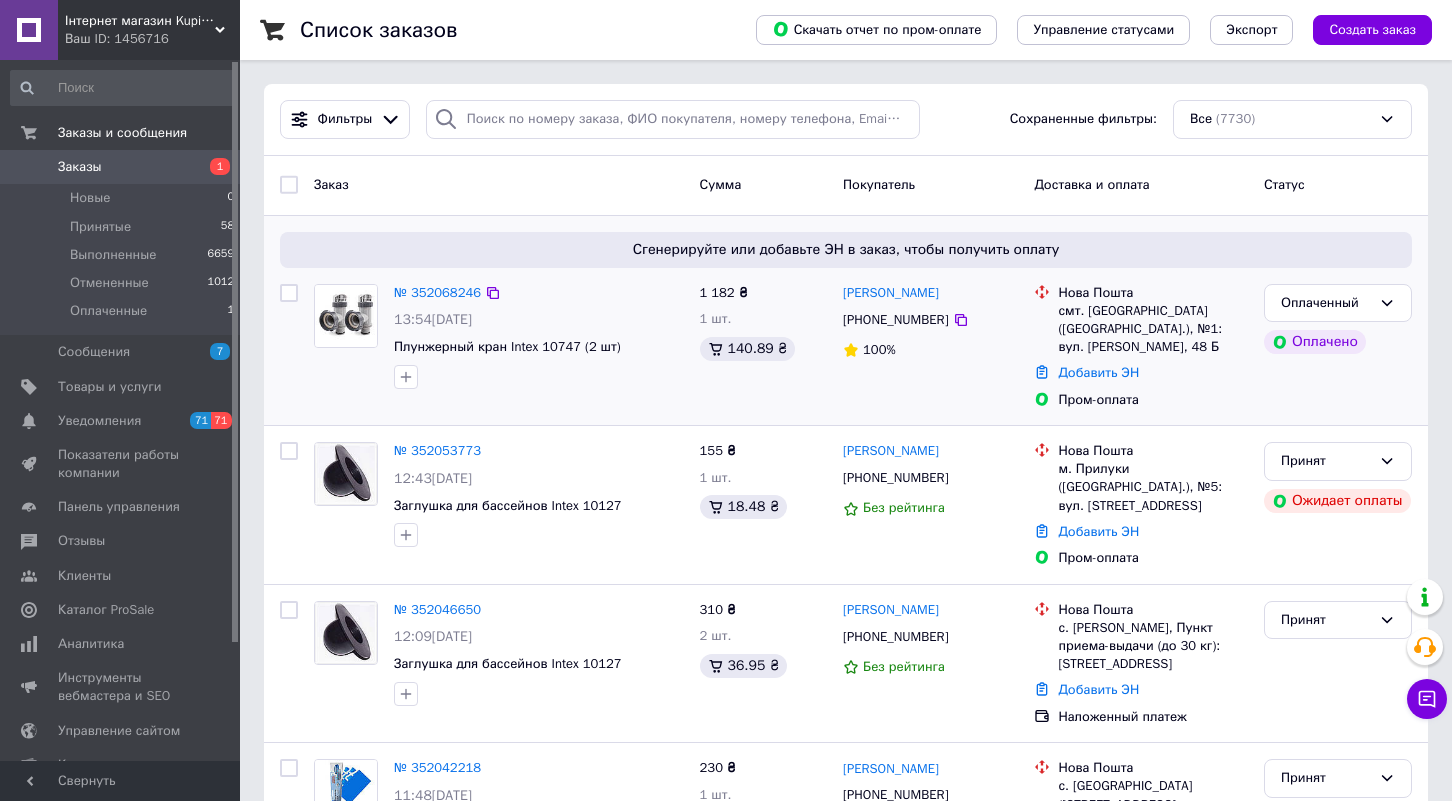 click on "Заказ Сумма Покупатель Доставка и оплата Статус" at bounding box center [846, 186] 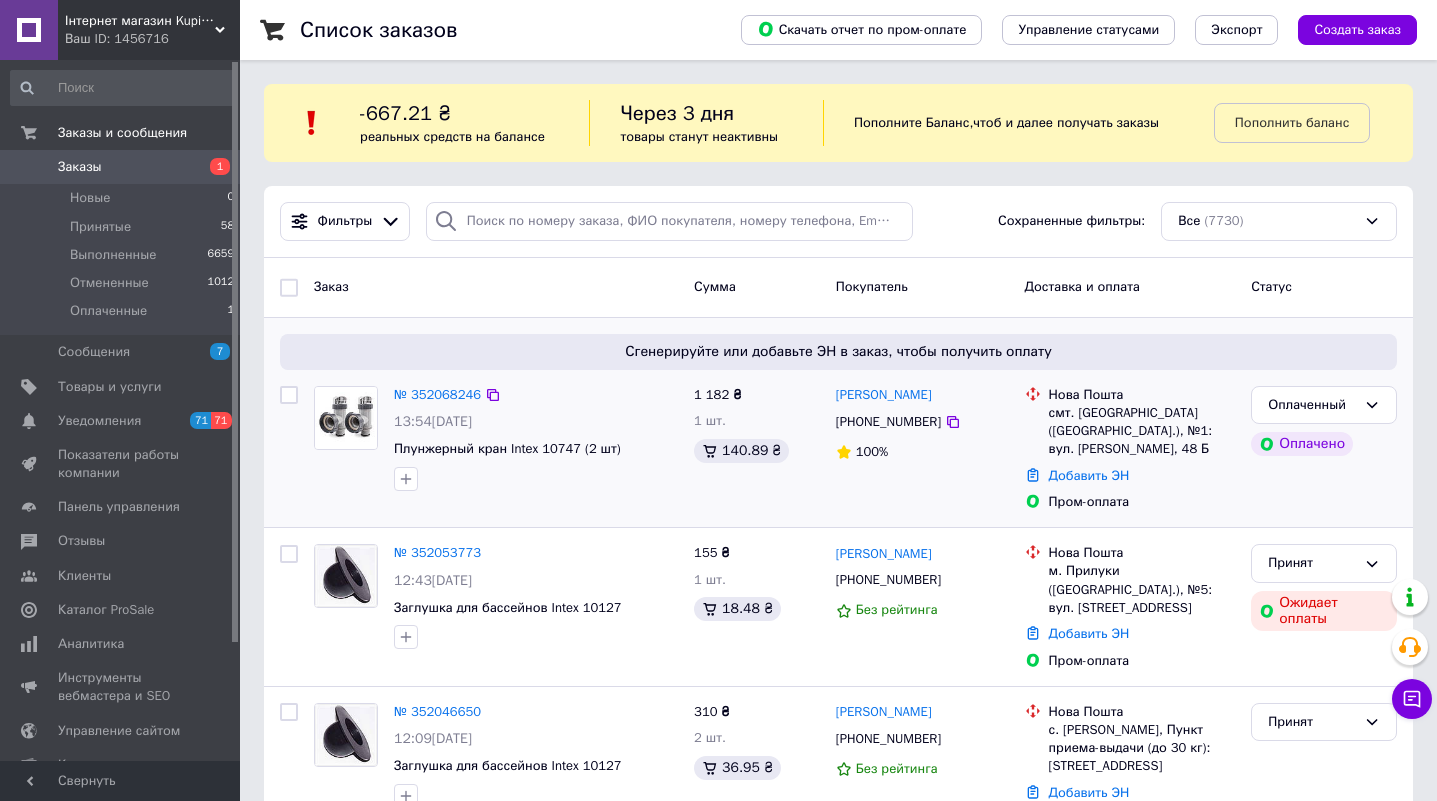 click at bounding box center (346, 418) 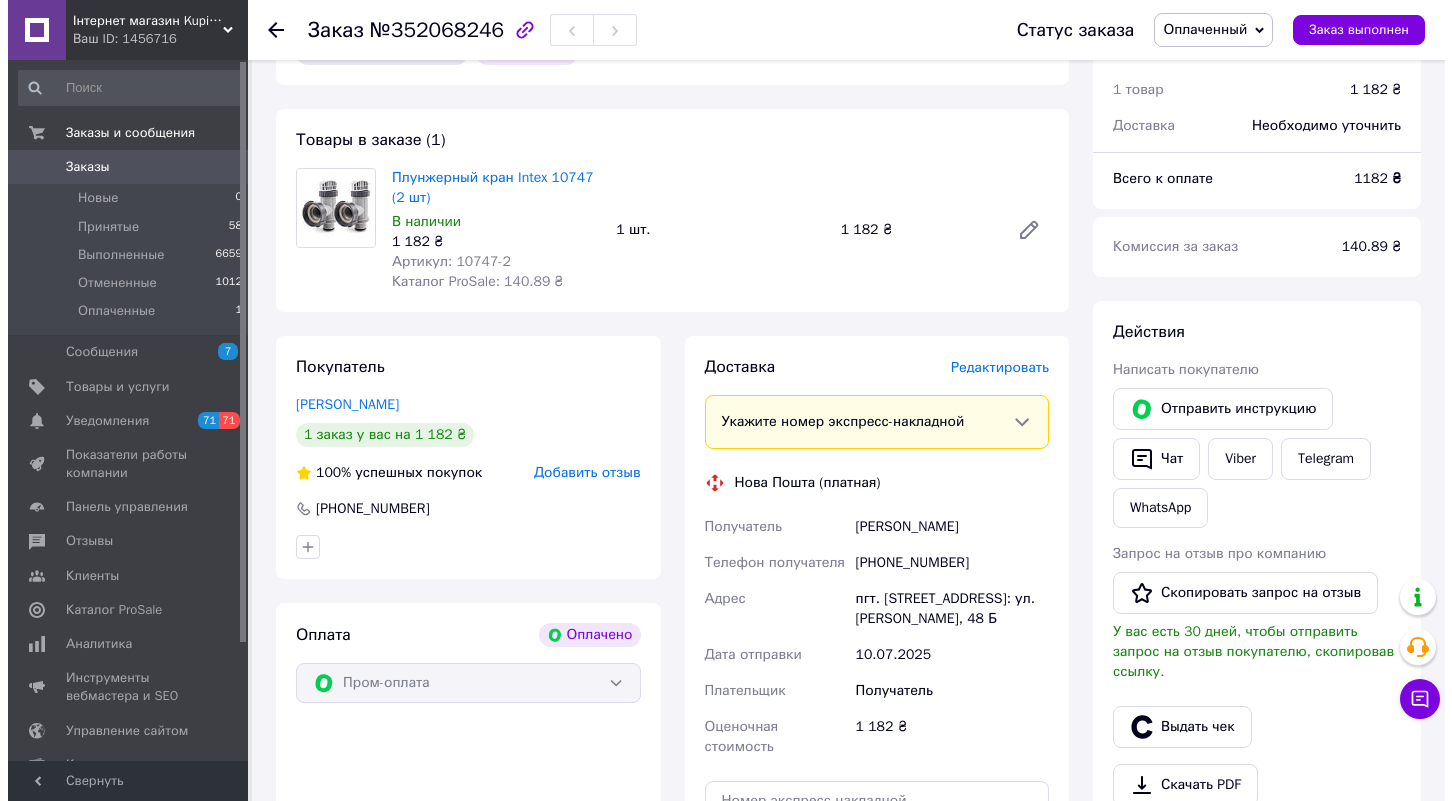 scroll, scrollTop: 700, scrollLeft: 0, axis: vertical 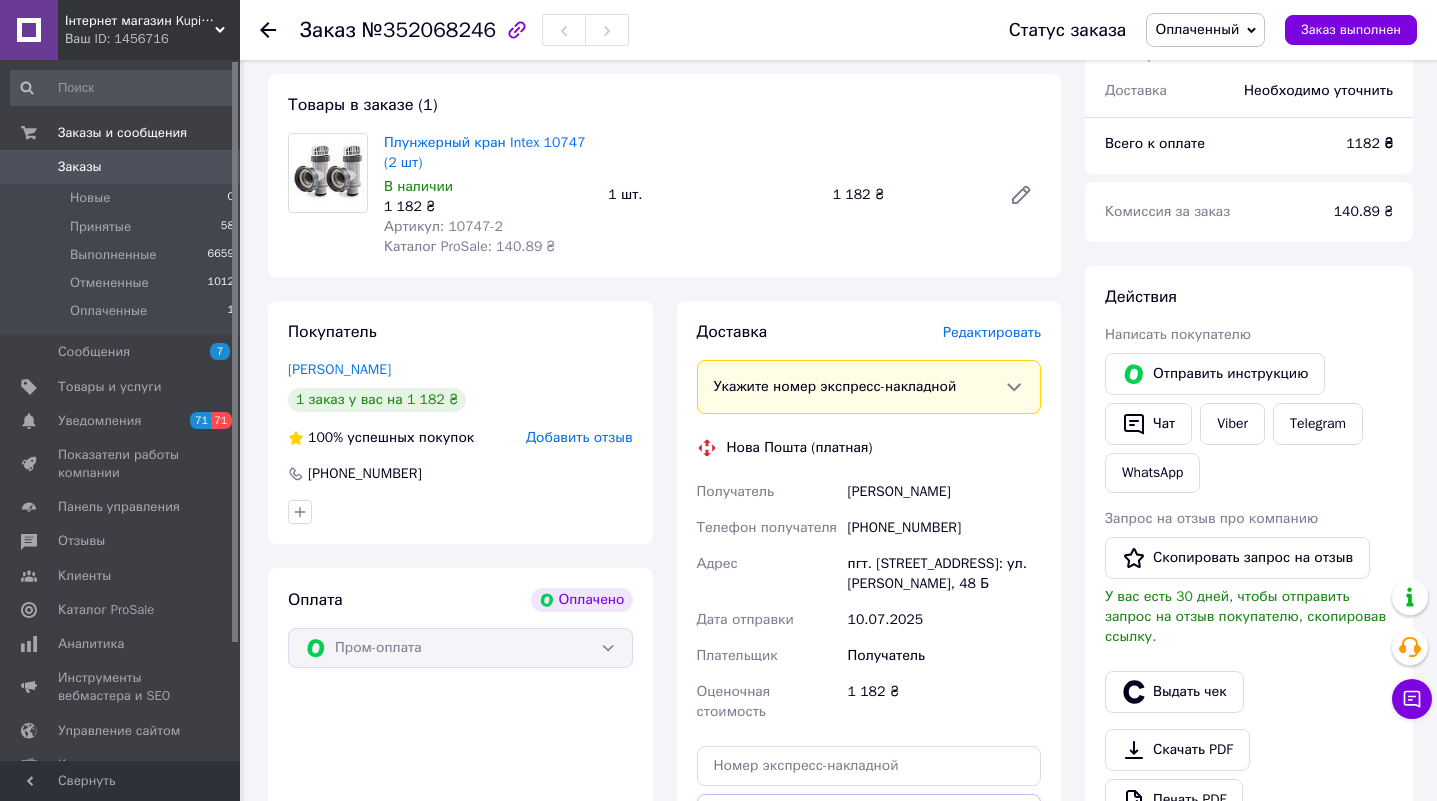 click on "Редактировать" at bounding box center [992, 332] 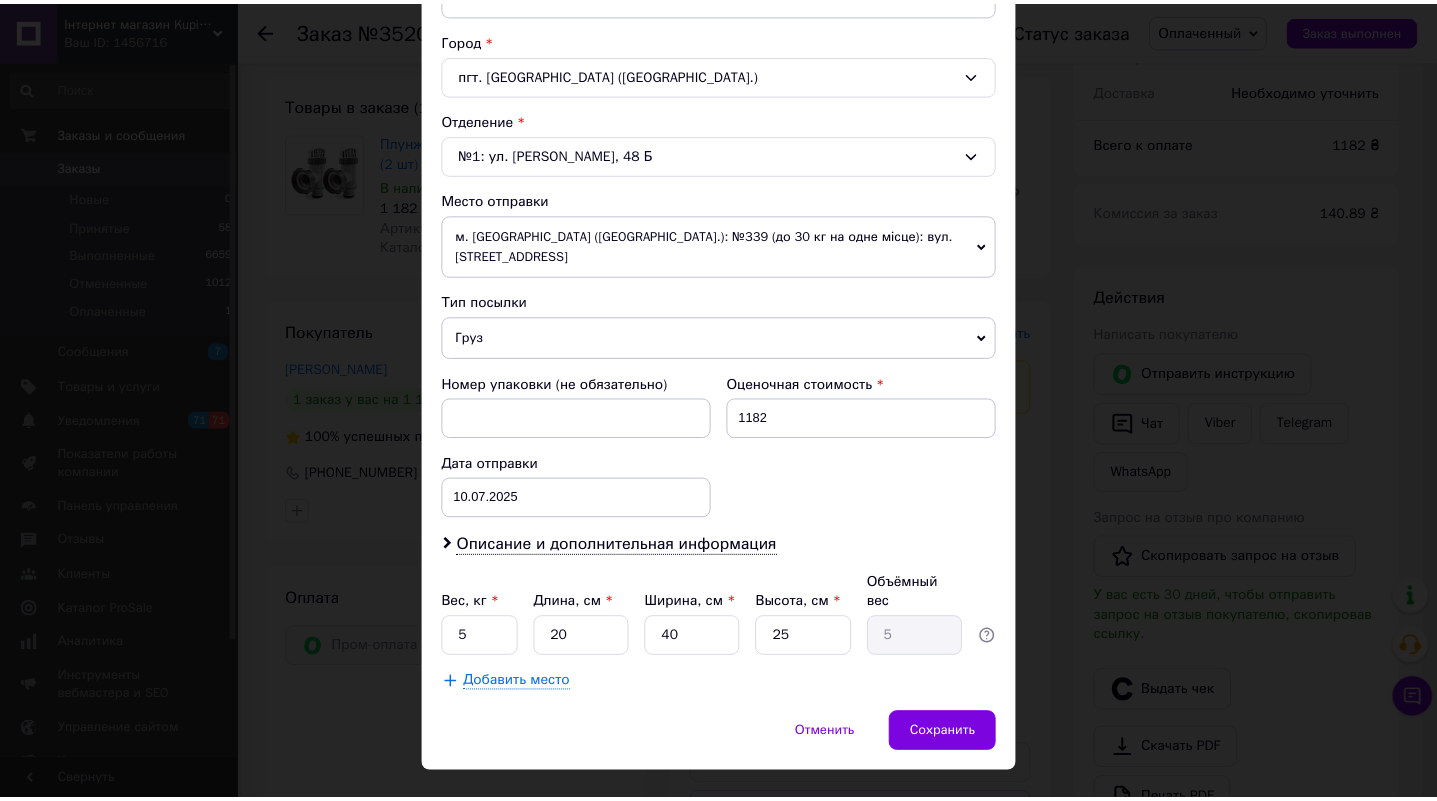 scroll, scrollTop: 527, scrollLeft: 0, axis: vertical 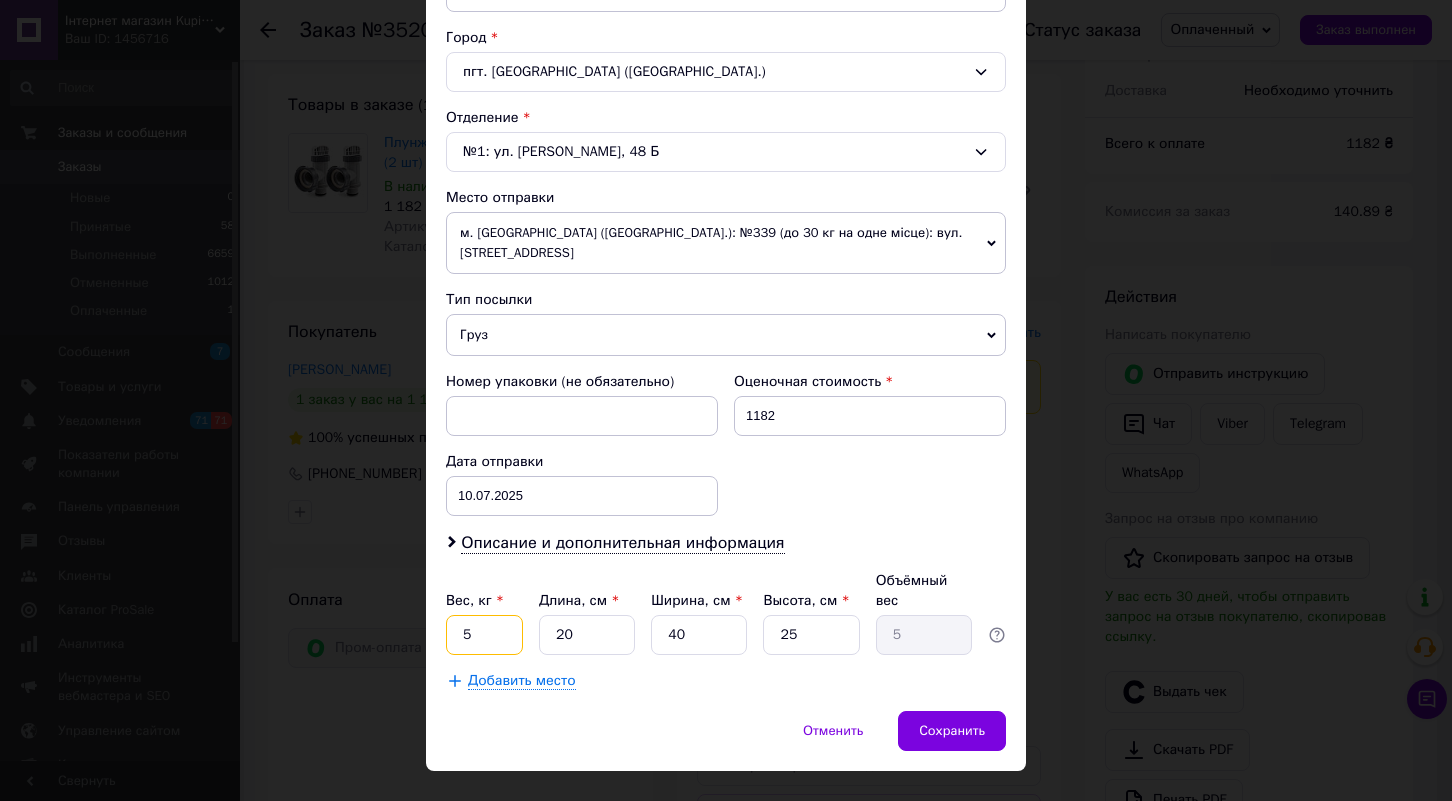 click on "5" at bounding box center [484, 635] 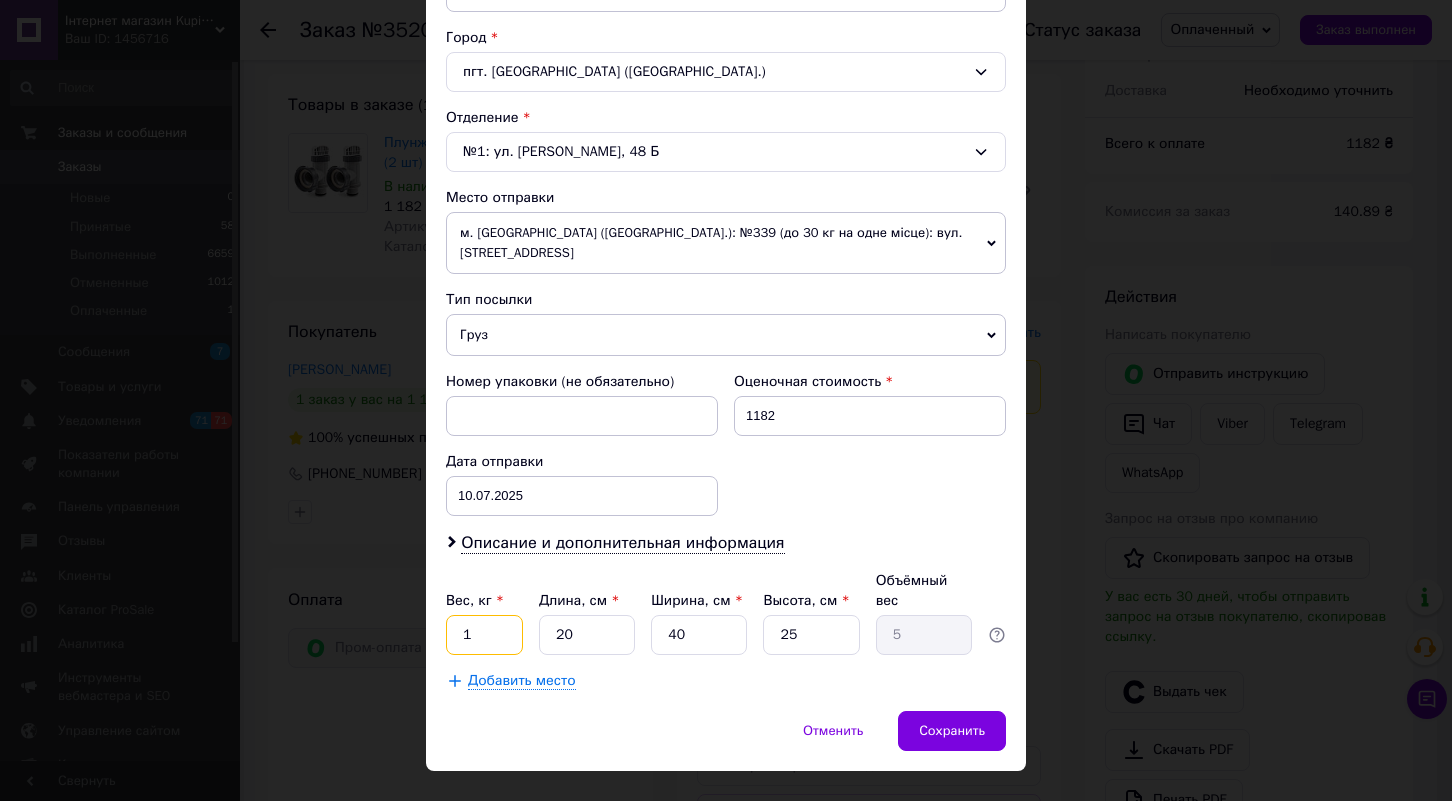 type on "1" 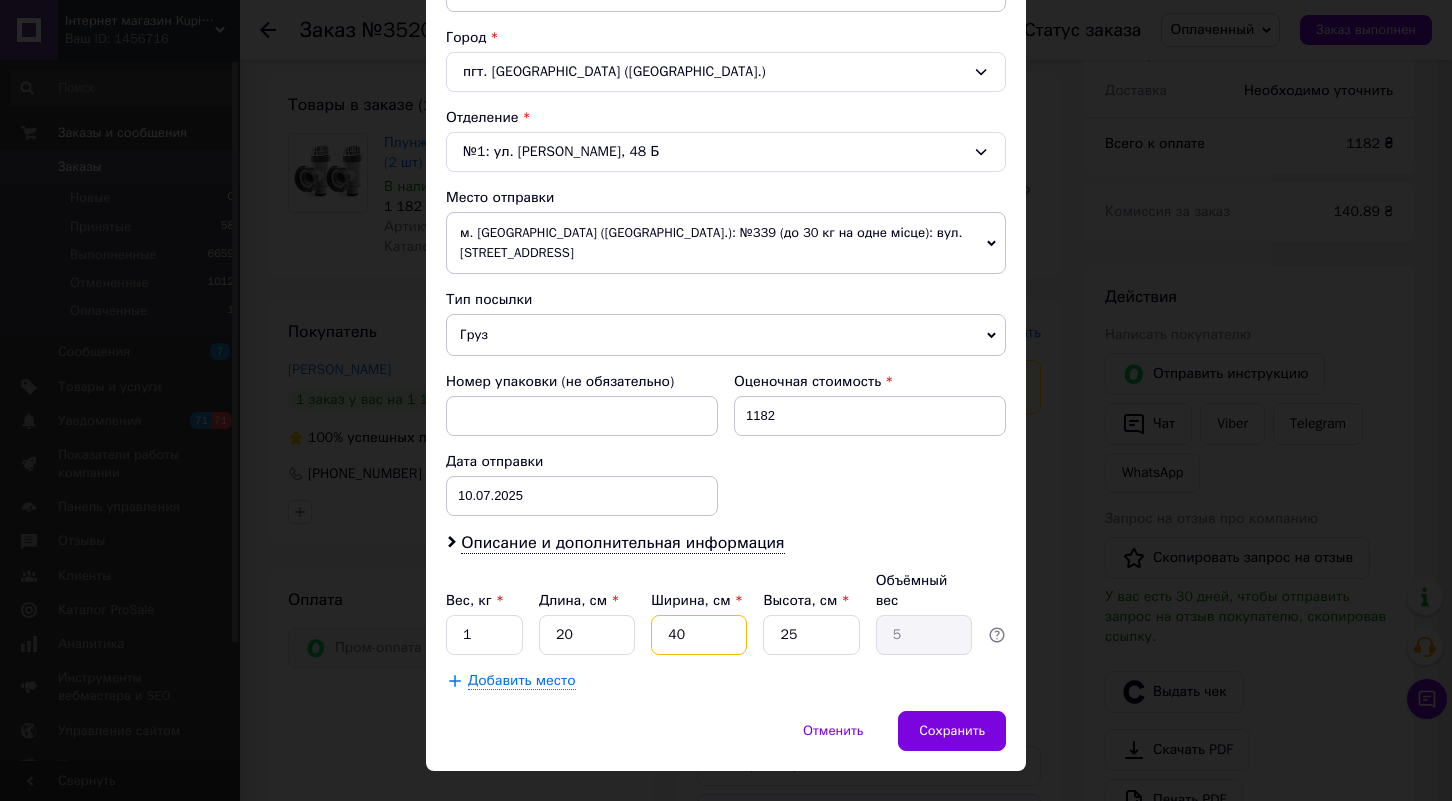 click on "40" at bounding box center [699, 635] 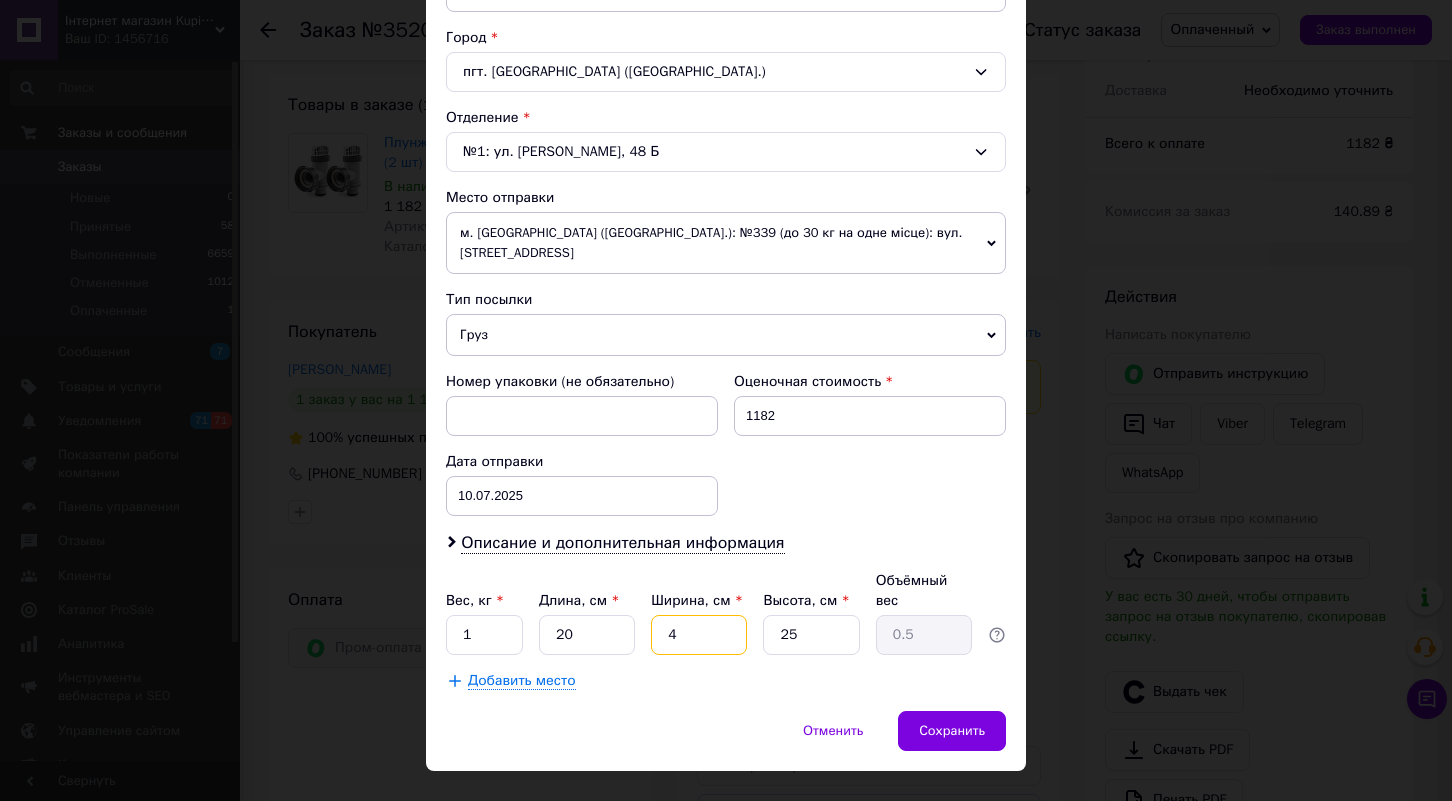 type 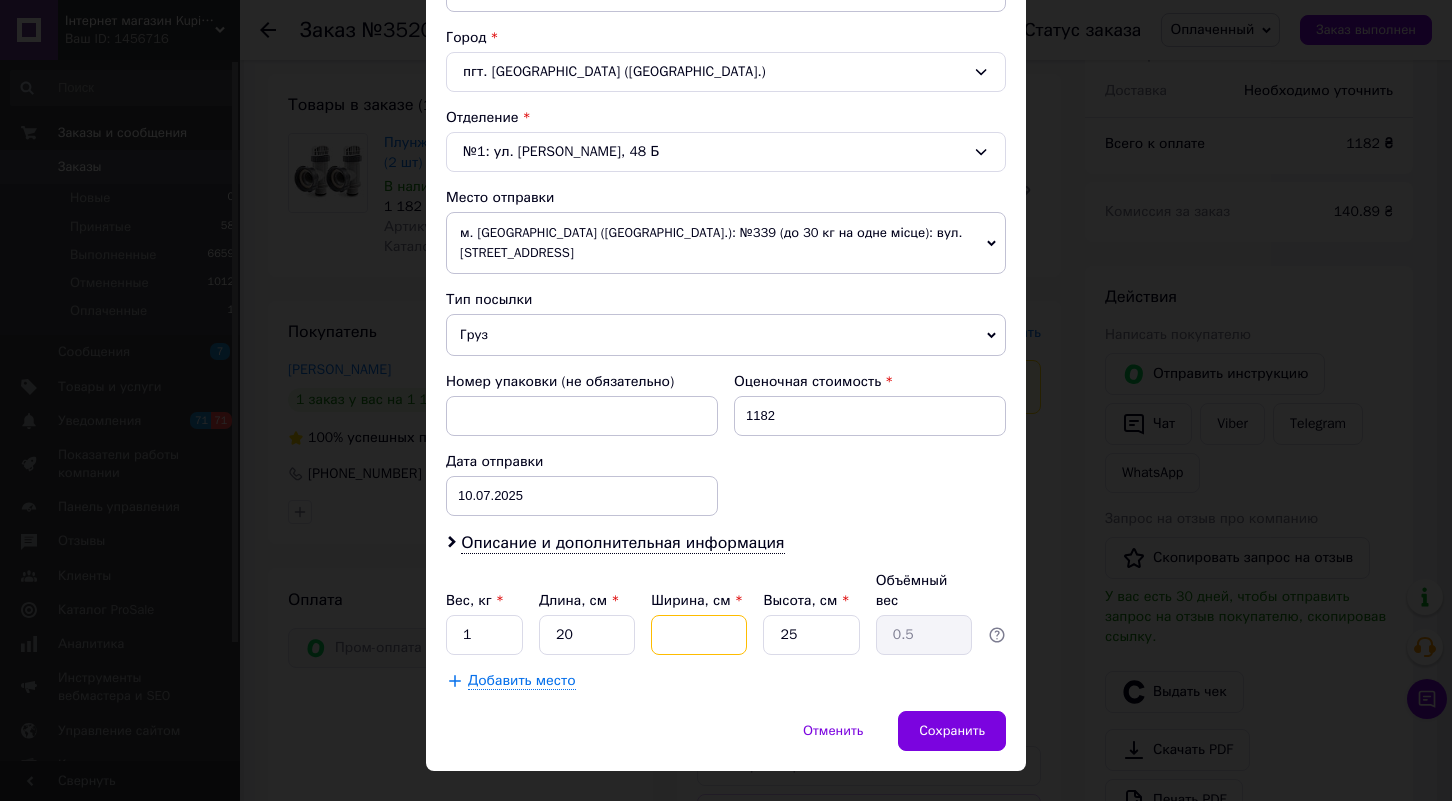 type 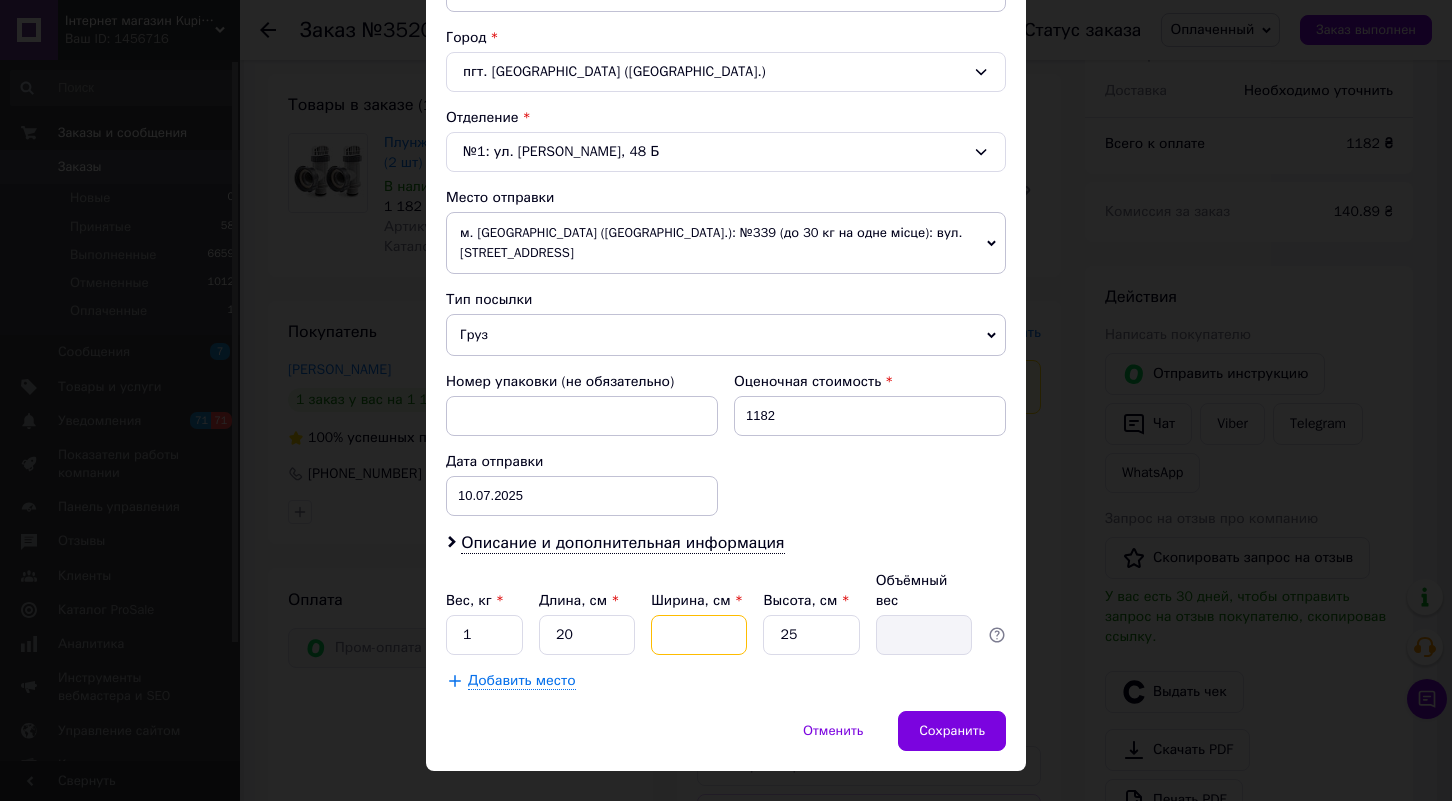 type on "1" 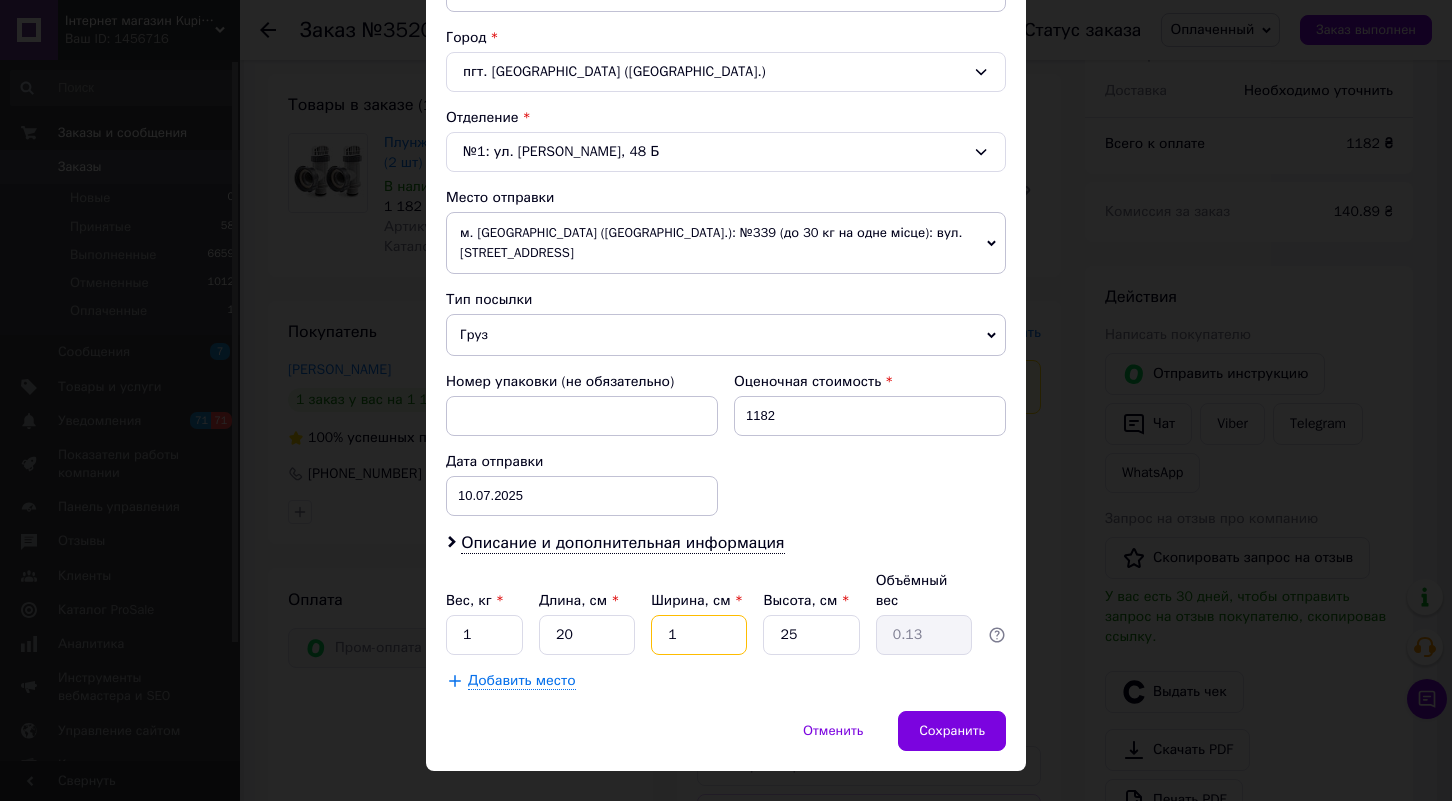 type on "10" 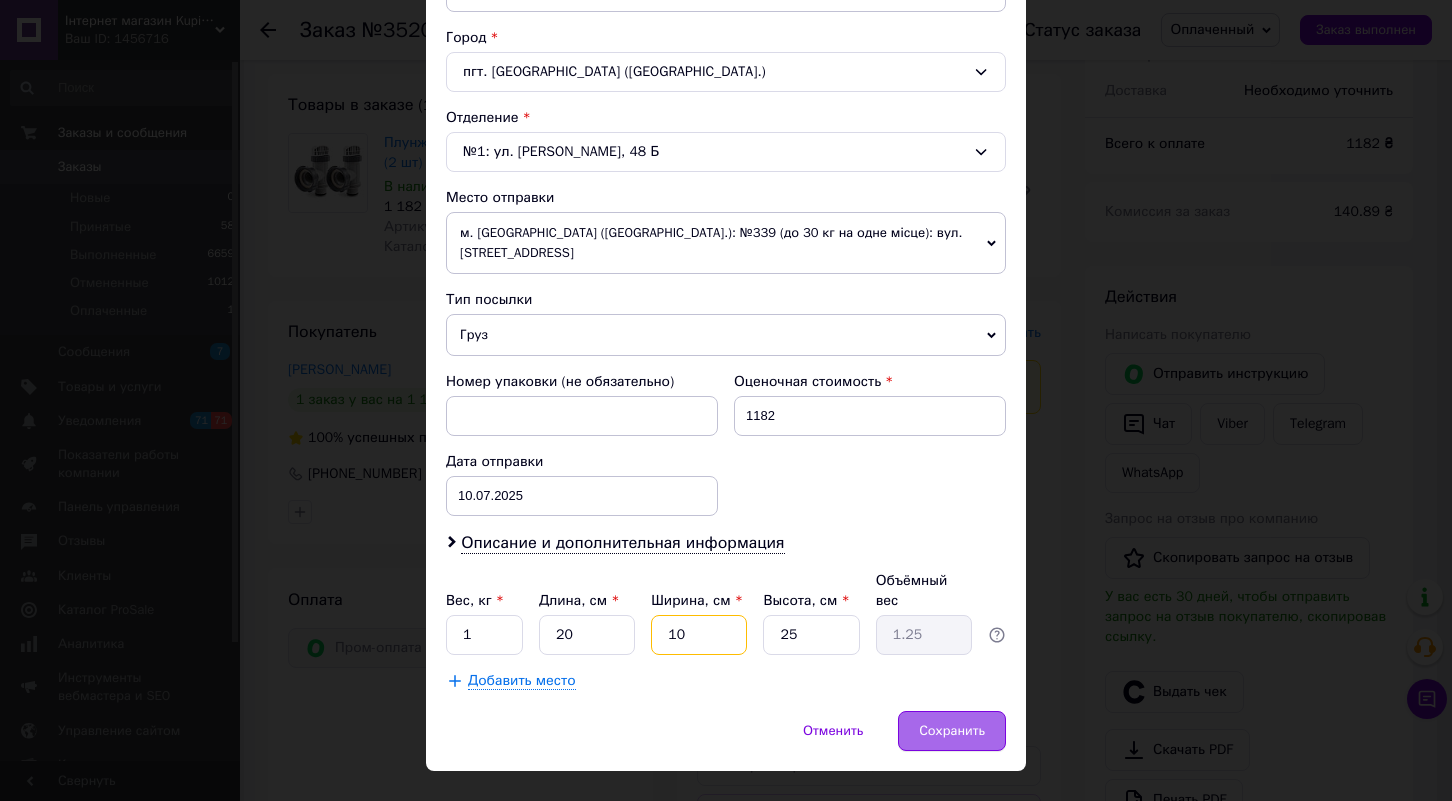 type on "10" 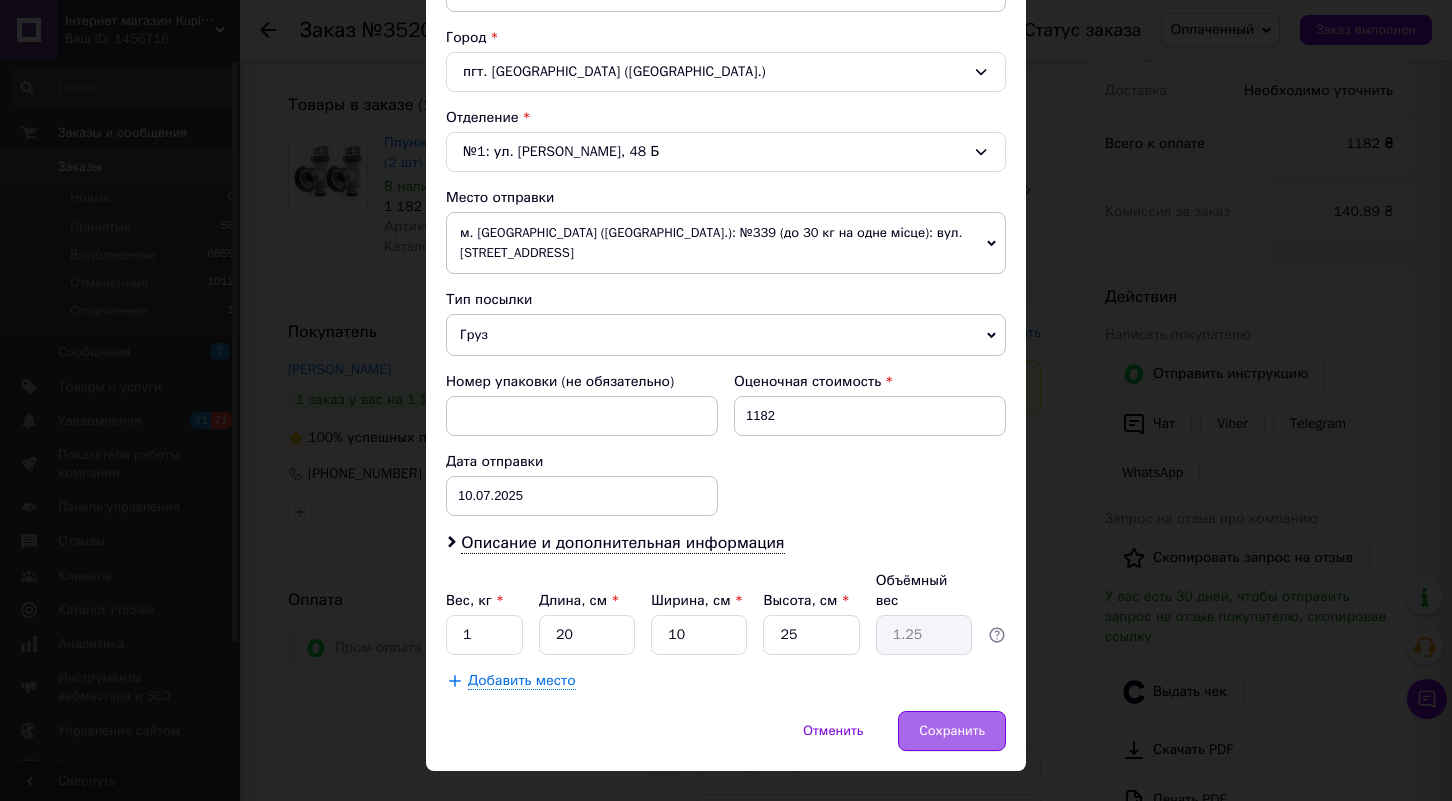 click on "Сохранить" at bounding box center (952, 731) 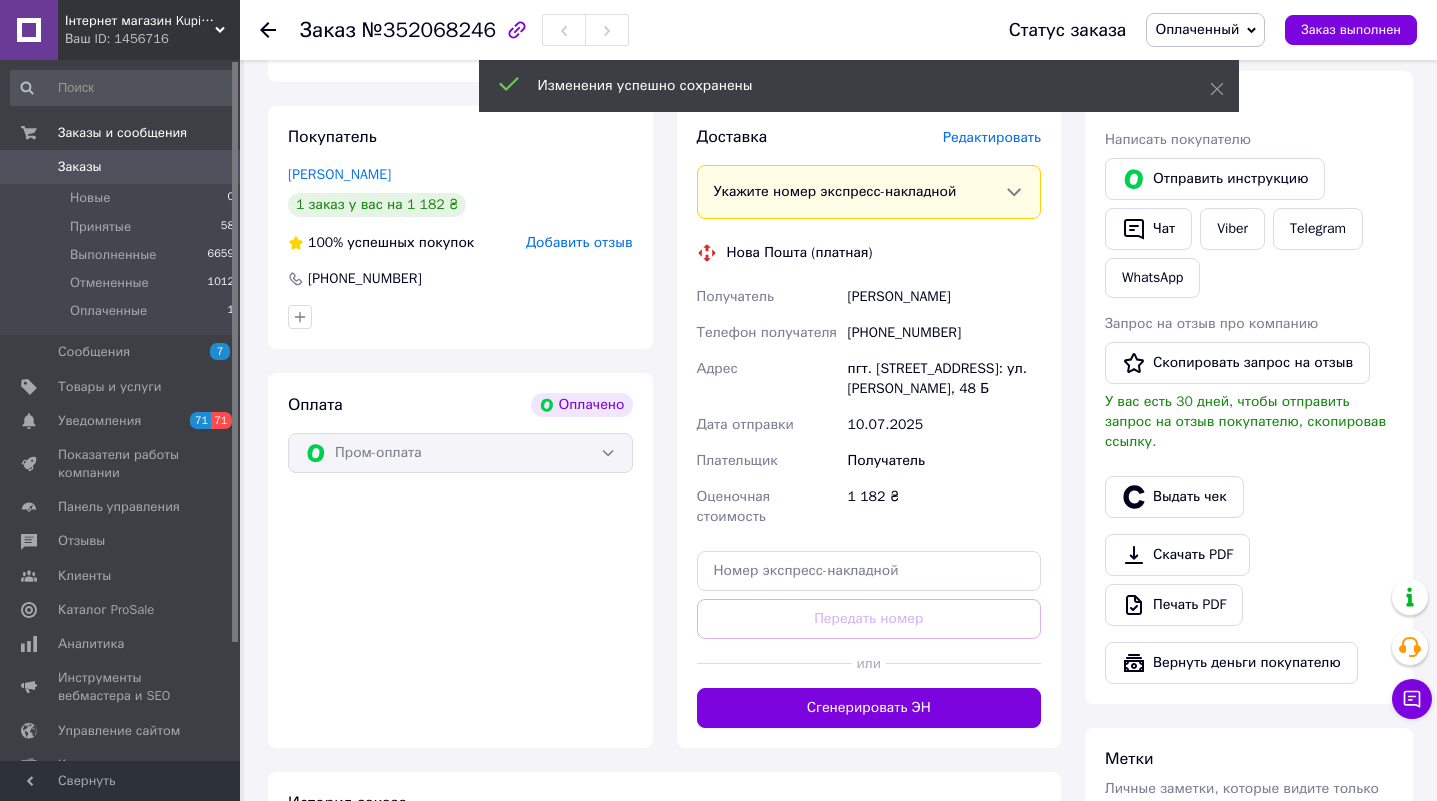 scroll, scrollTop: 900, scrollLeft: 0, axis: vertical 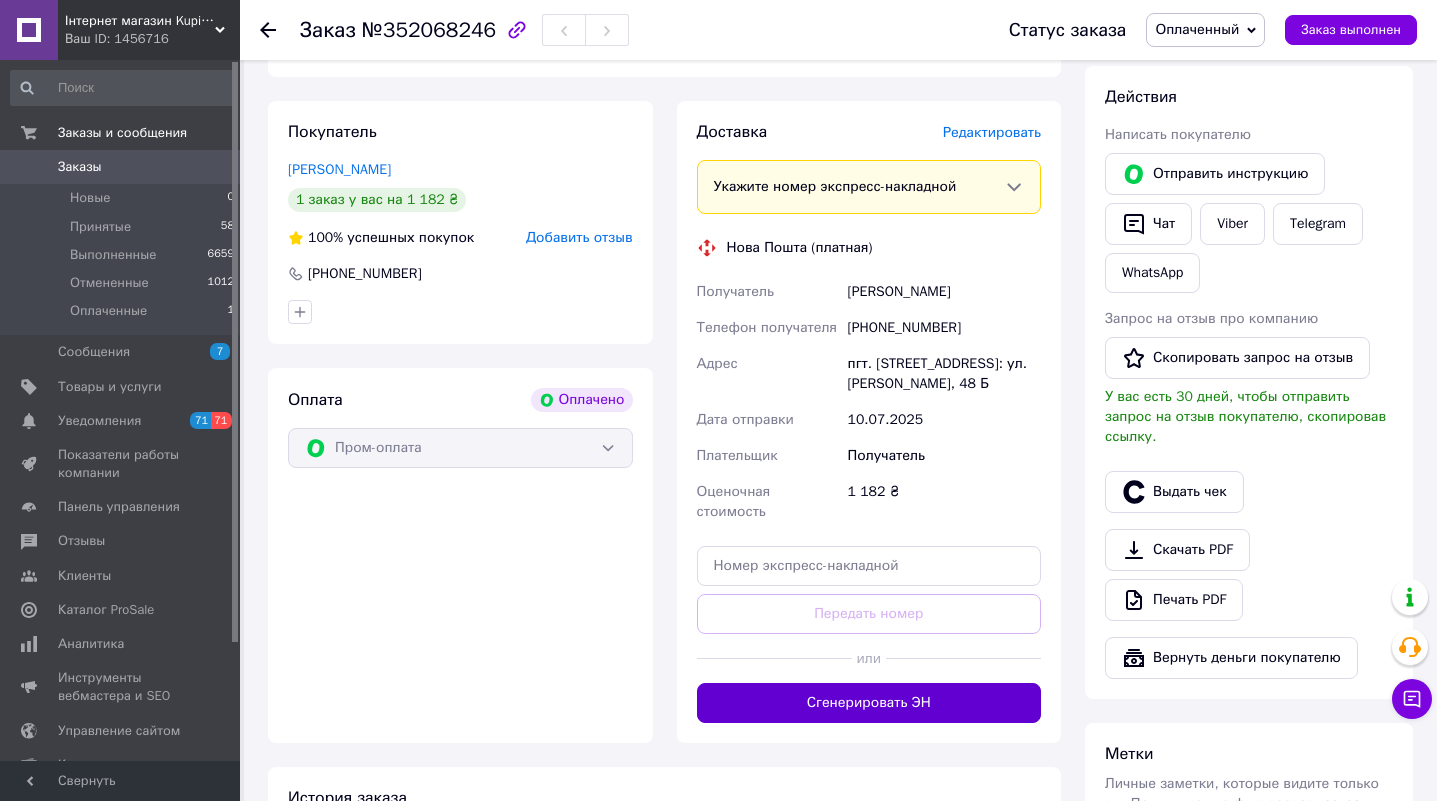 click on "Сгенерировать ЭН" at bounding box center (869, 703) 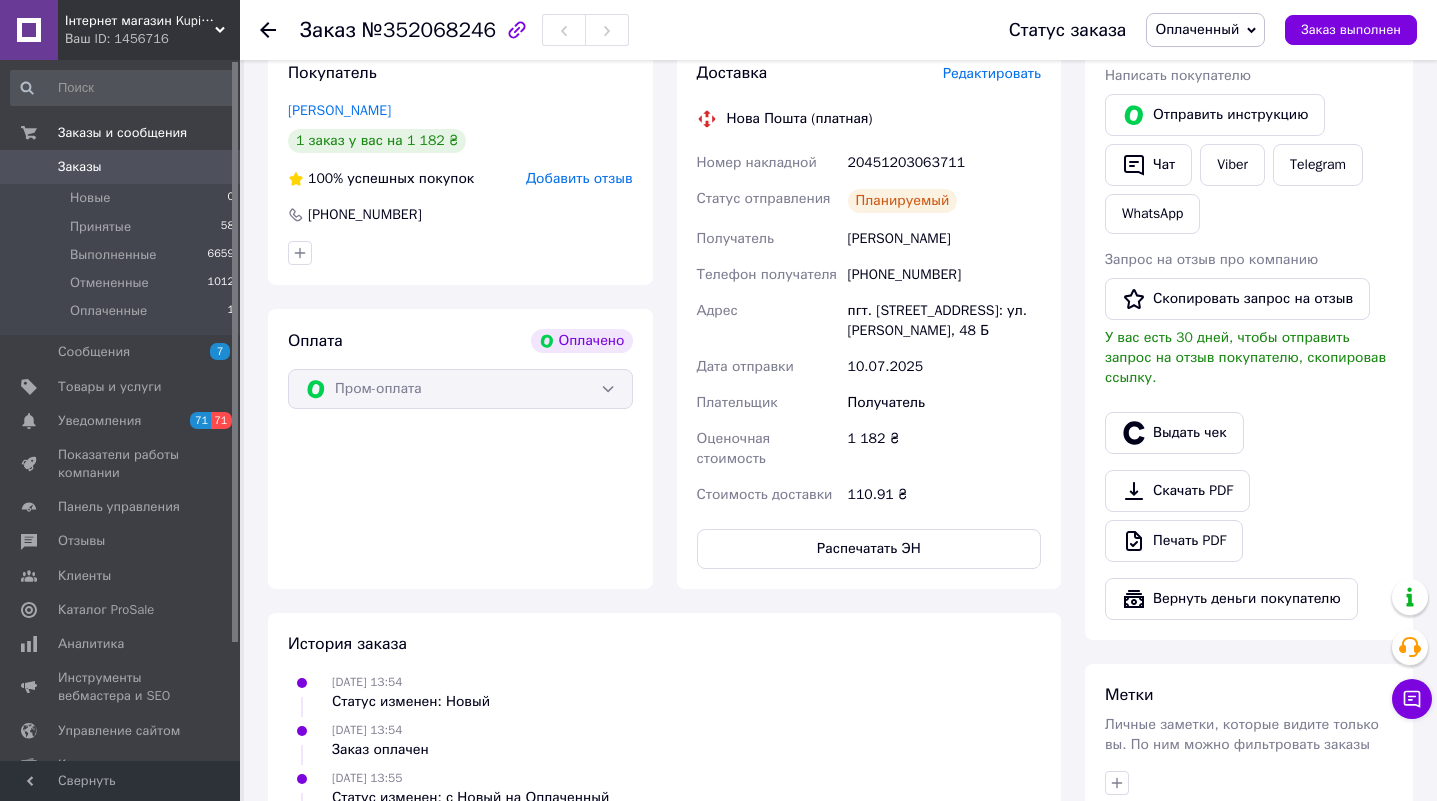 scroll, scrollTop: 1000, scrollLeft: 0, axis: vertical 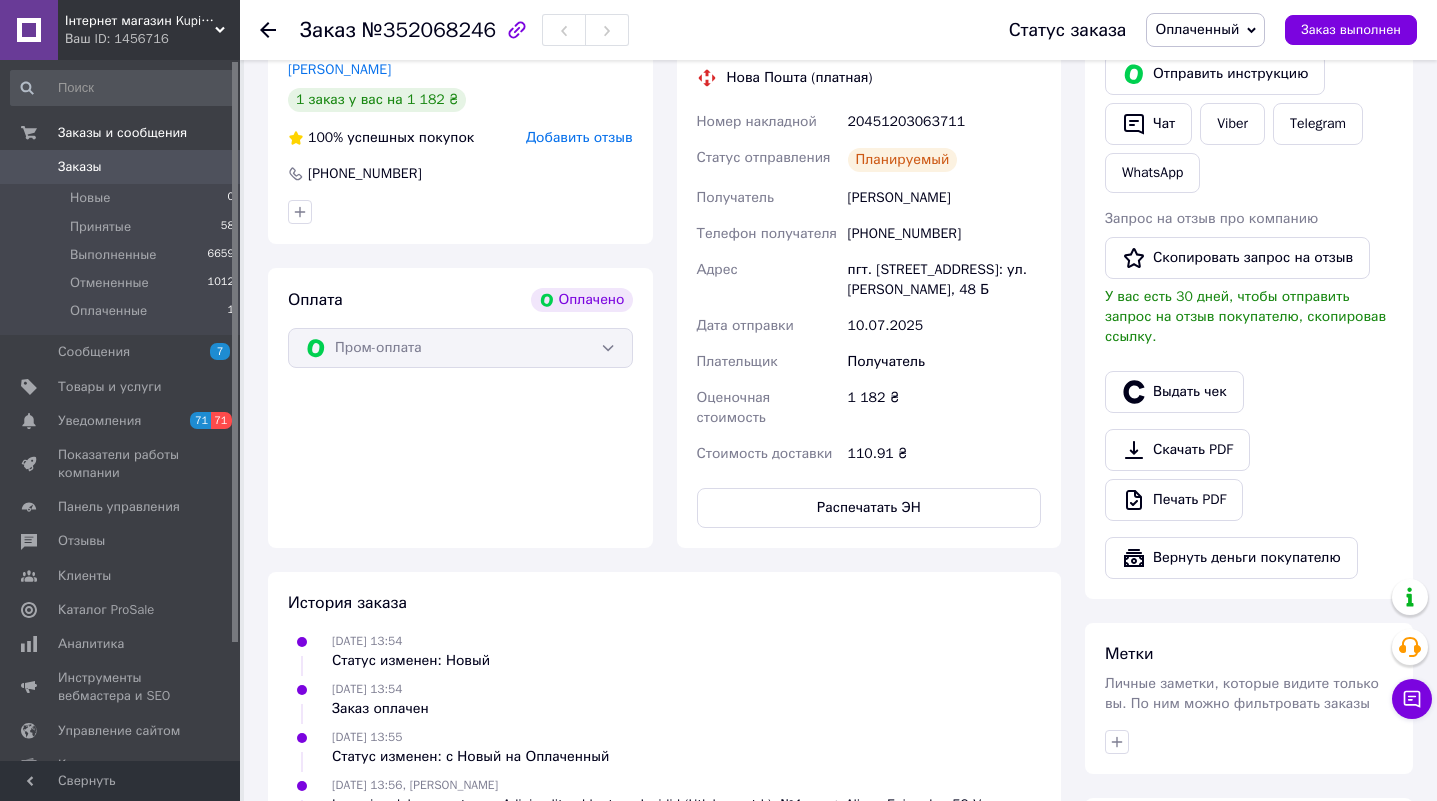 click on "Заказы" at bounding box center (80, 167) 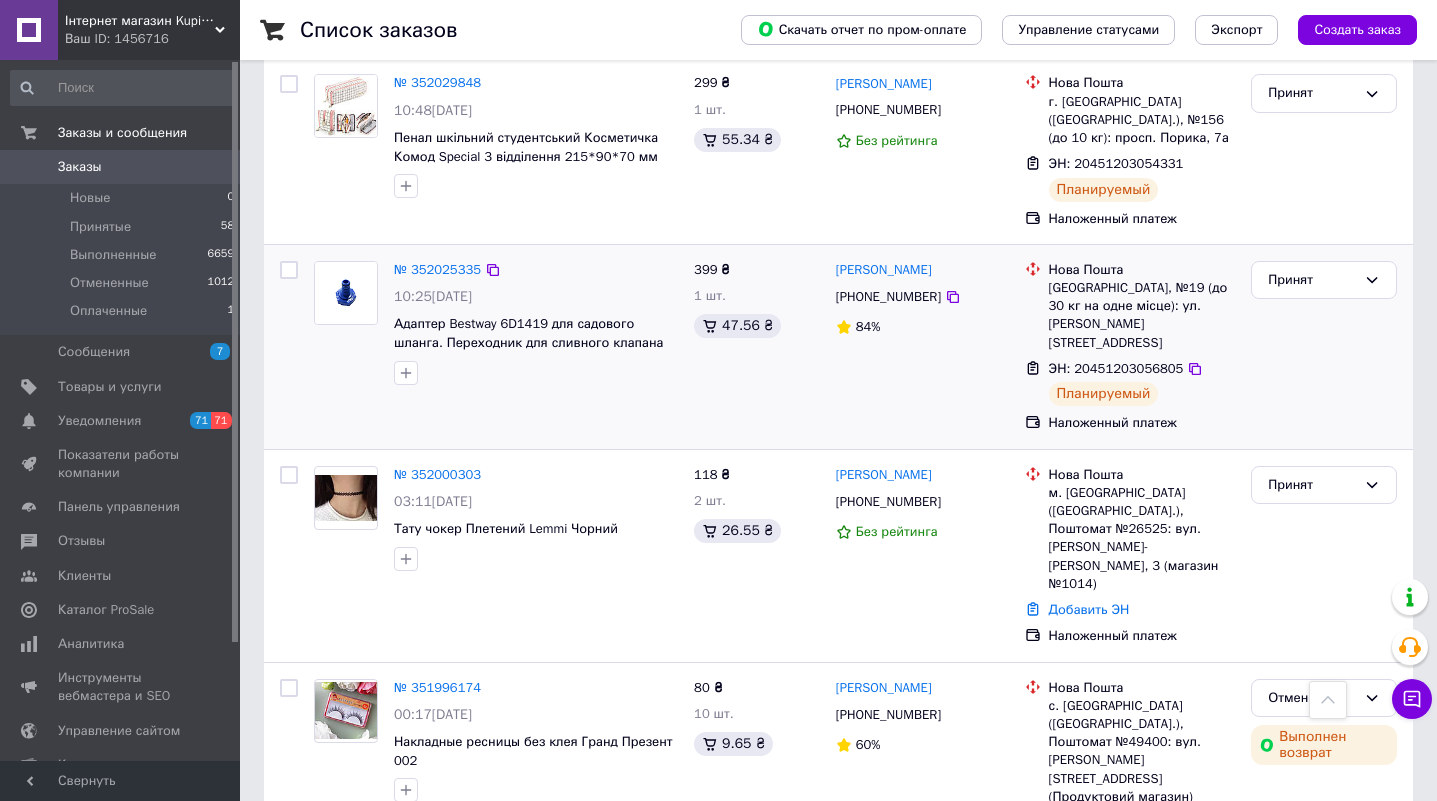 scroll, scrollTop: 1254, scrollLeft: 0, axis: vertical 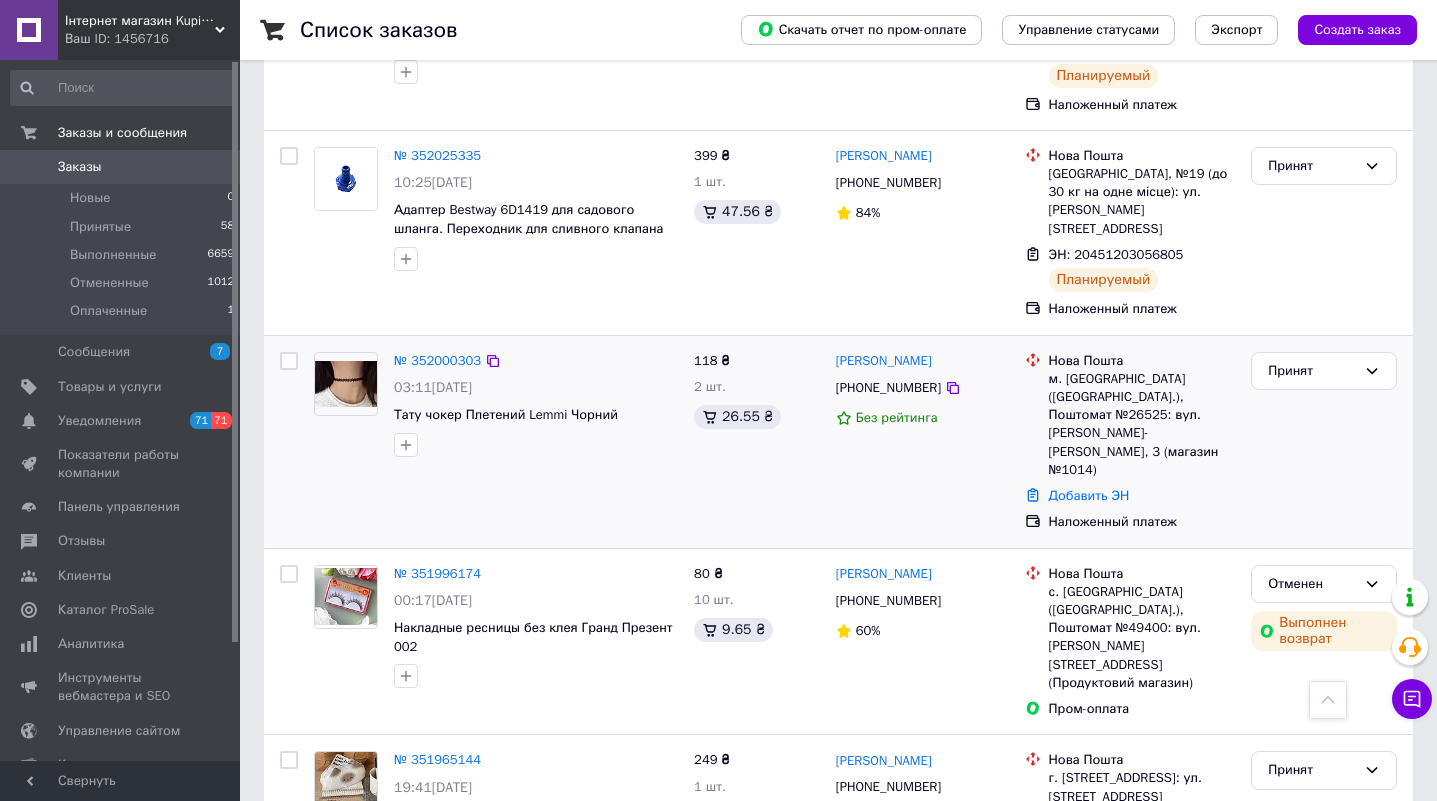 click at bounding box center [346, 384] 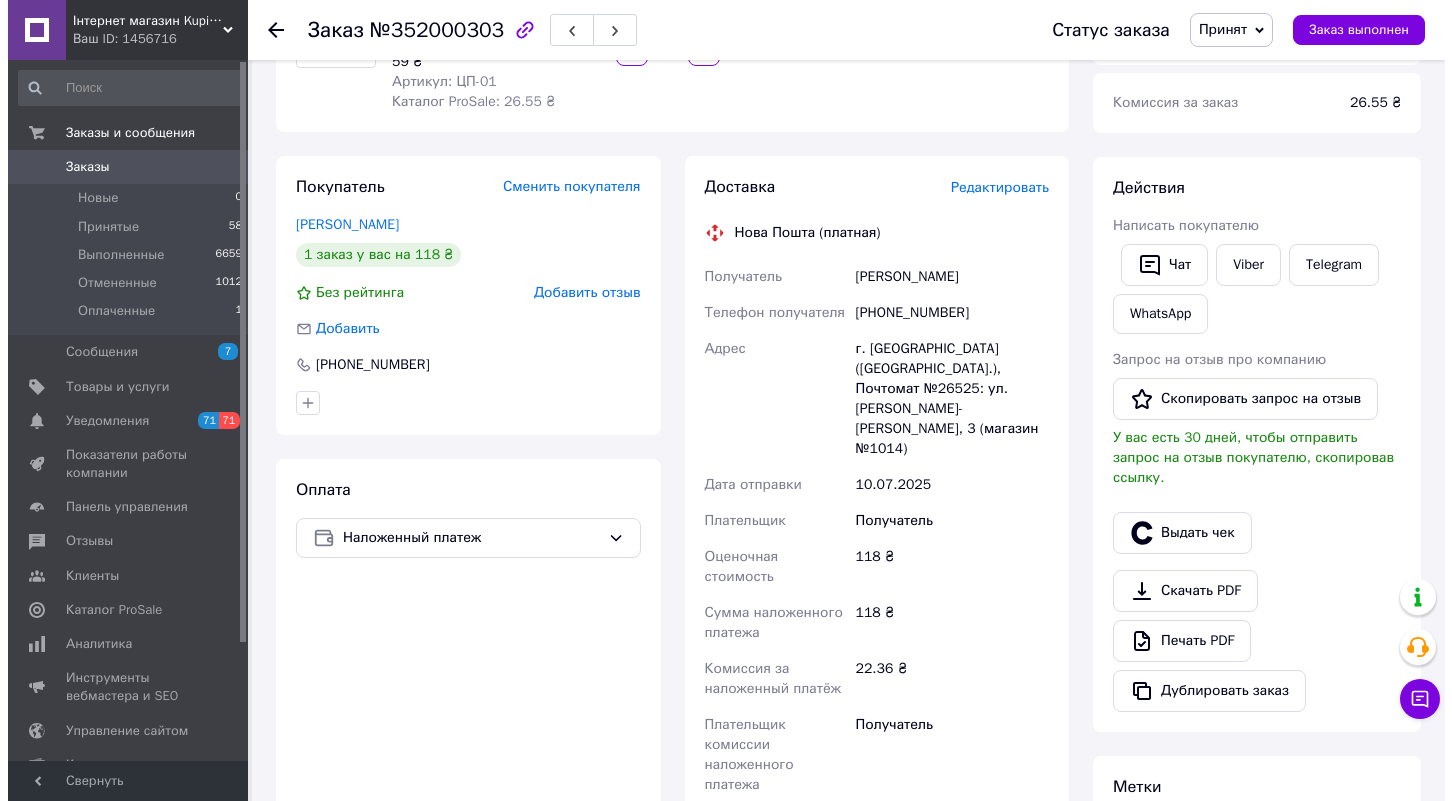 scroll, scrollTop: 300, scrollLeft: 0, axis: vertical 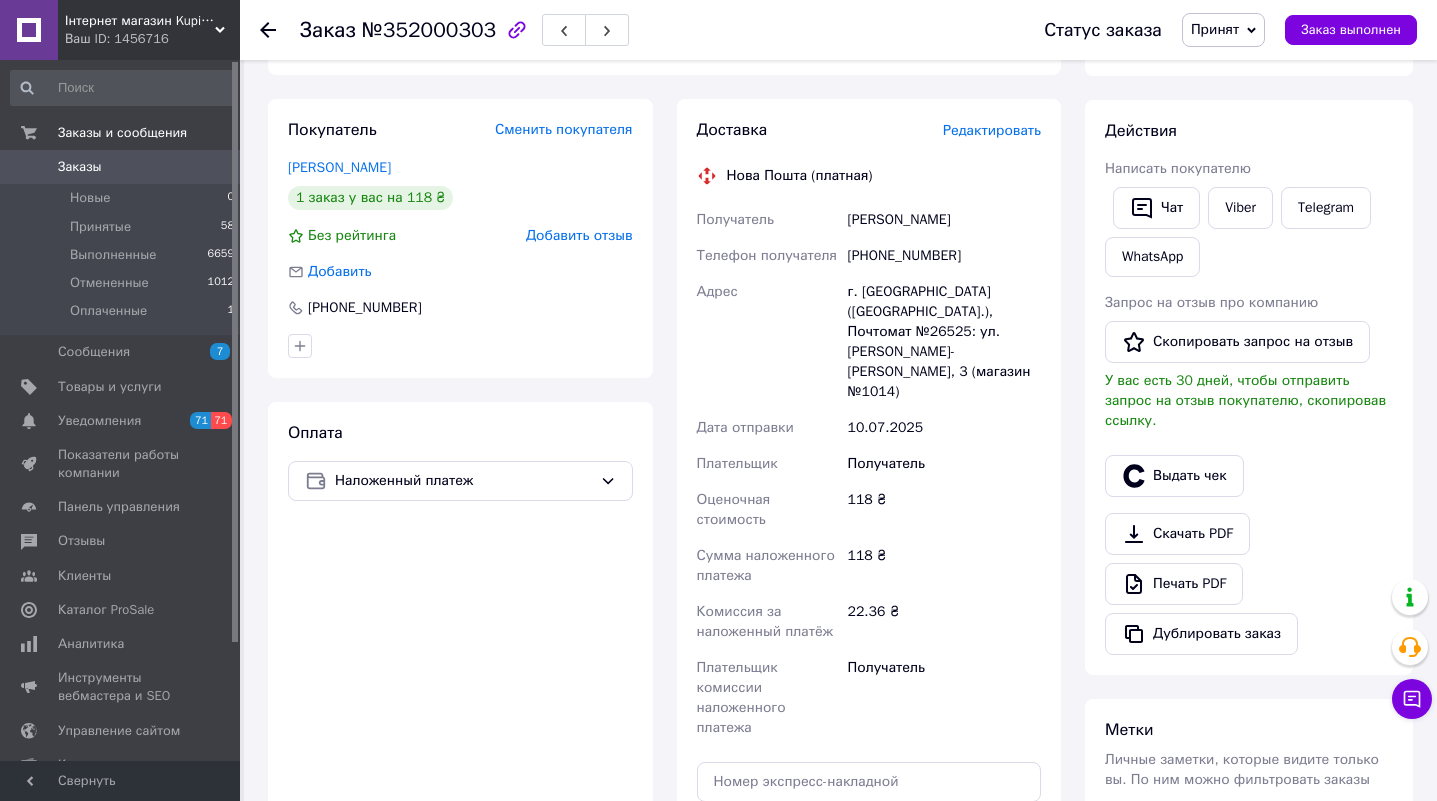 click on "Редактировать" at bounding box center [992, 130] 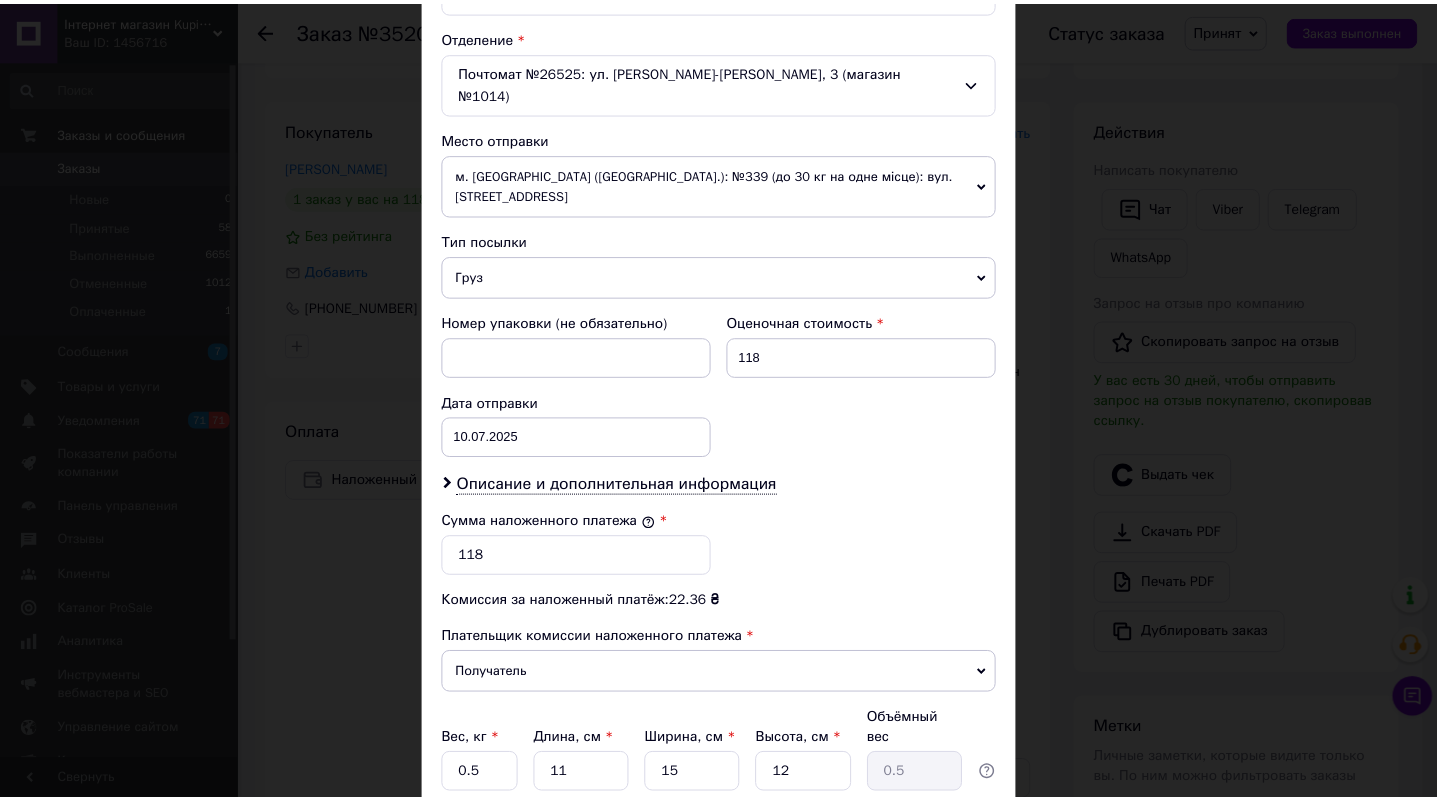 scroll, scrollTop: 725, scrollLeft: 0, axis: vertical 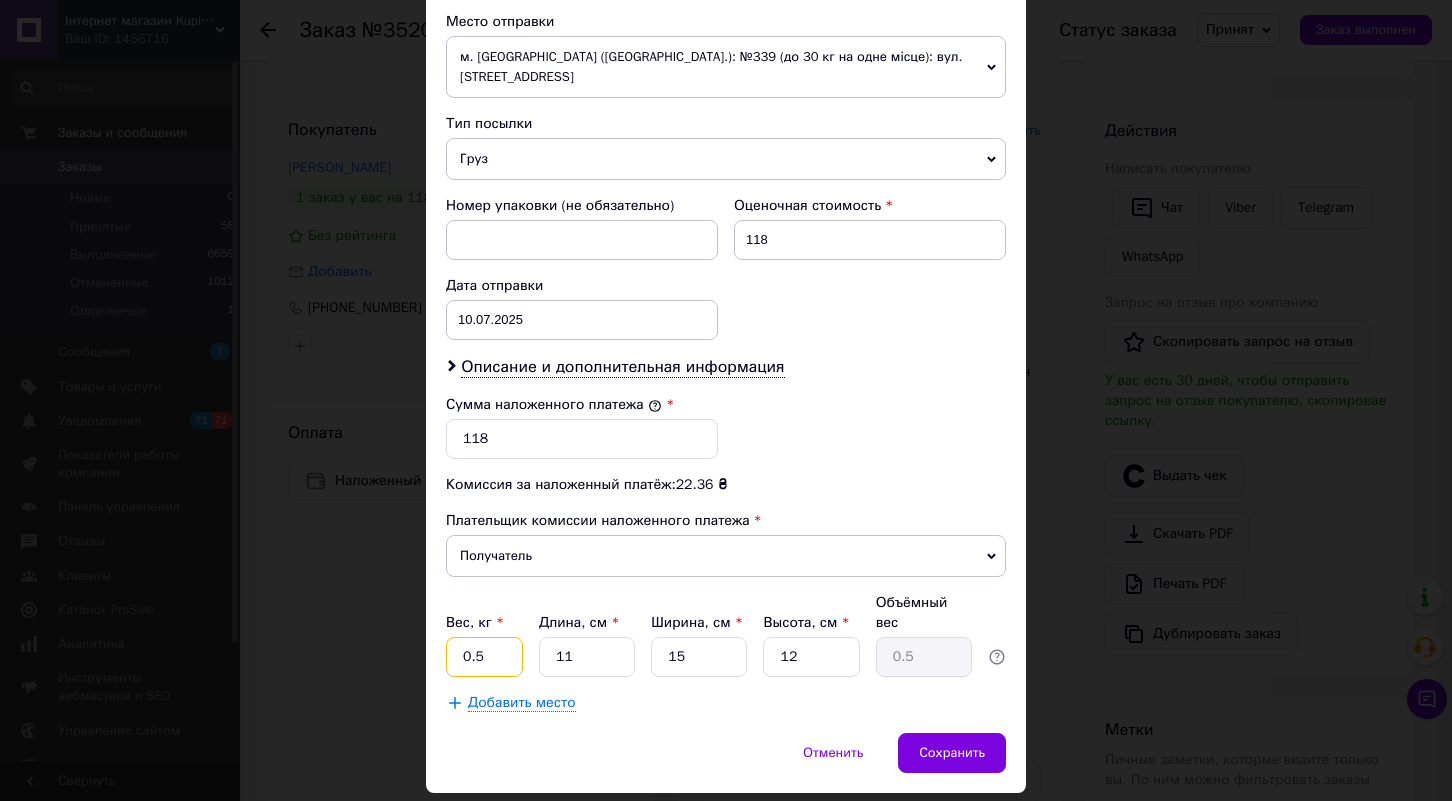 click on "0.5" at bounding box center (484, 657) 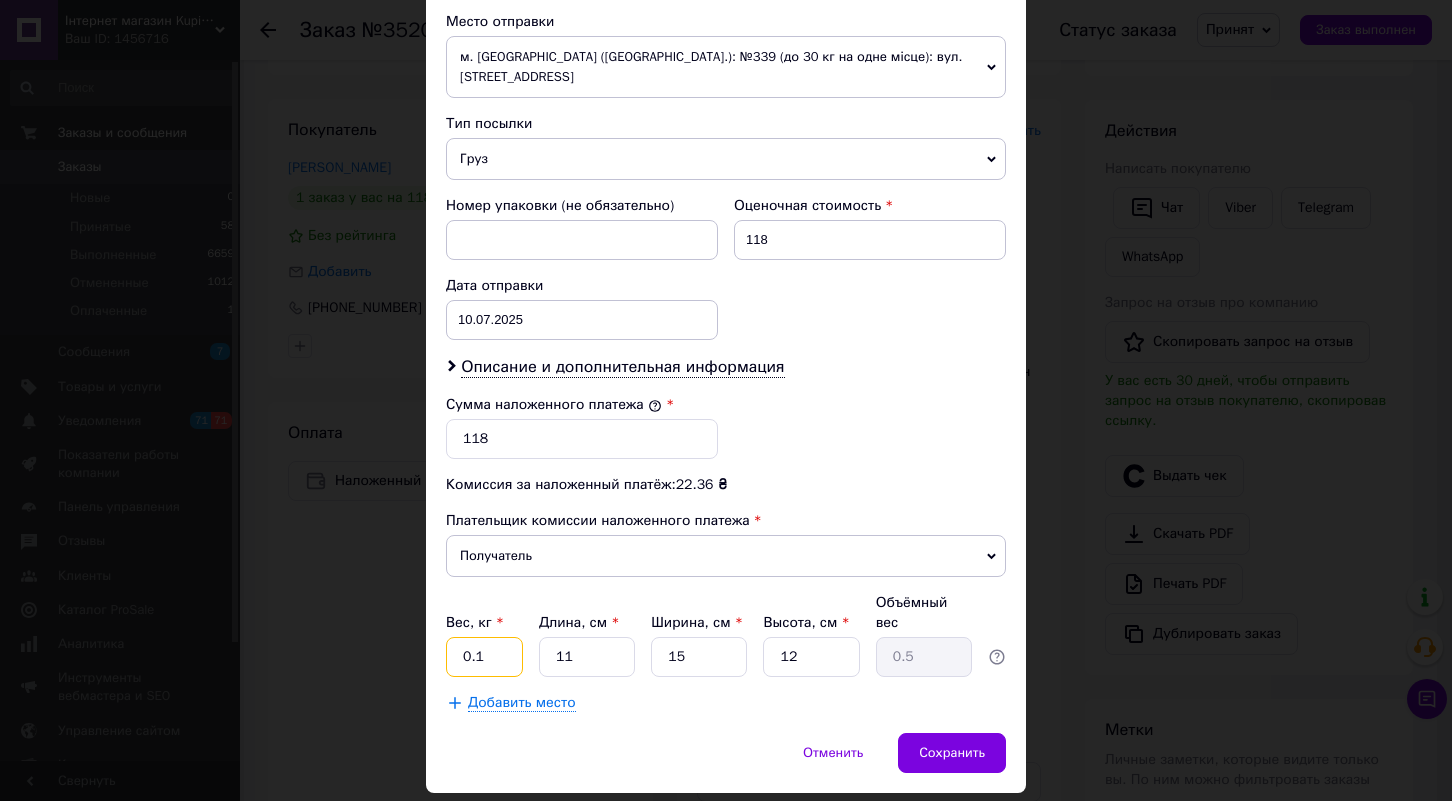 type on "0.1" 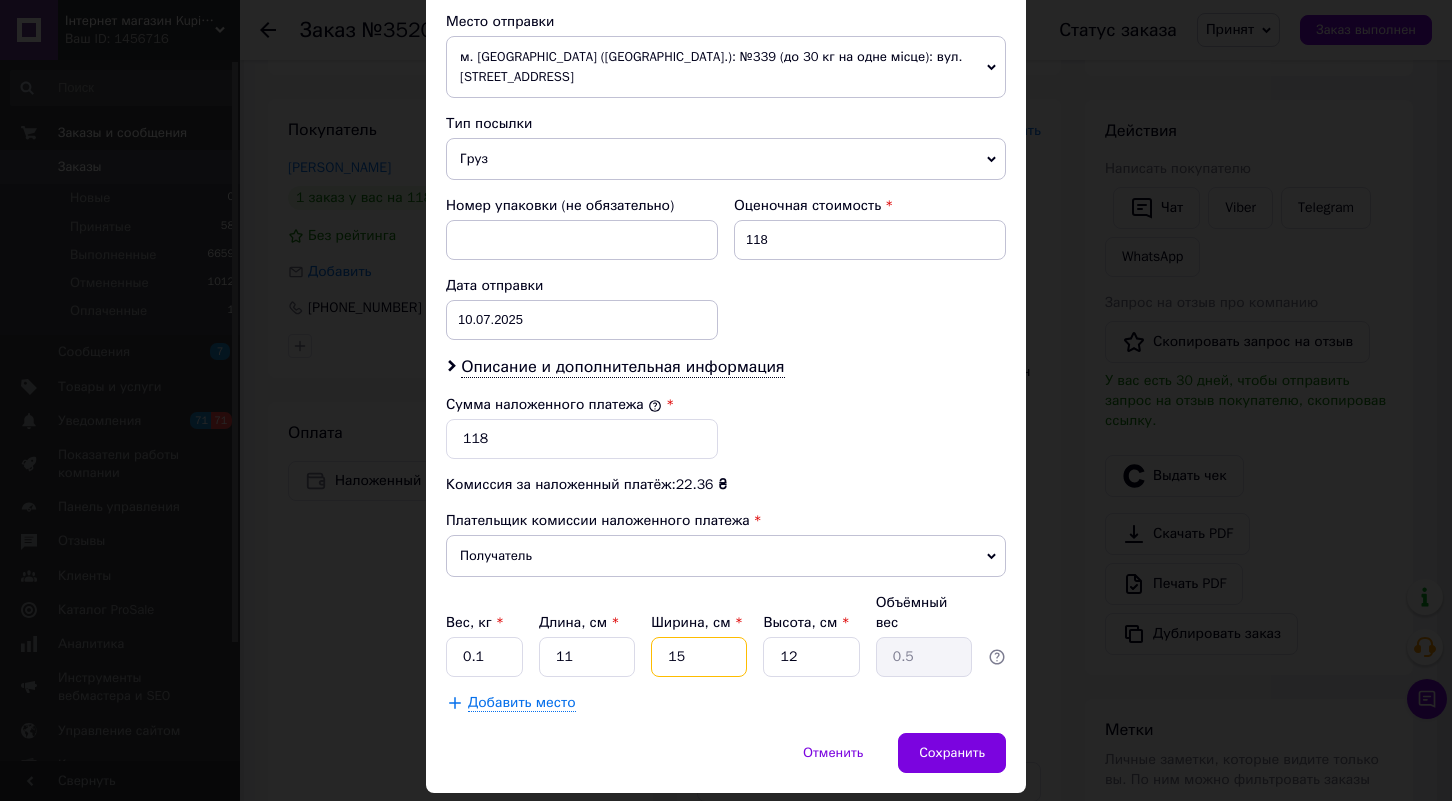 click on "15" at bounding box center [699, 657] 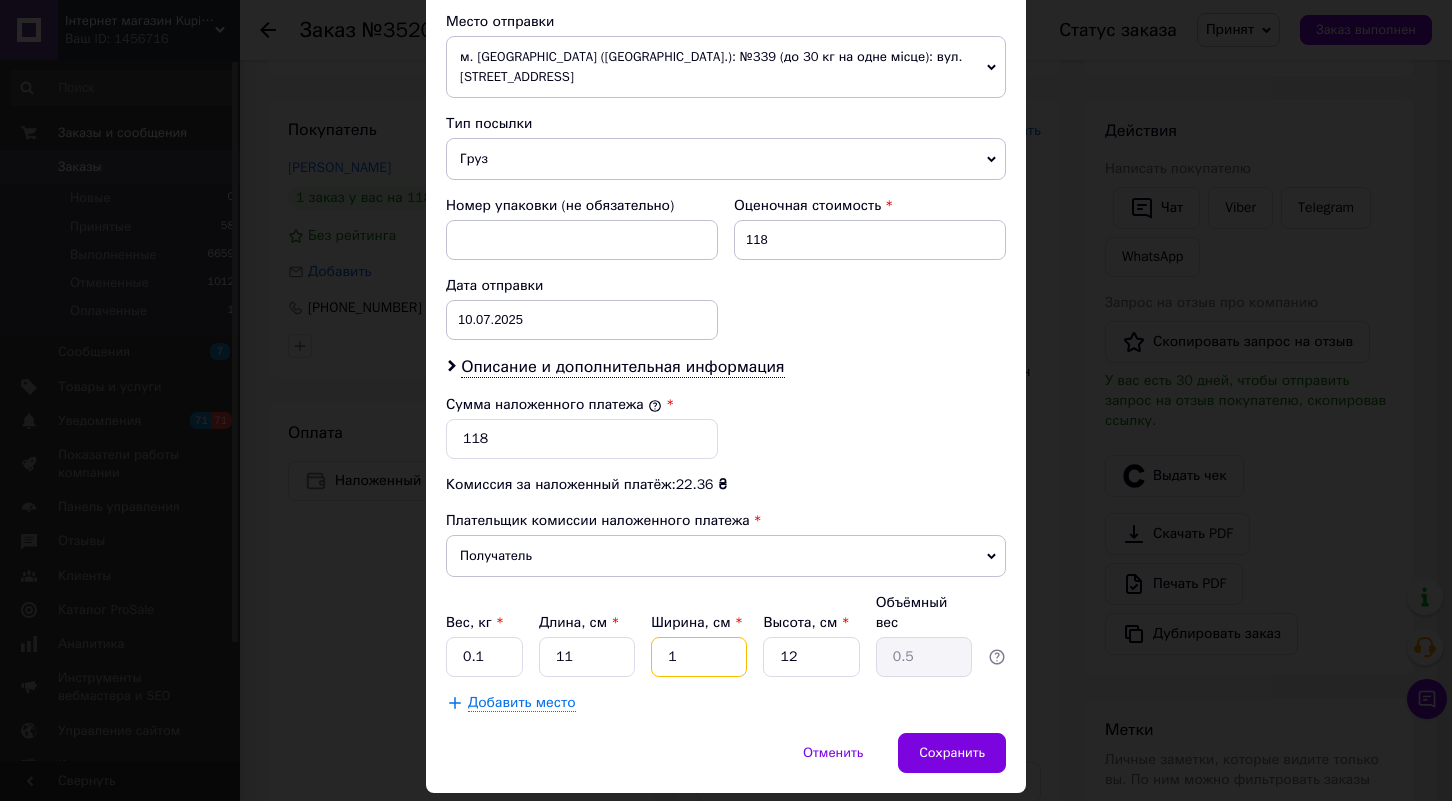 type on "0.1" 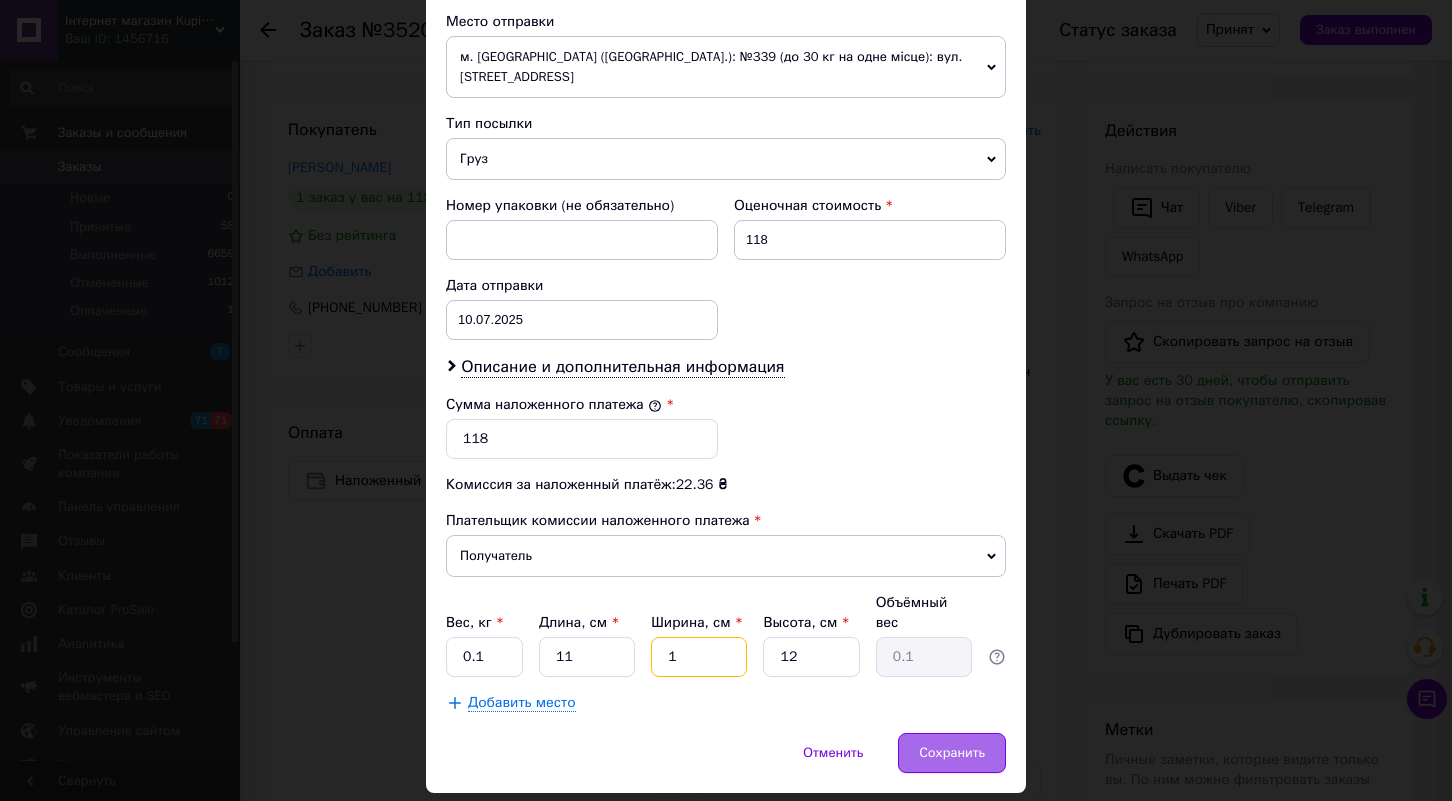 type on "1" 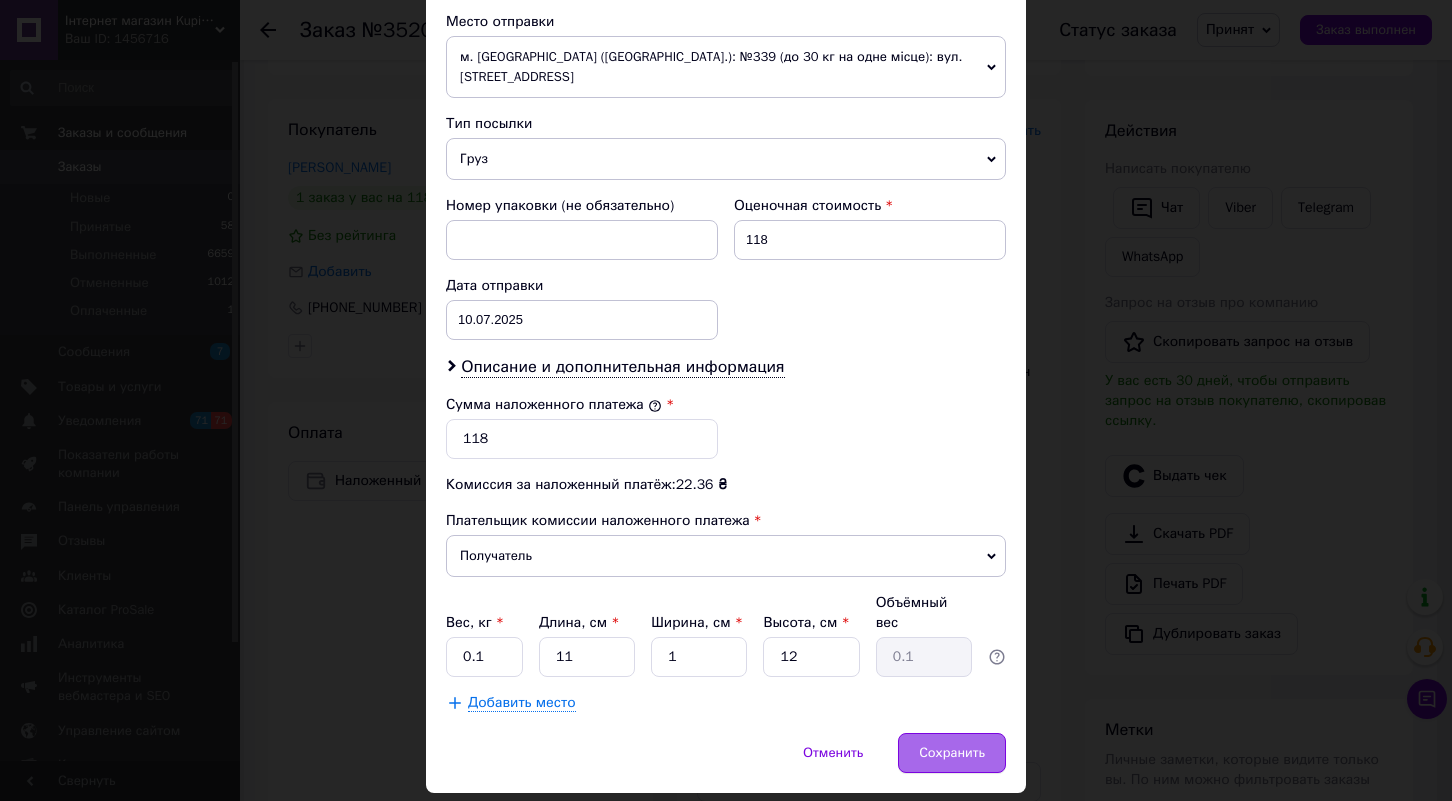 click on "Сохранить" at bounding box center [952, 753] 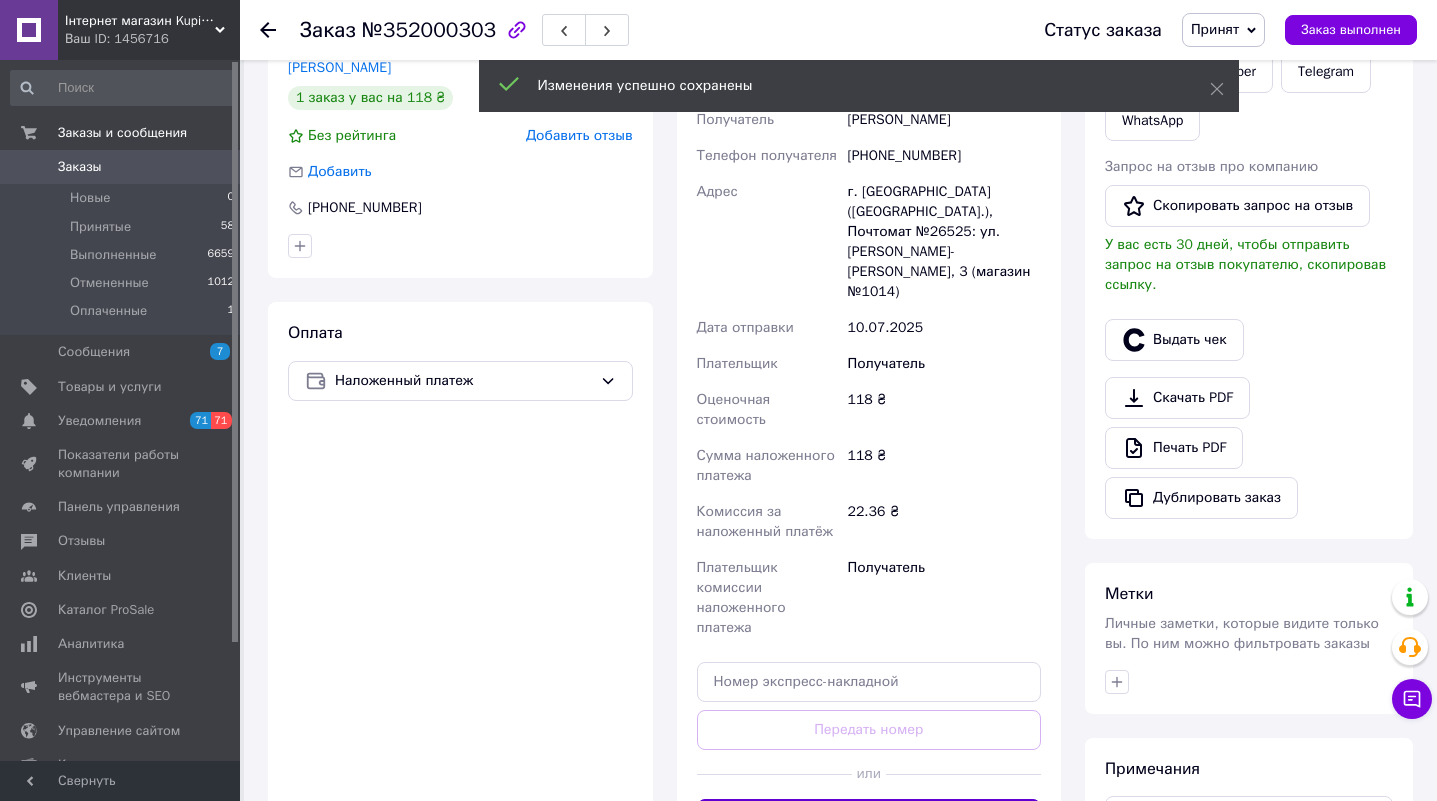scroll, scrollTop: 500, scrollLeft: 0, axis: vertical 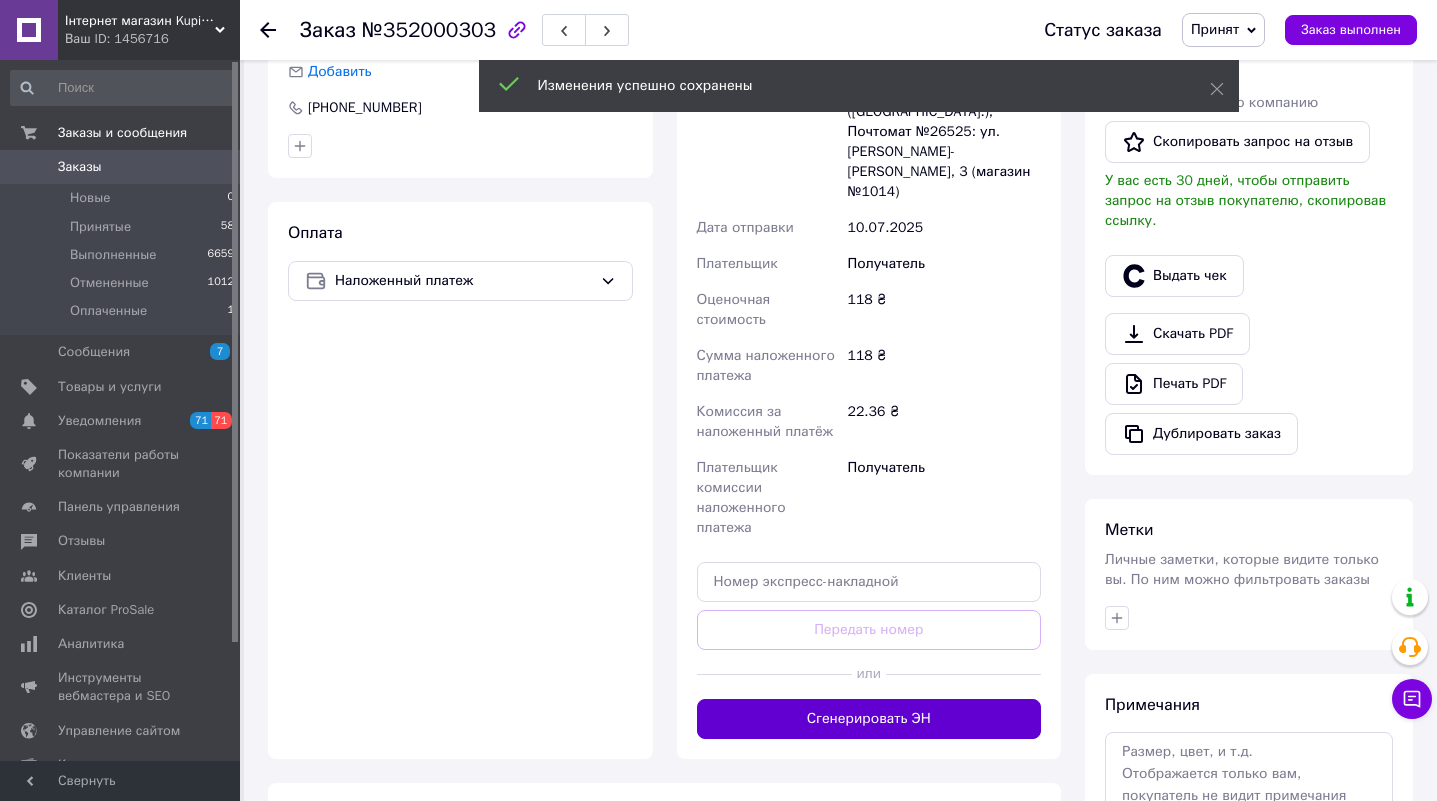 click on "Сгенерировать ЭН" at bounding box center (869, 719) 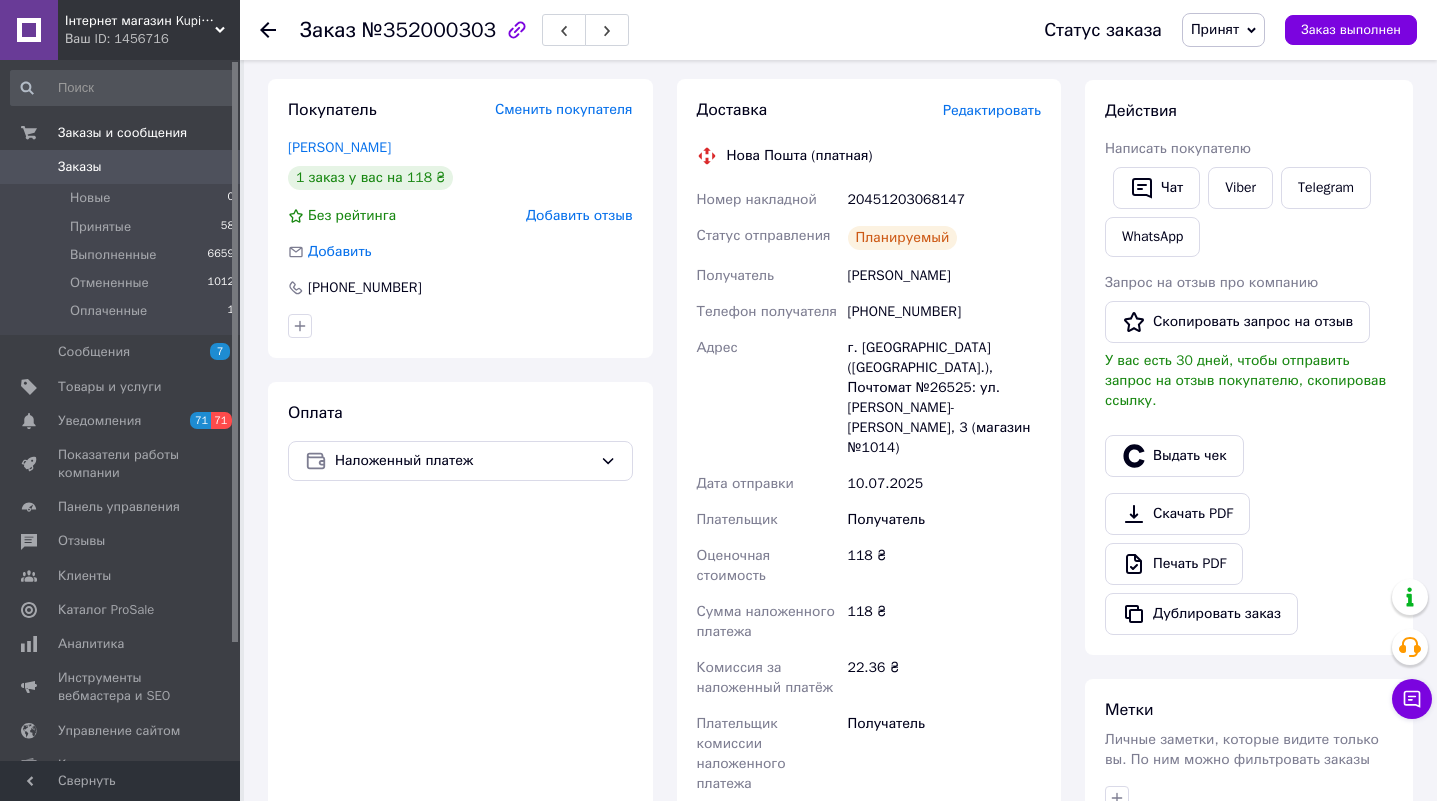 scroll, scrollTop: 0, scrollLeft: 0, axis: both 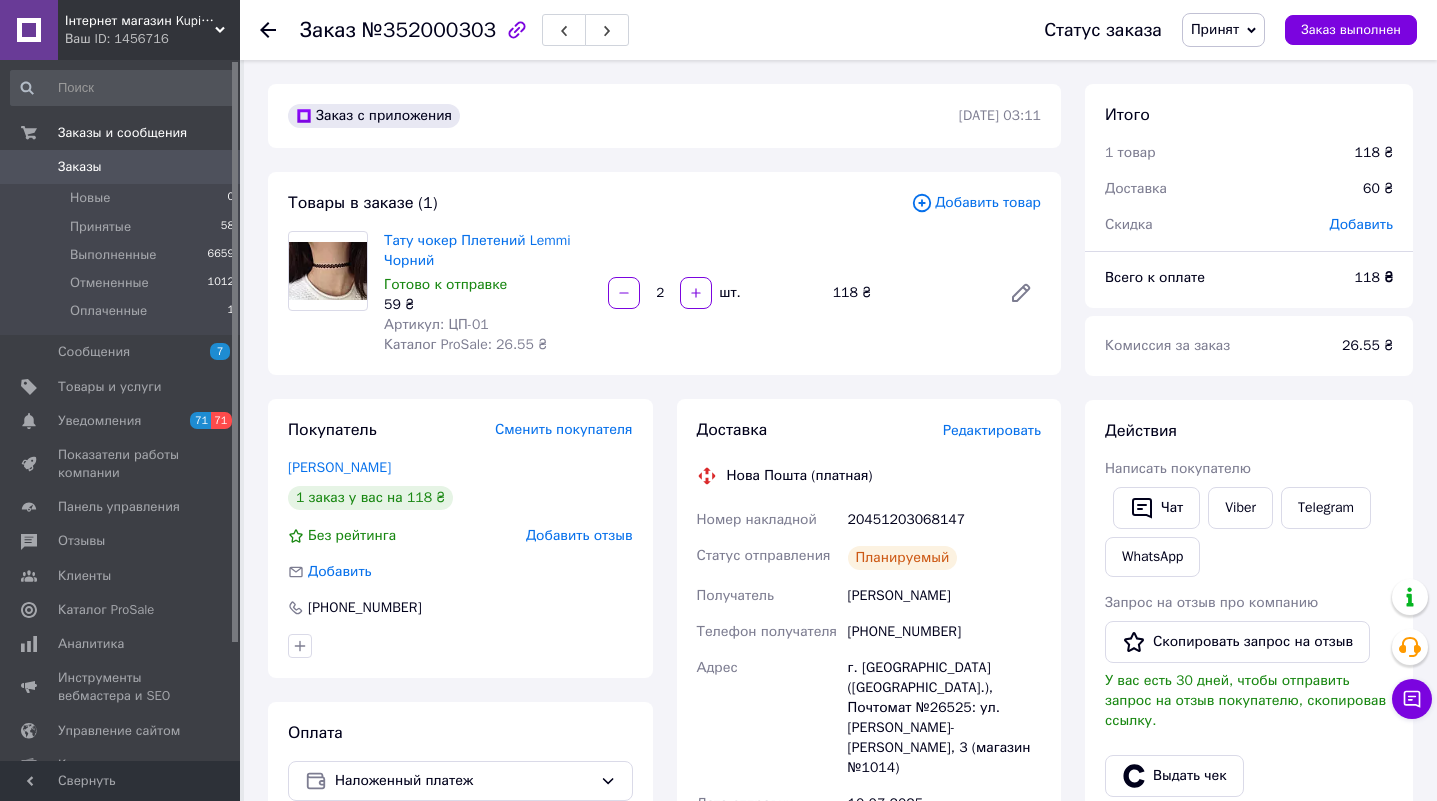 click on "Заказы 0" at bounding box center [123, 167] 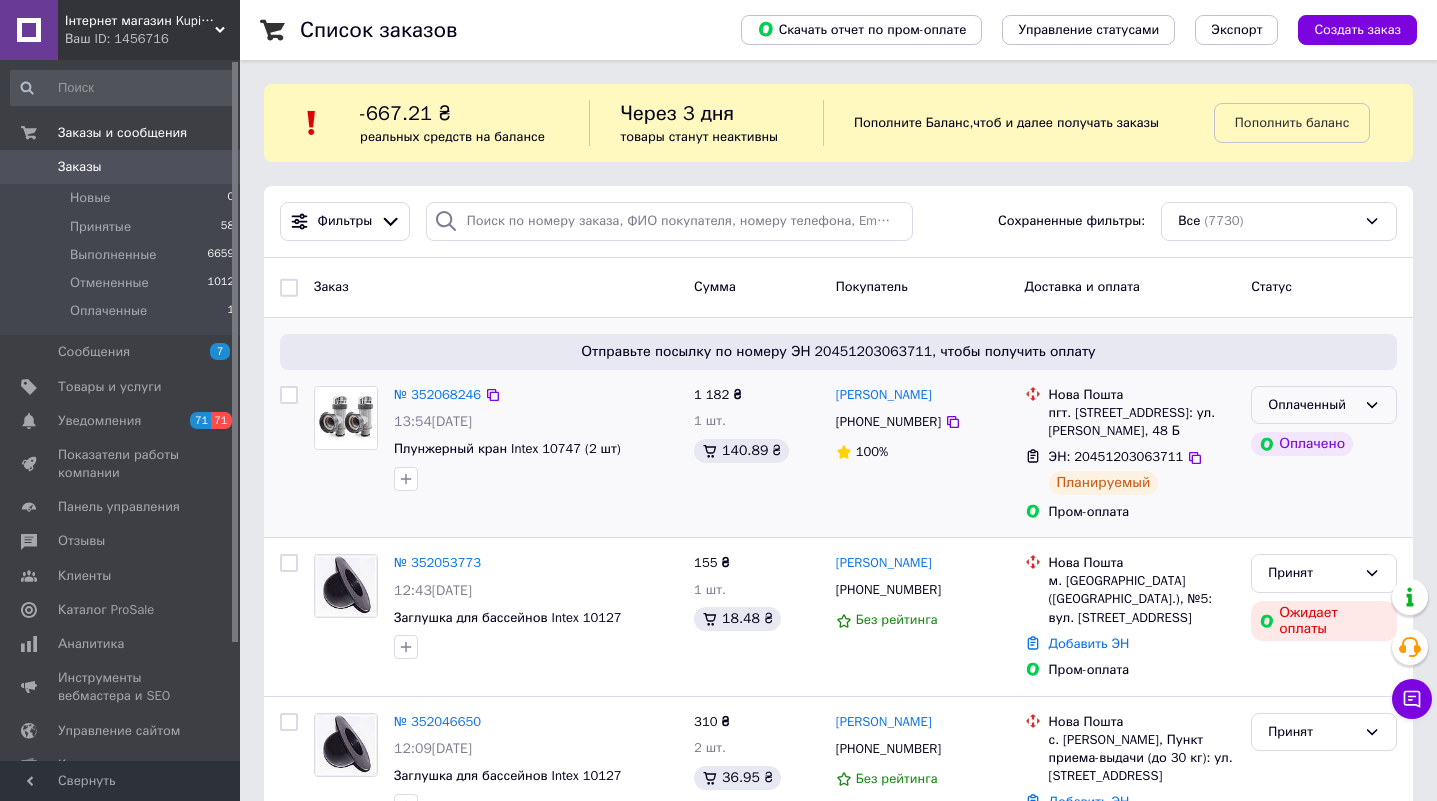 click on "Оплаченный" at bounding box center (1324, 405) 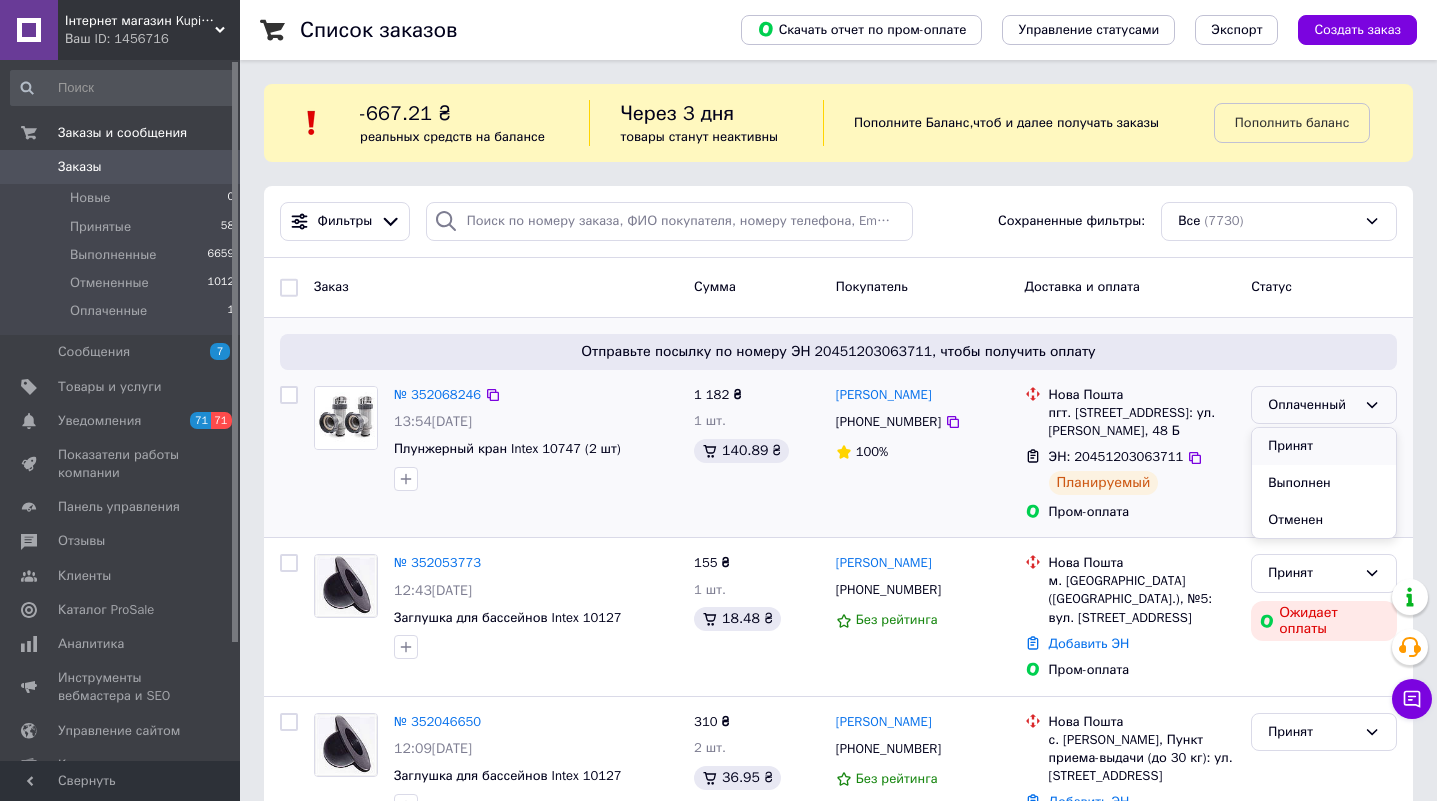 click on "Принят" at bounding box center (1324, 446) 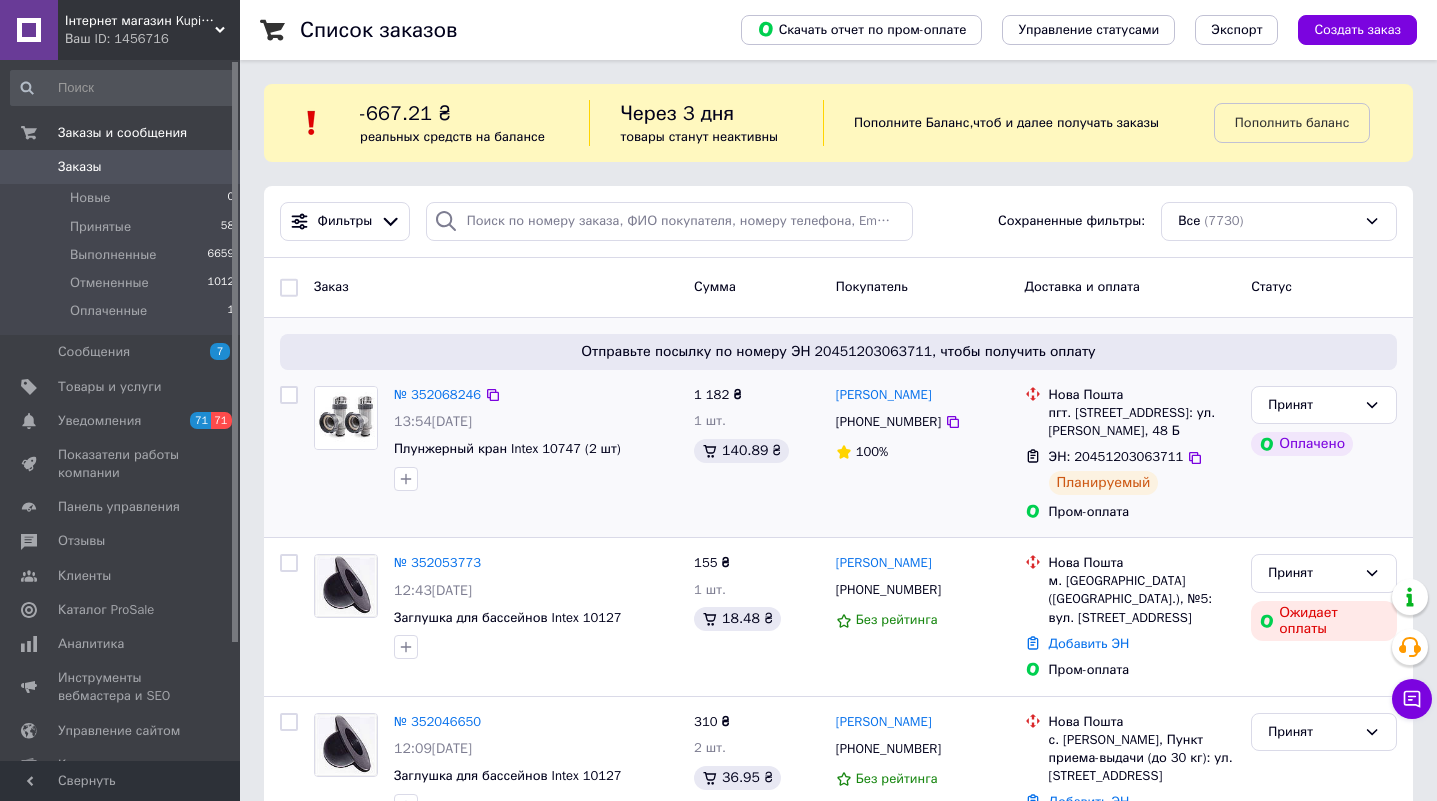 click 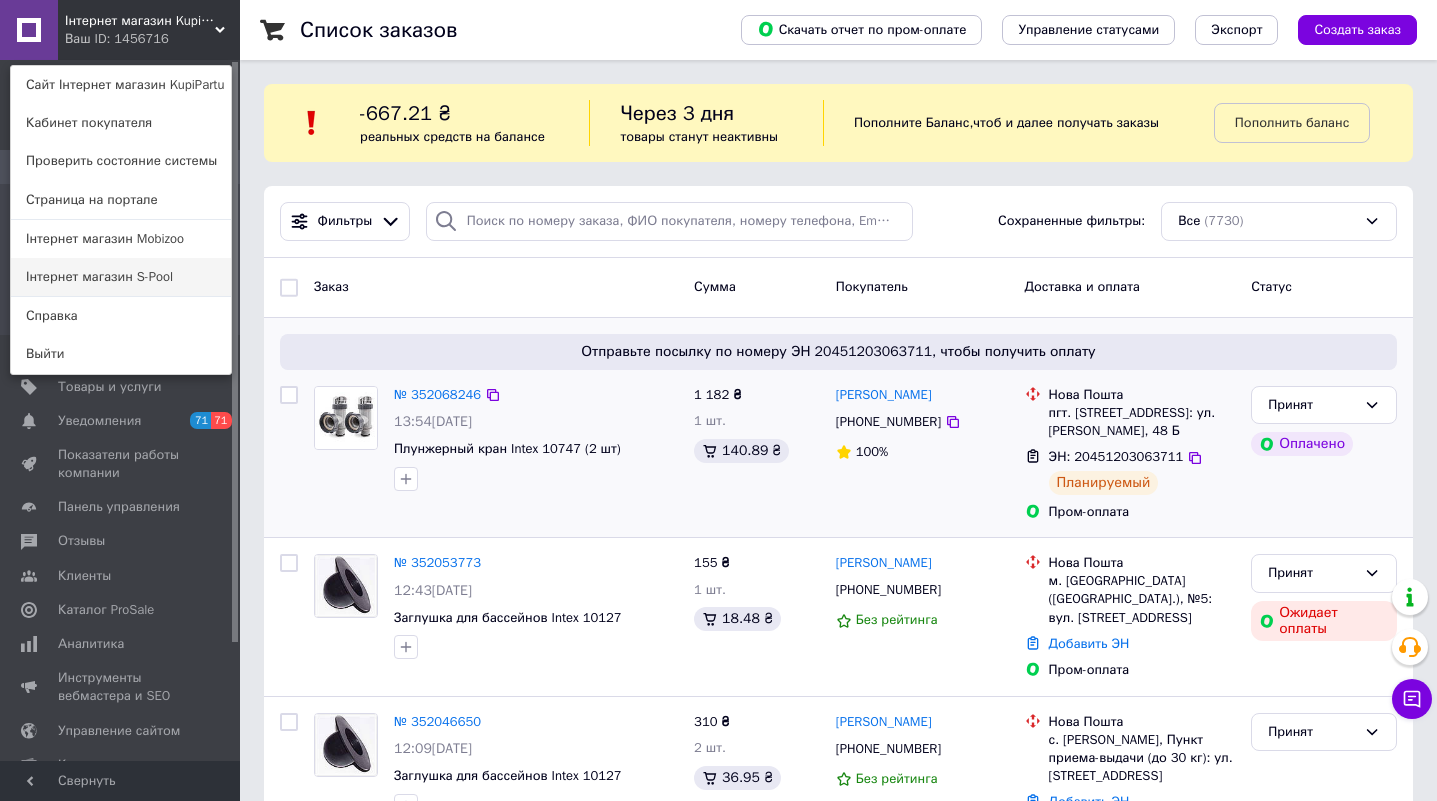 click on "Інтернет магазин S-Pool" at bounding box center [121, 277] 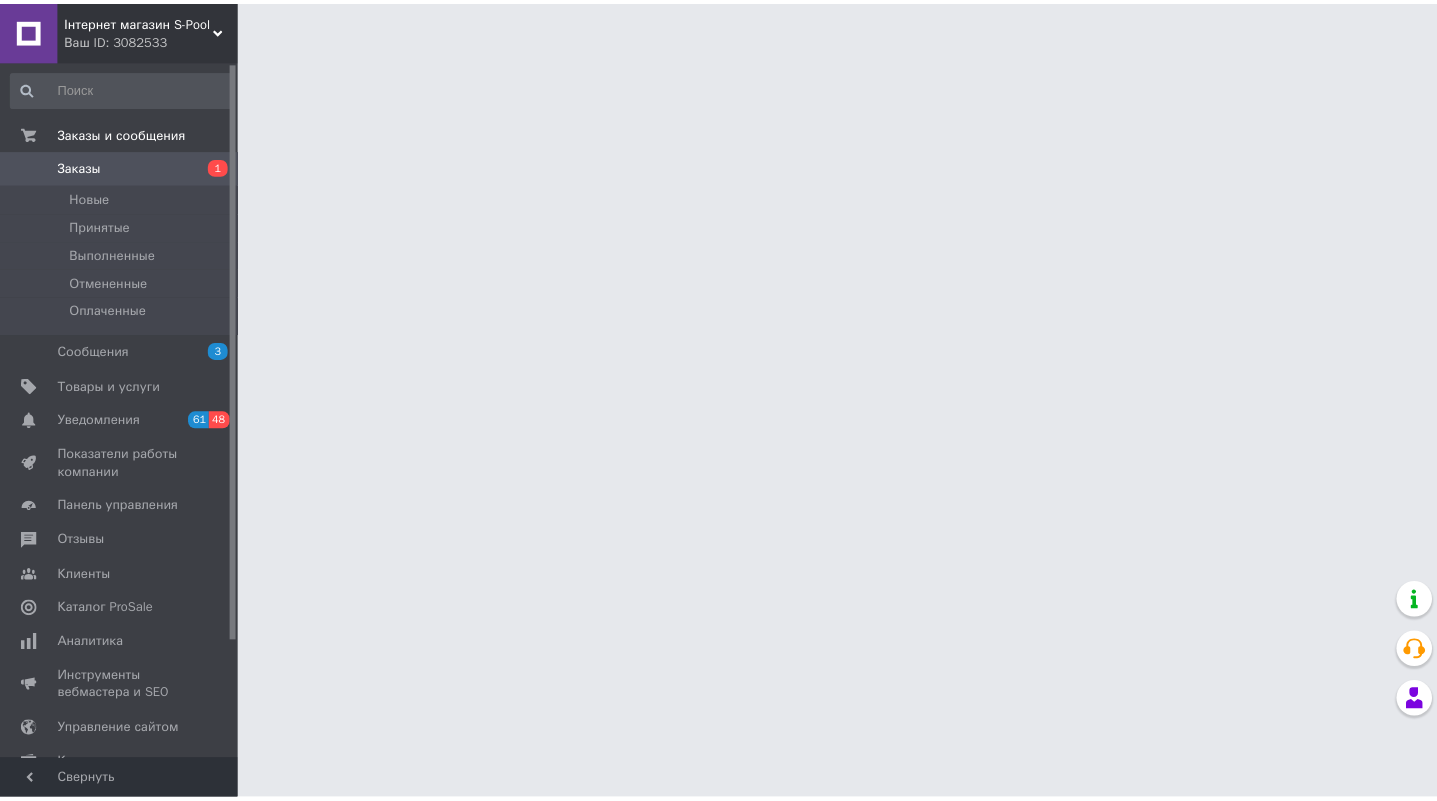 scroll, scrollTop: 0, scrollLeft: 0, axis: both 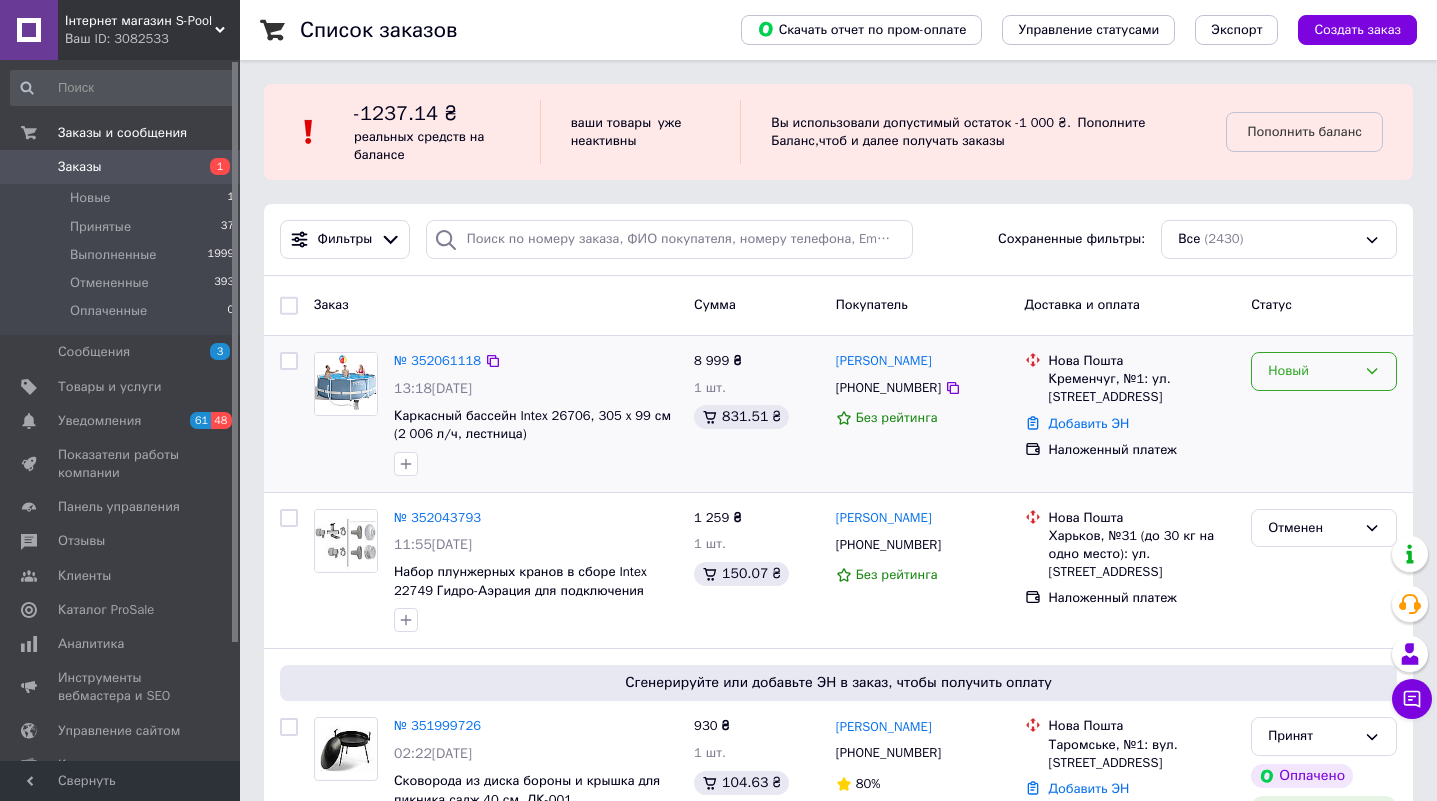 click on "Новый" at bounding box center [1312, 371] 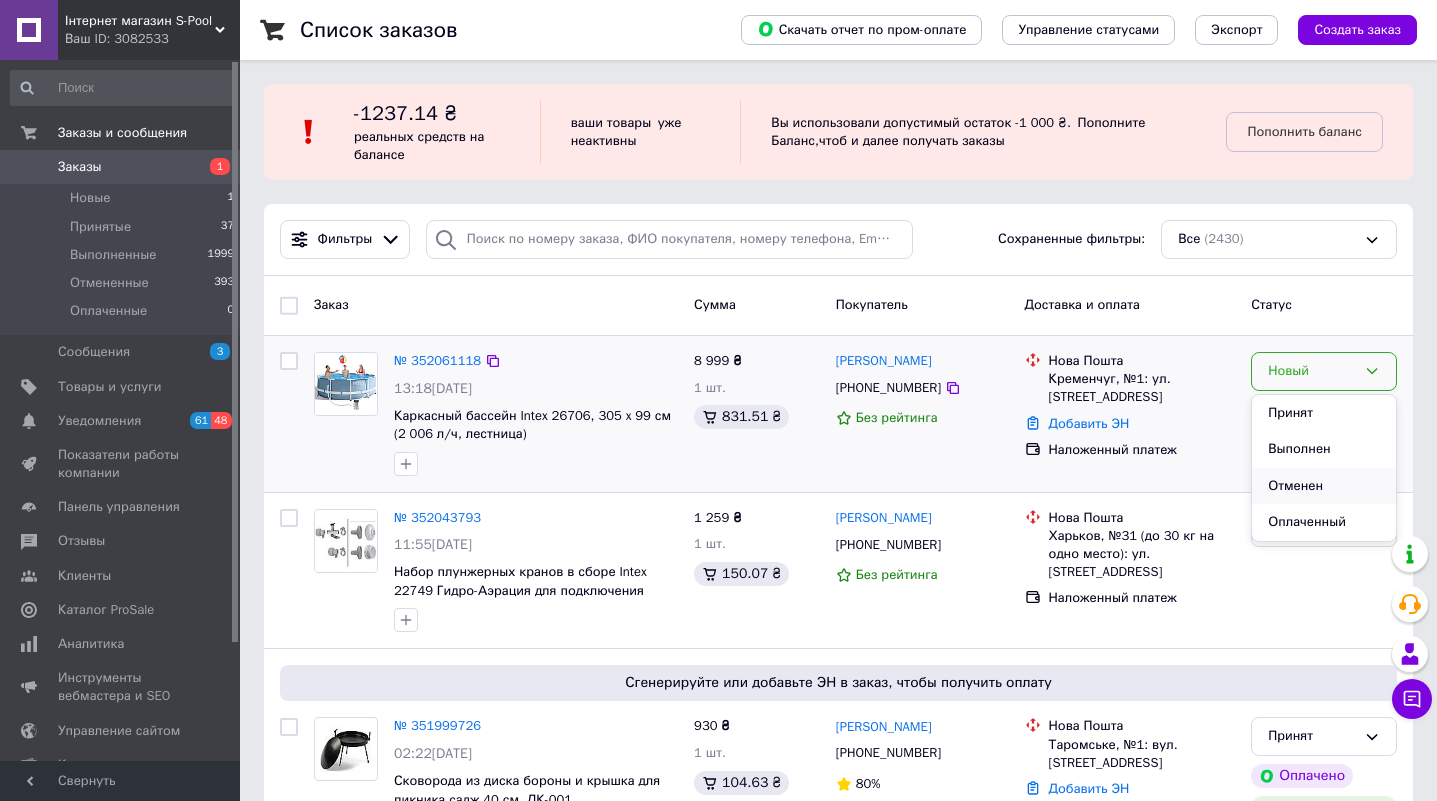 click on "Отменен" at bounding box center [1324, 486] 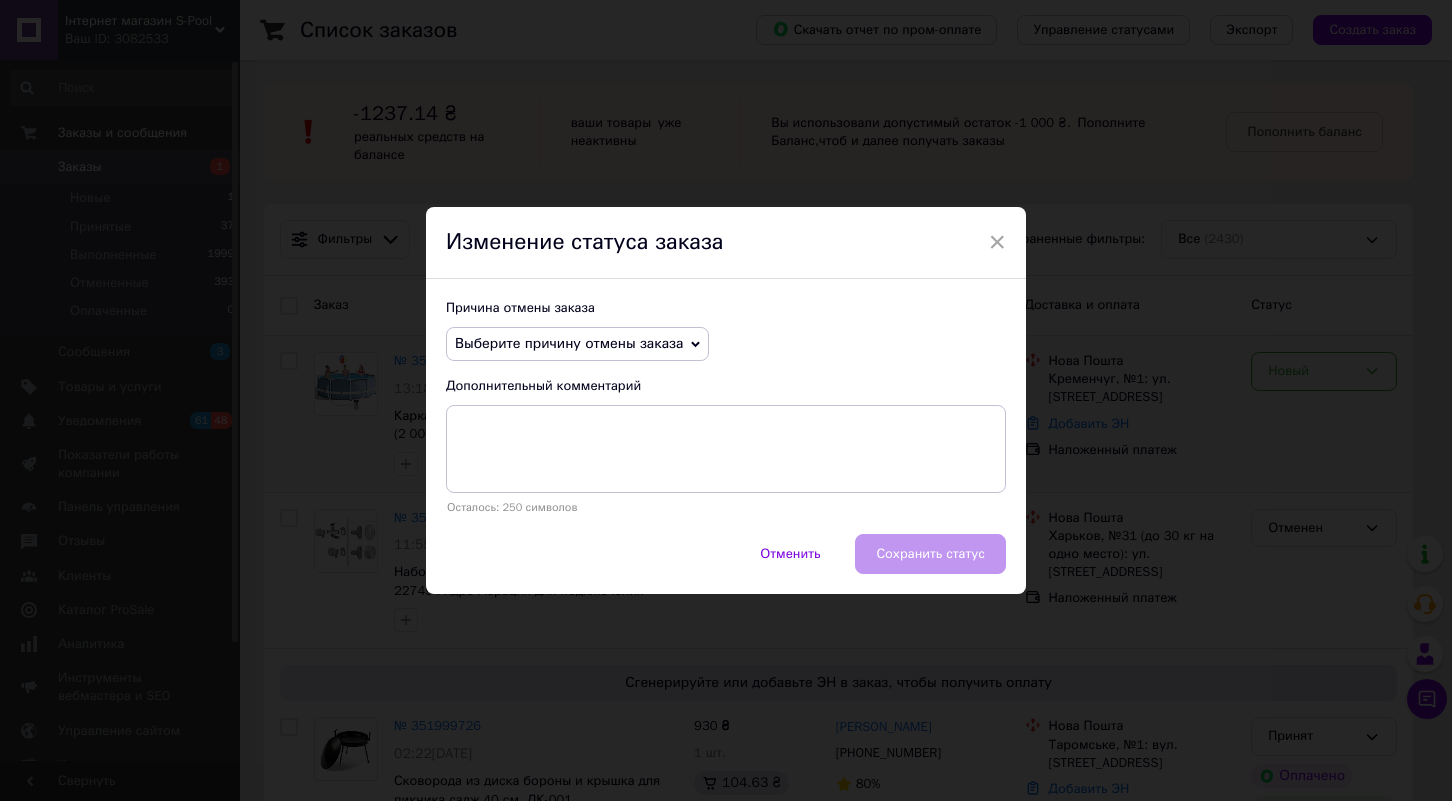 click on "Выберите причину отмены заказа" at bounding box center (569, 343) 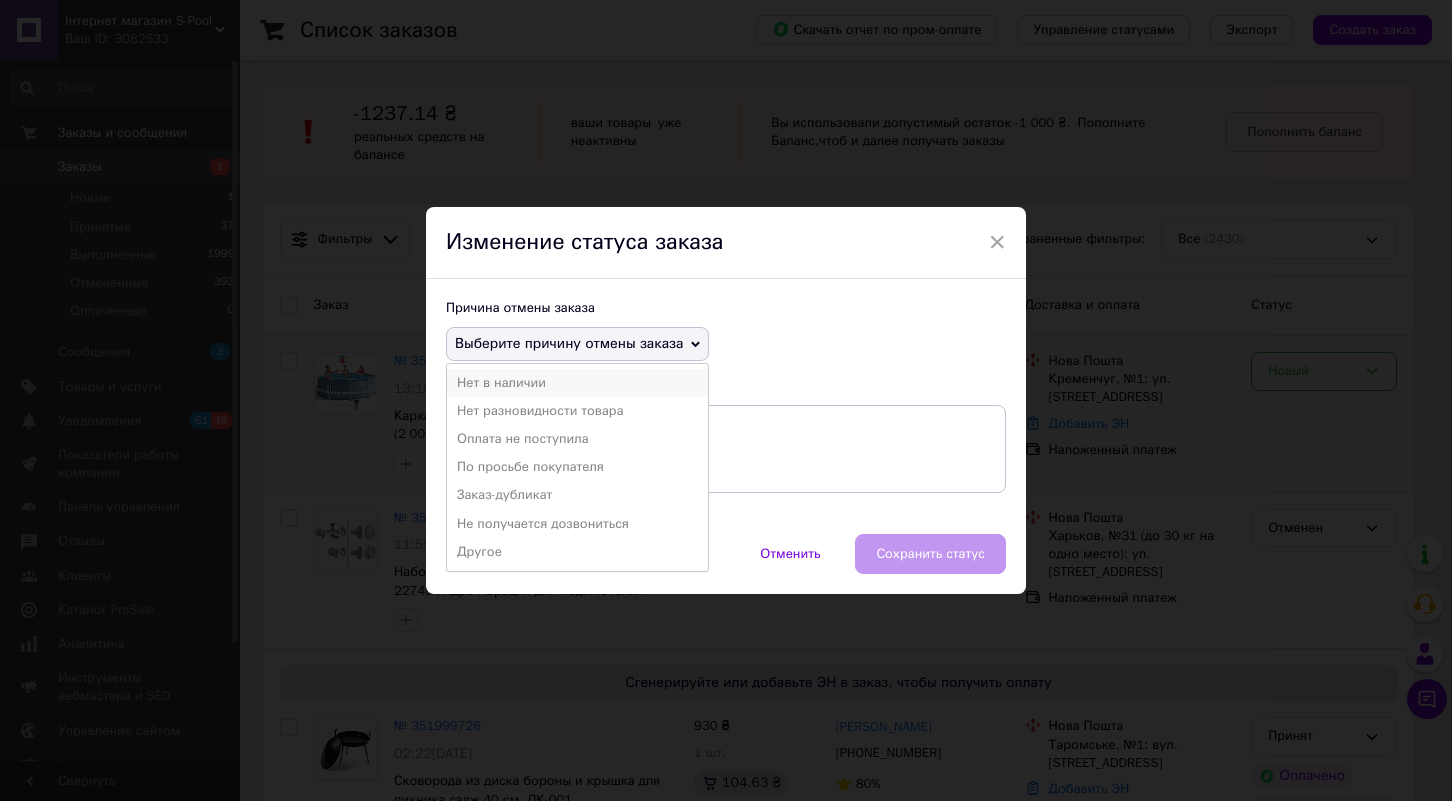 click on "Нет в наличии" at bounding box center (577, 383) 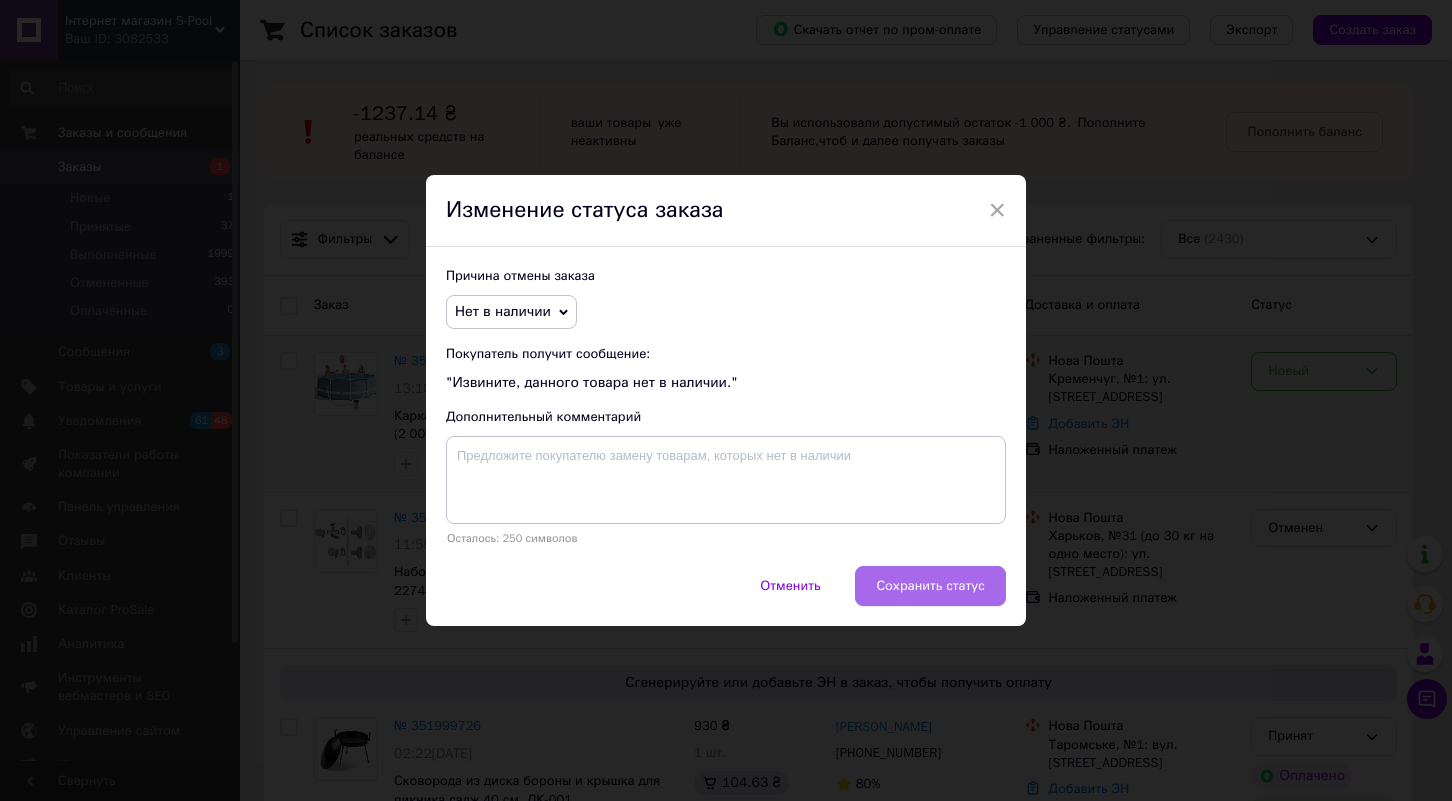 click on "Сохранить статус" at bounding box center (930, 586) 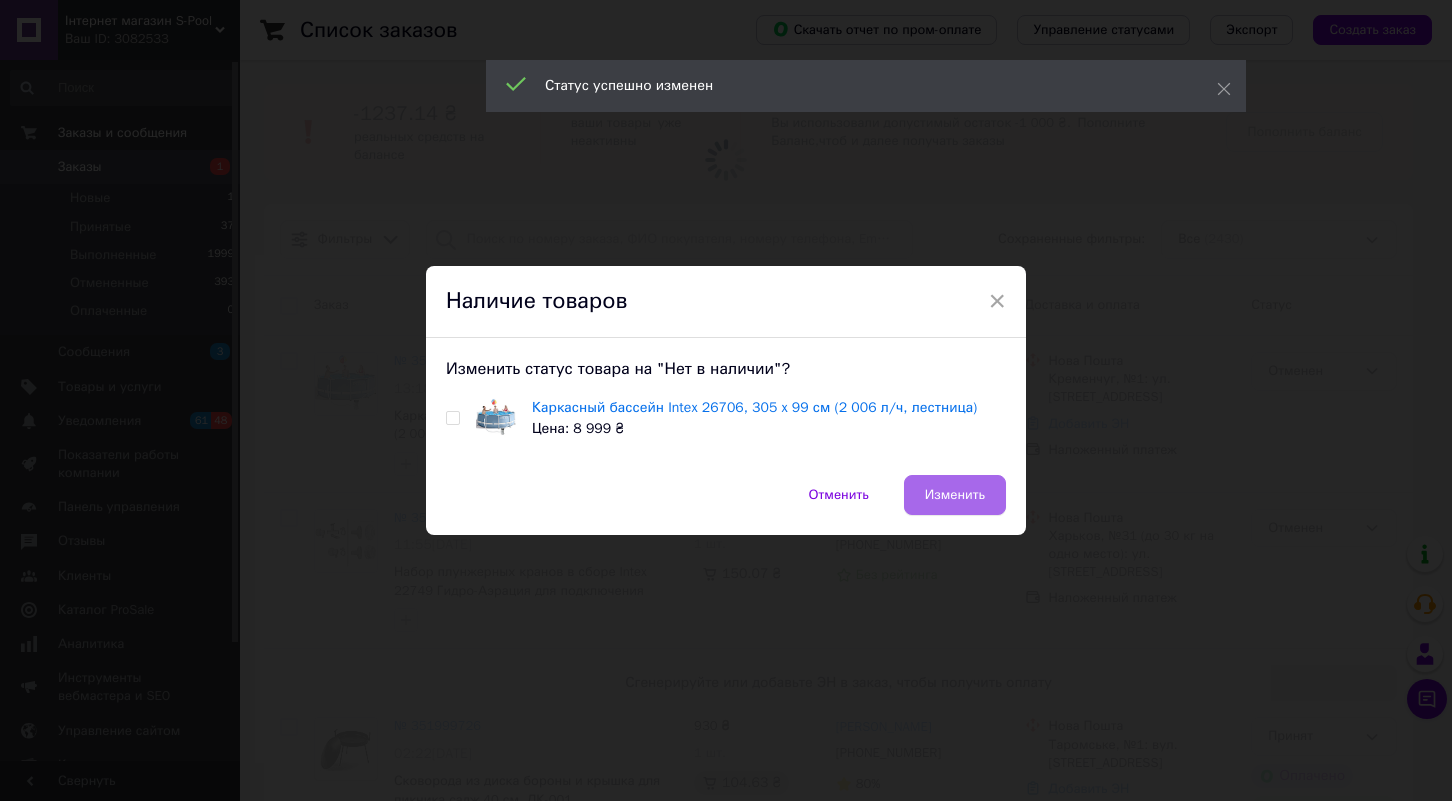 click on "Изменить" at bounding box center [955, 495] 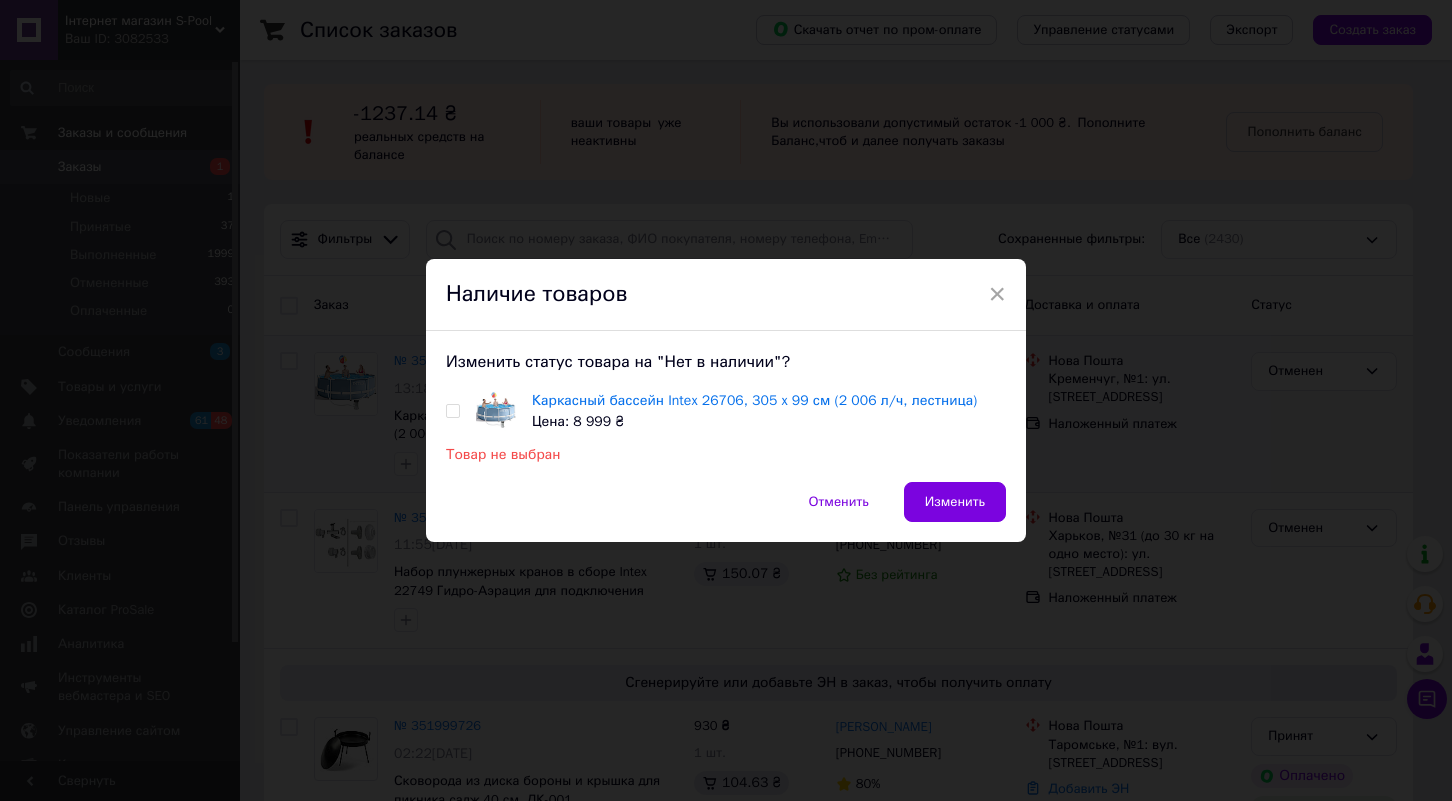 click on "× Наличие товаров Изменить статус товара на "Нет в наличии"? Каркасный бассейн Intex 26706, 305 x 99 см (2 006 л/ч, лестница) Цена: 8 999 ₴ Товар не выбран Отменить   Изменить" at bounding box center (726, 400) 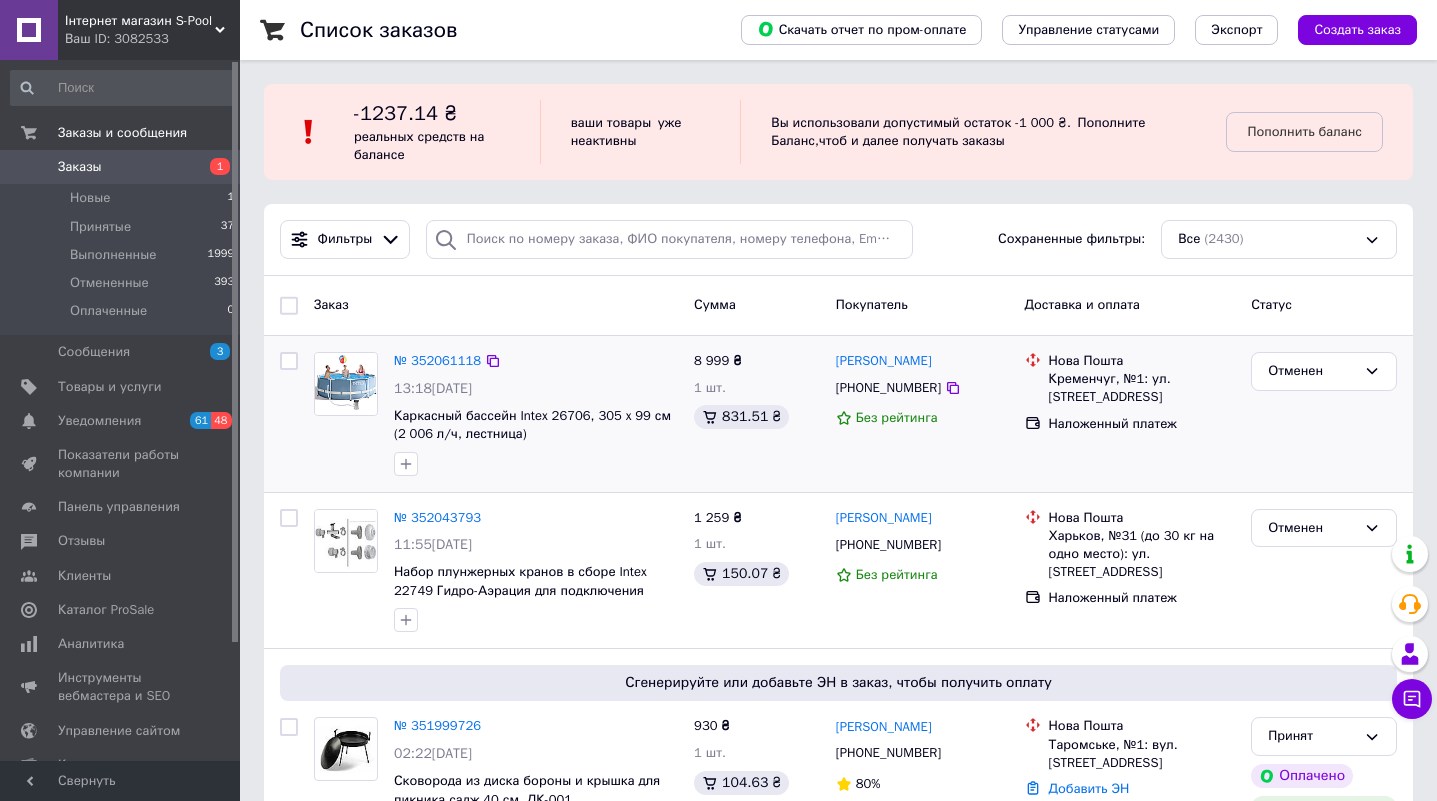 click at bounding box center [346, 414] 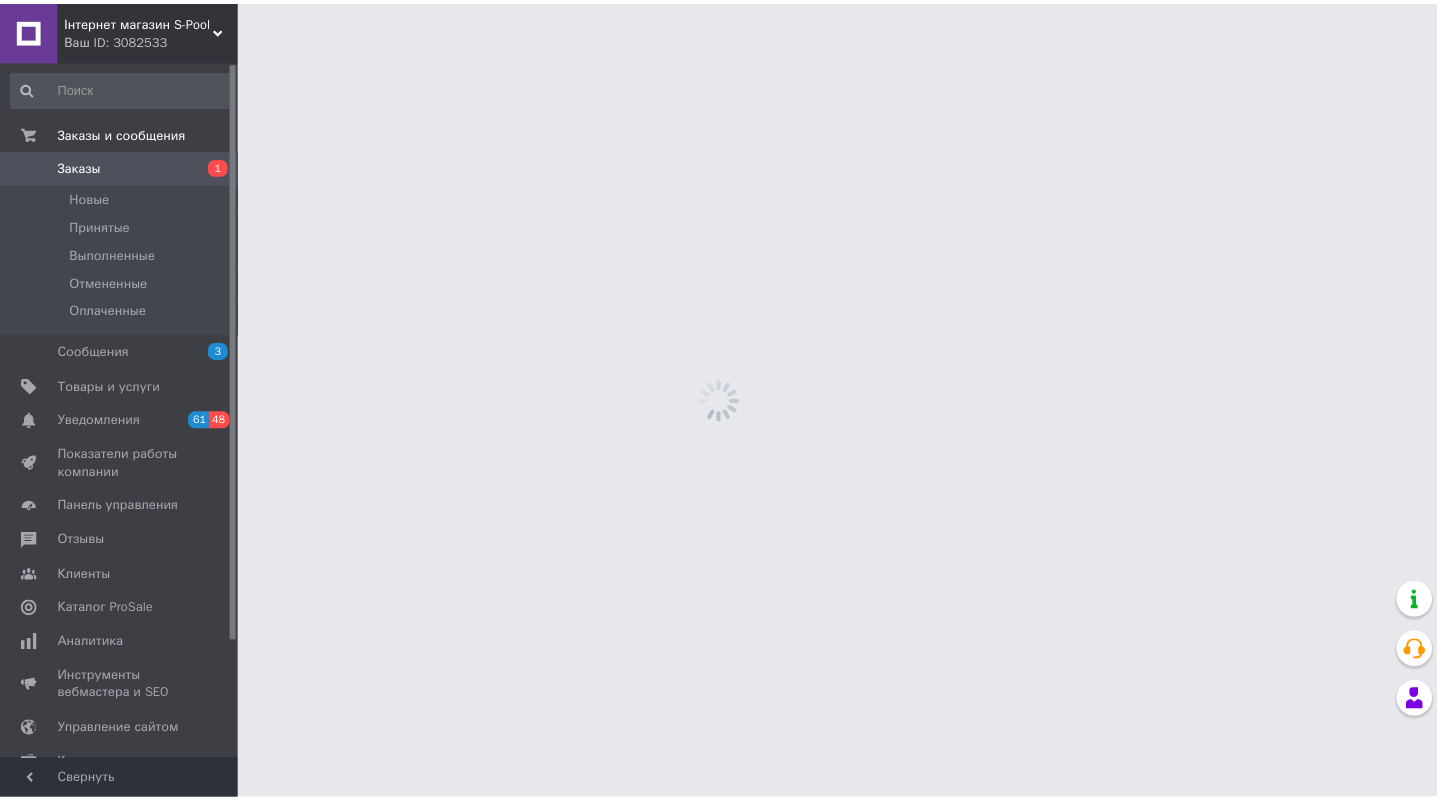 scroll, scrollTop: 0, scrollLeft: 0, axis: both 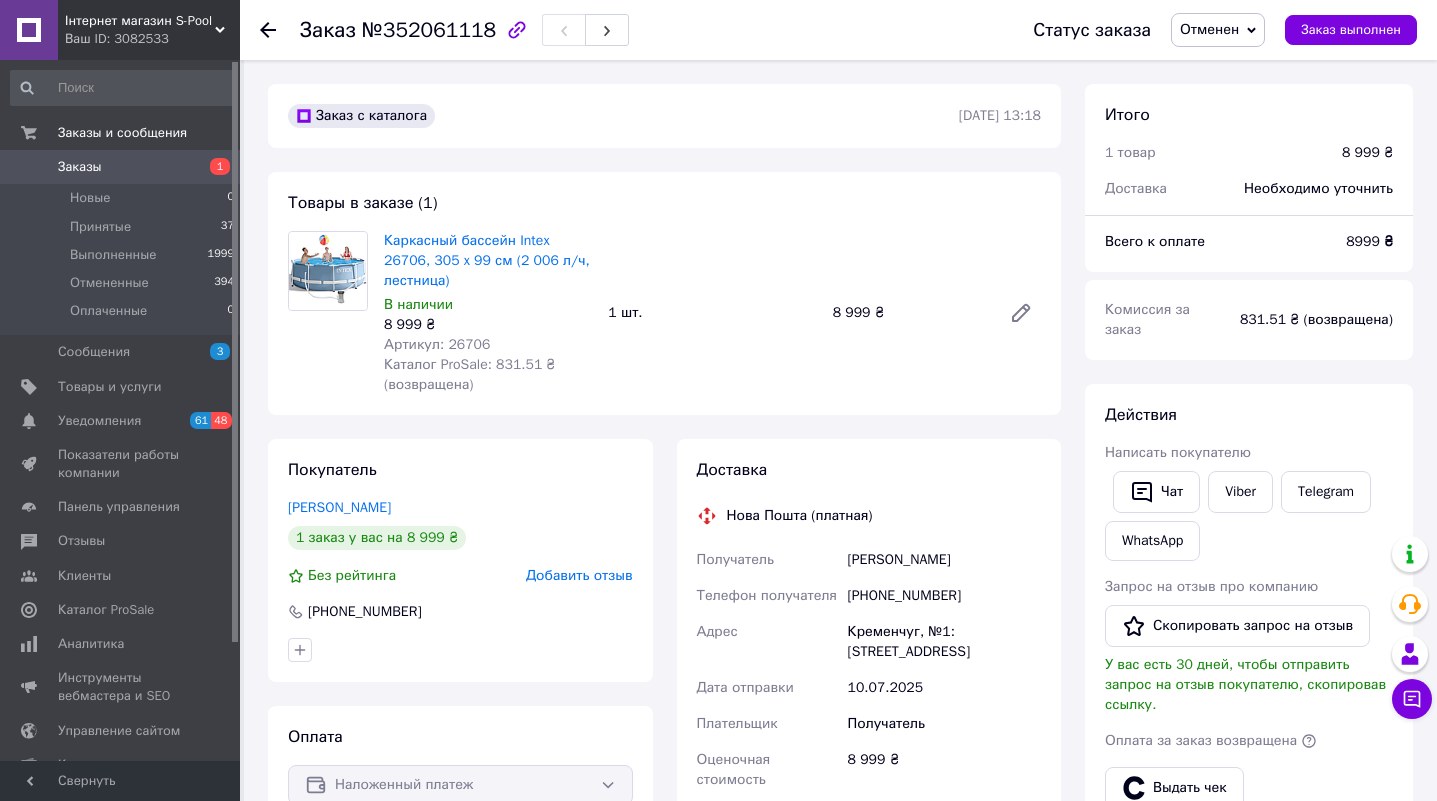 click on "Заказы" at bounding box center [80, 167] 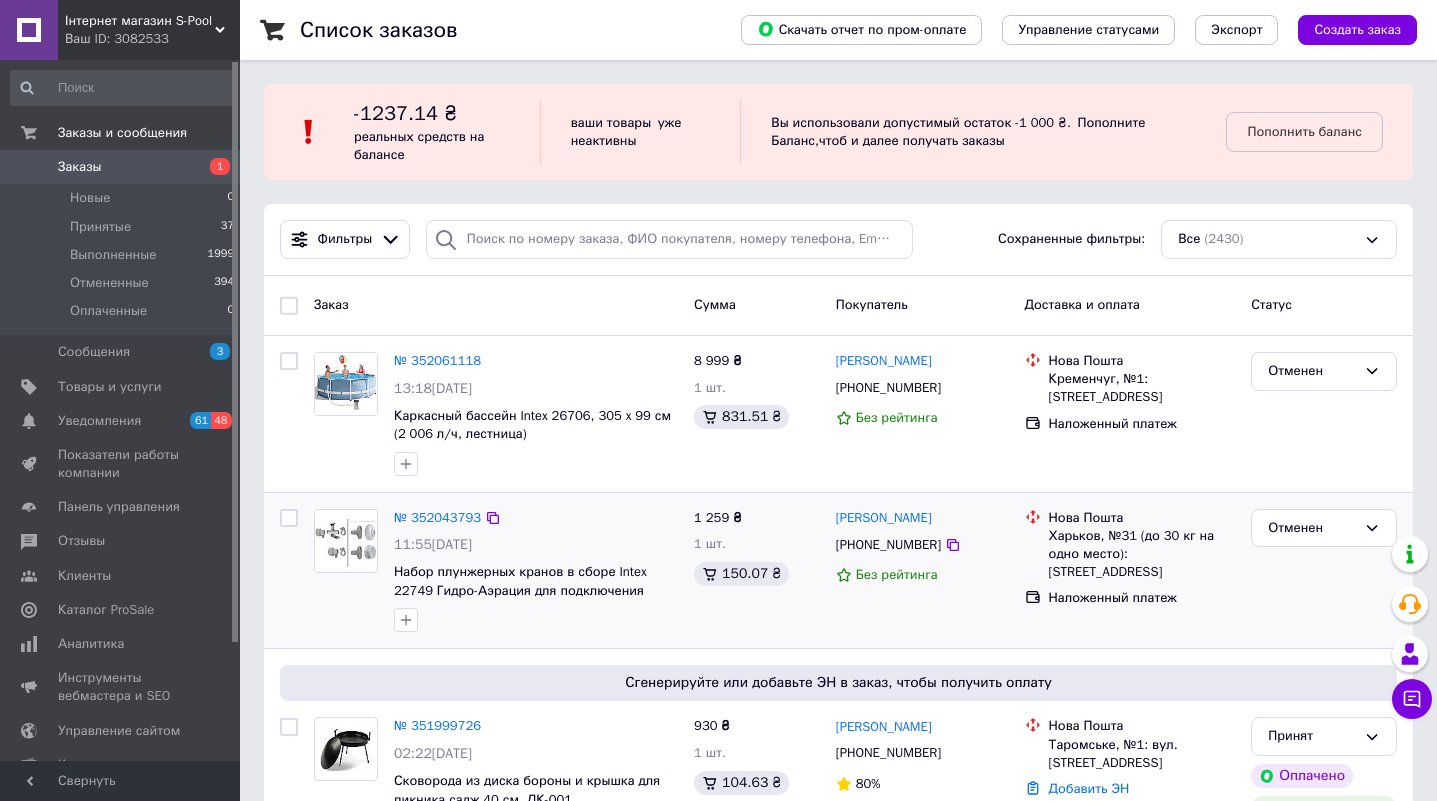 scroll, scrollTop: 400, scrollLeft: 0, axis: vertical 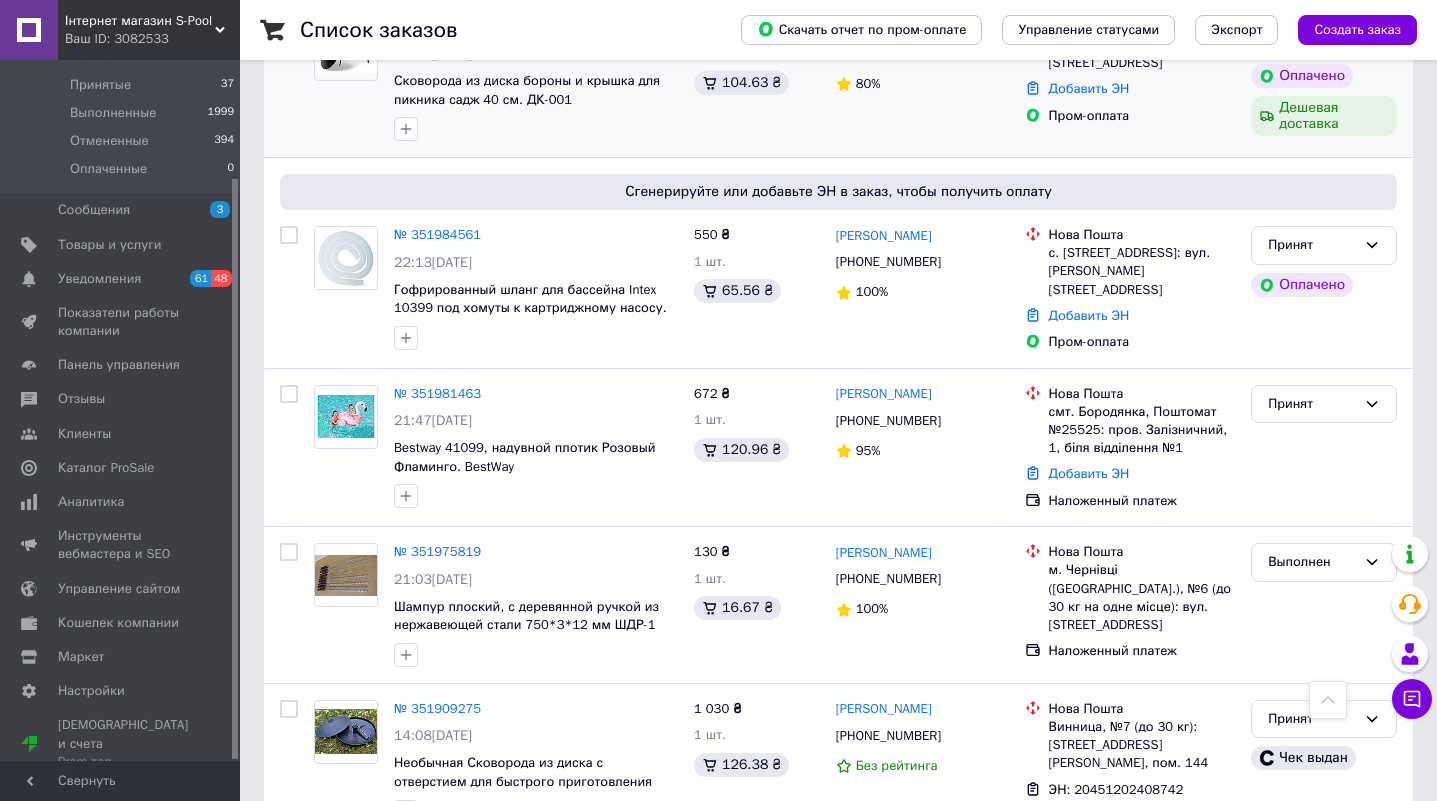 click at bounding box center [346, 49] 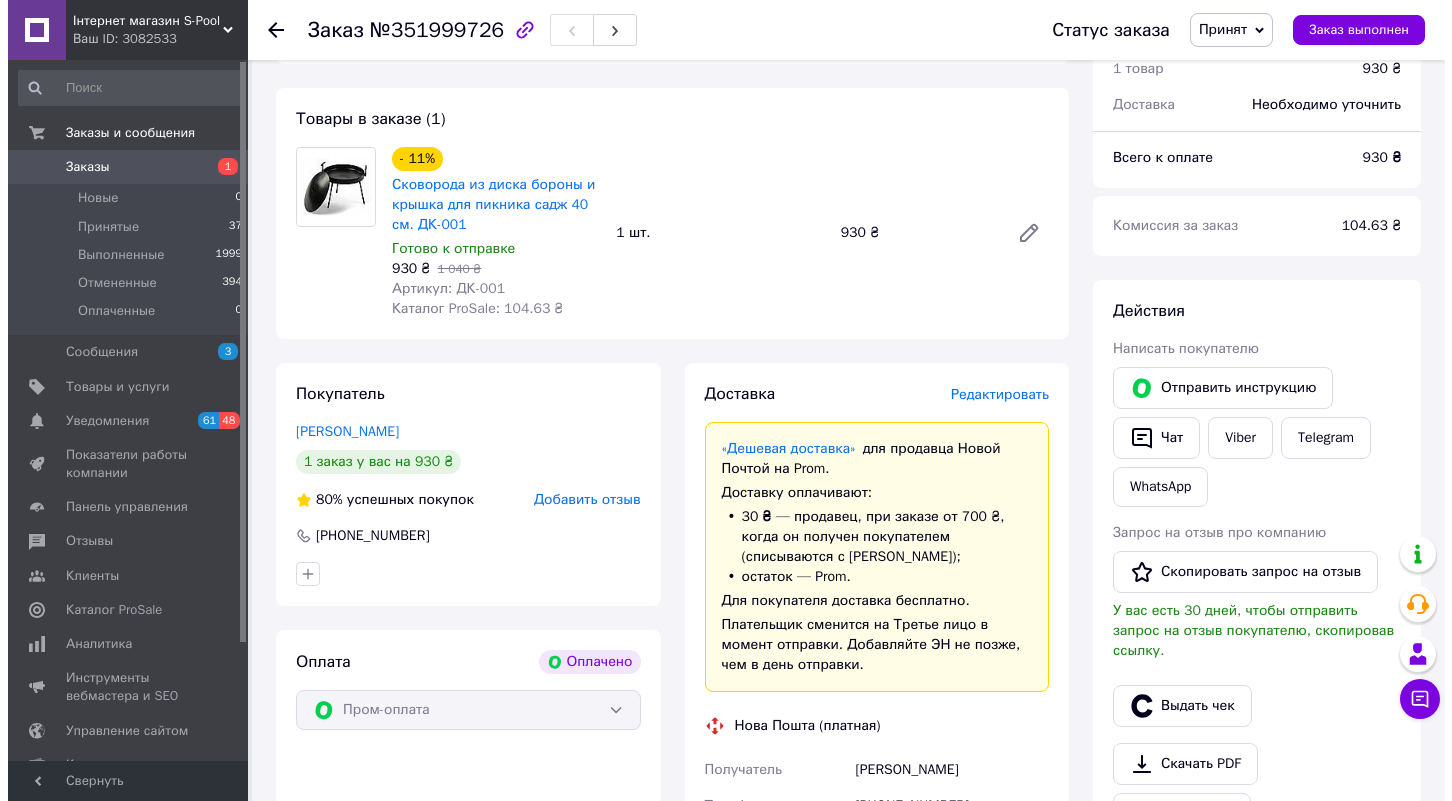 scroll, scrollTop: 700, scrollLeft: 0, axis: vertical 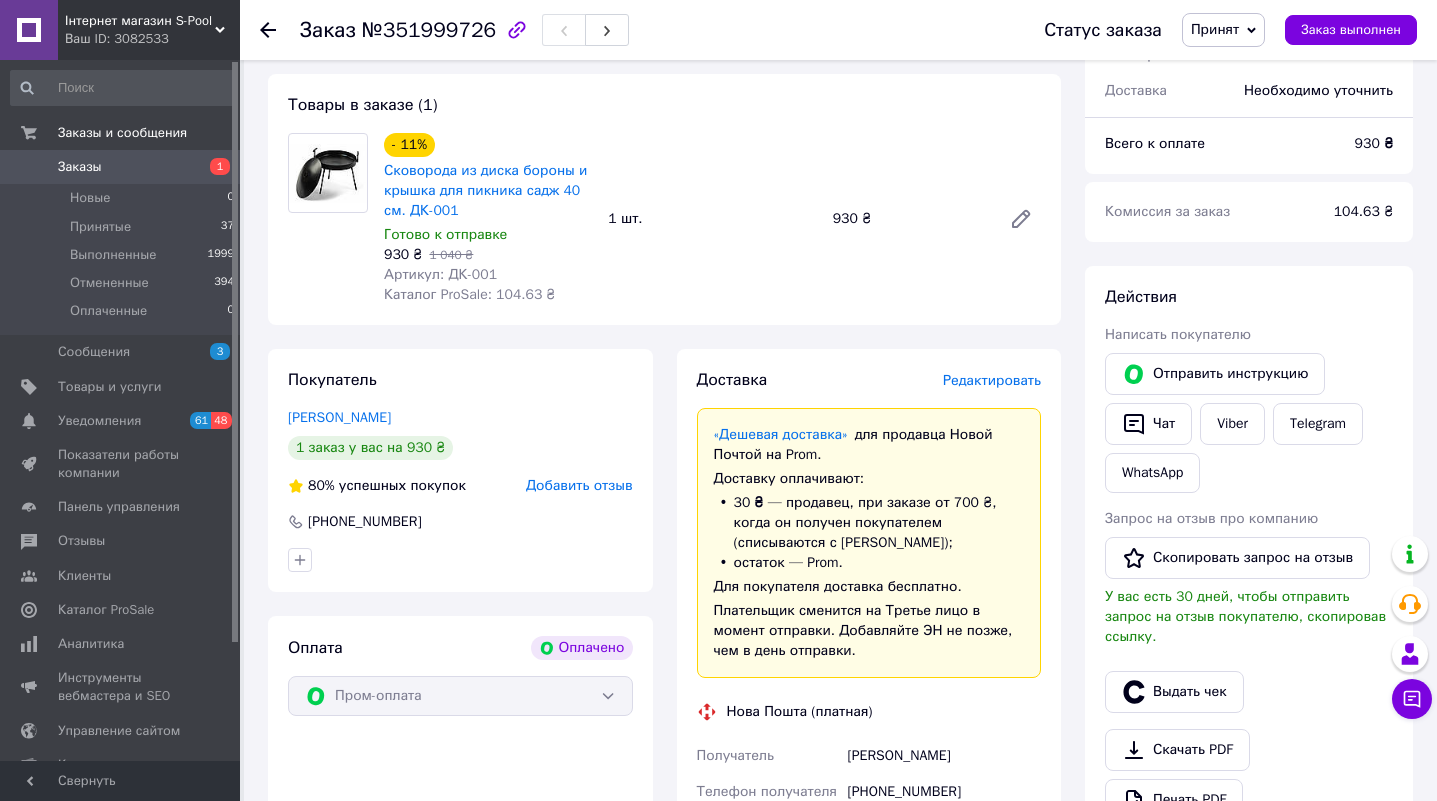 click on "Редактировать" at bounding box center [992, 380] 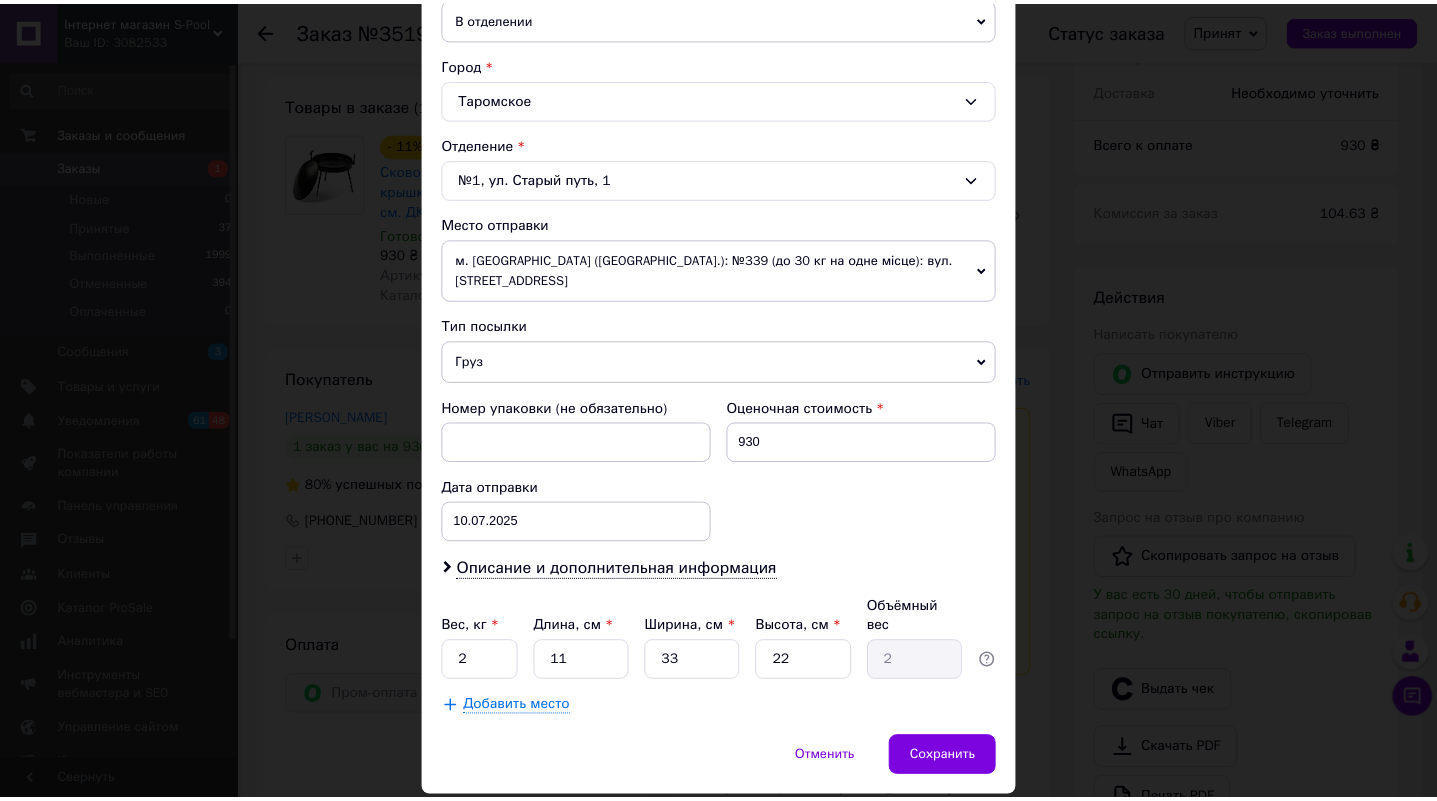 scroll, scrollTop: 527, scrollLeft: 0, axis: vertical 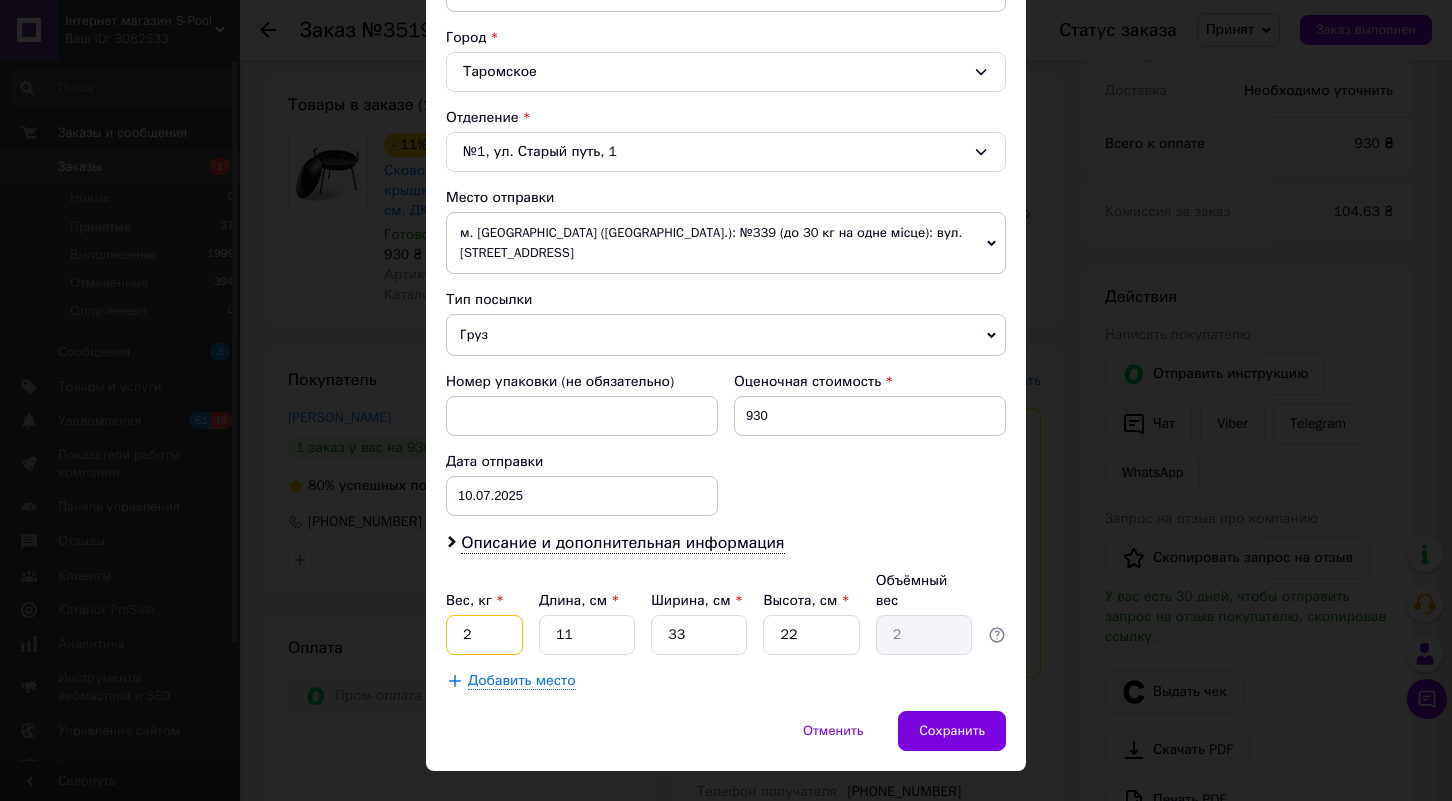 click on "2" at bounding box center [484, 635] 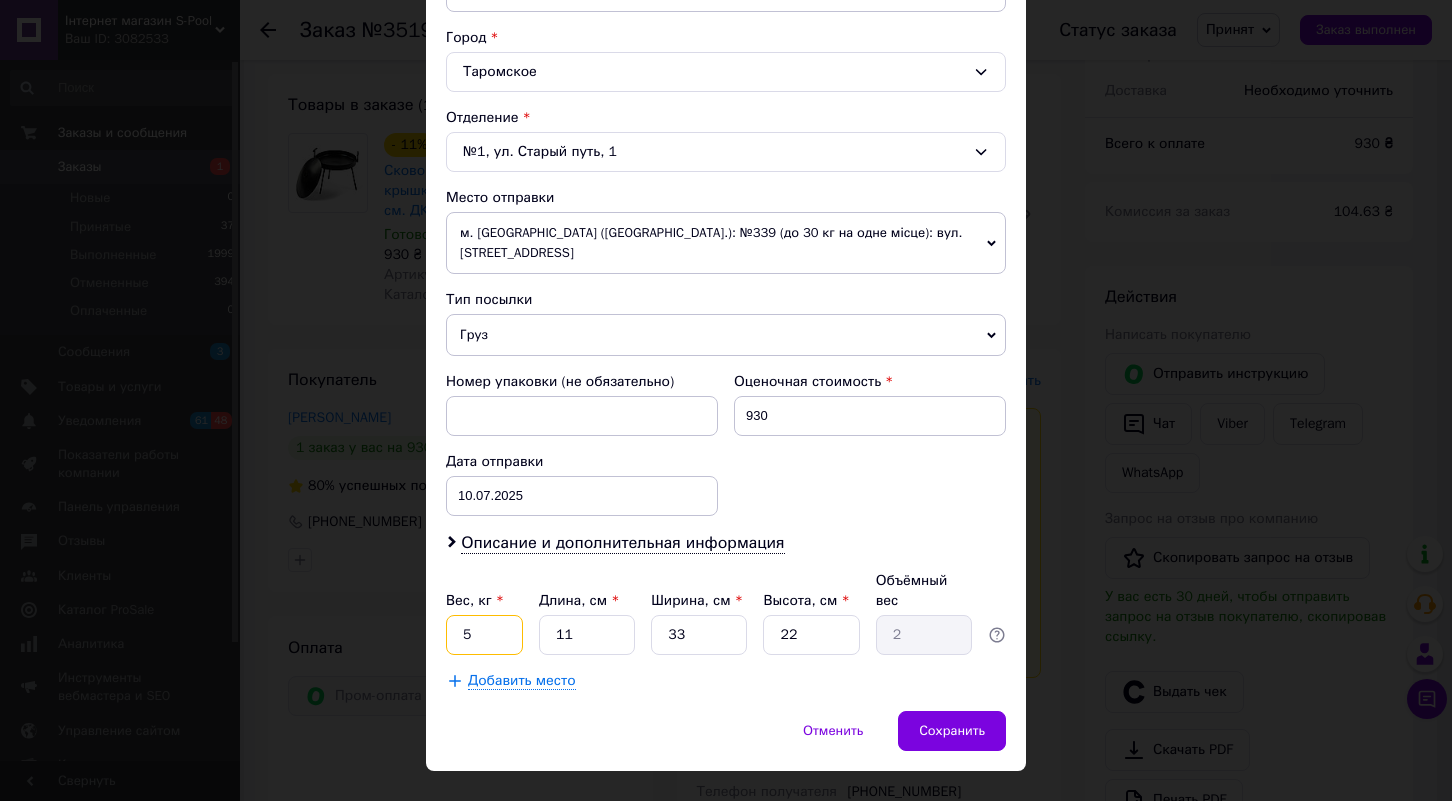 type on "5" 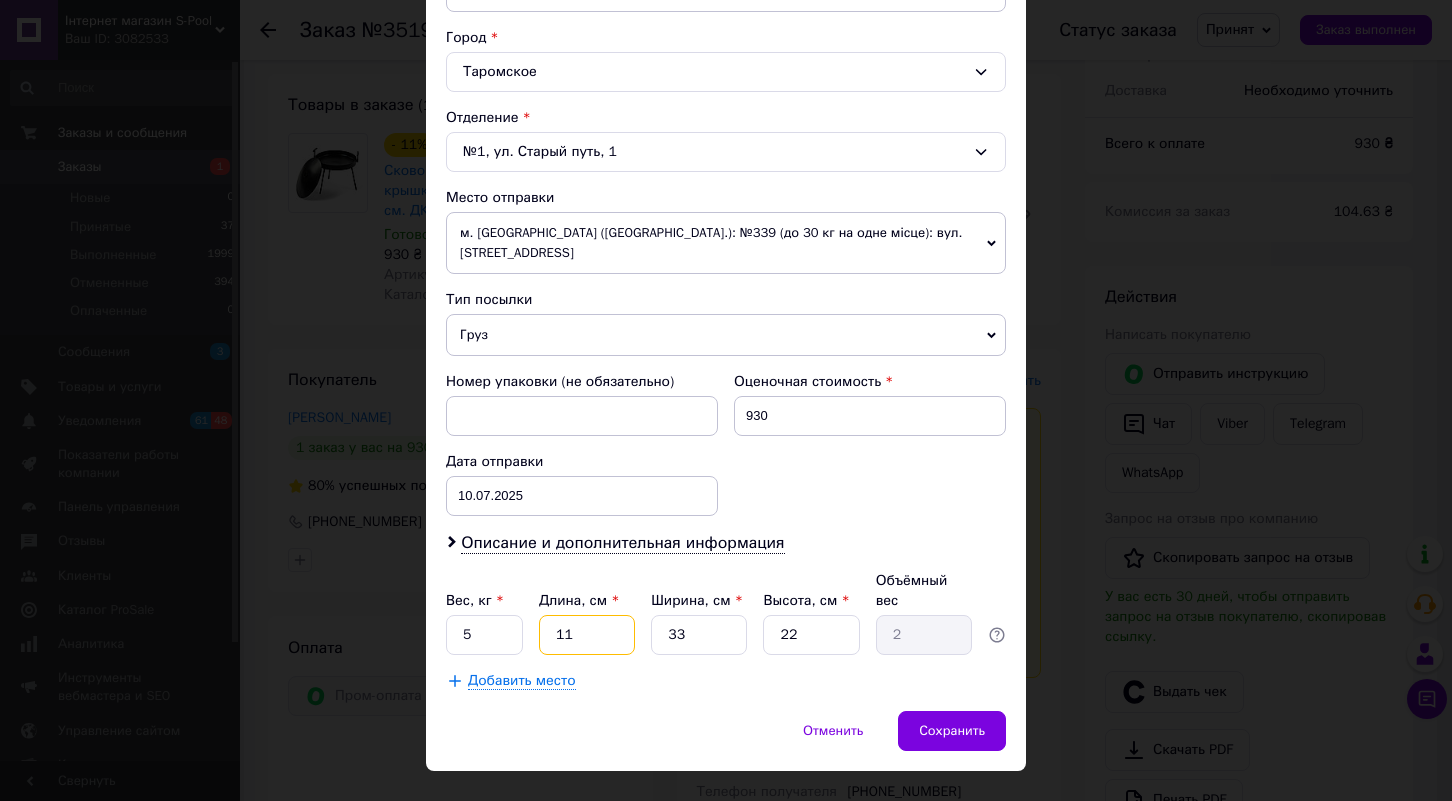 click on "11" at bounding box center (587, 635) 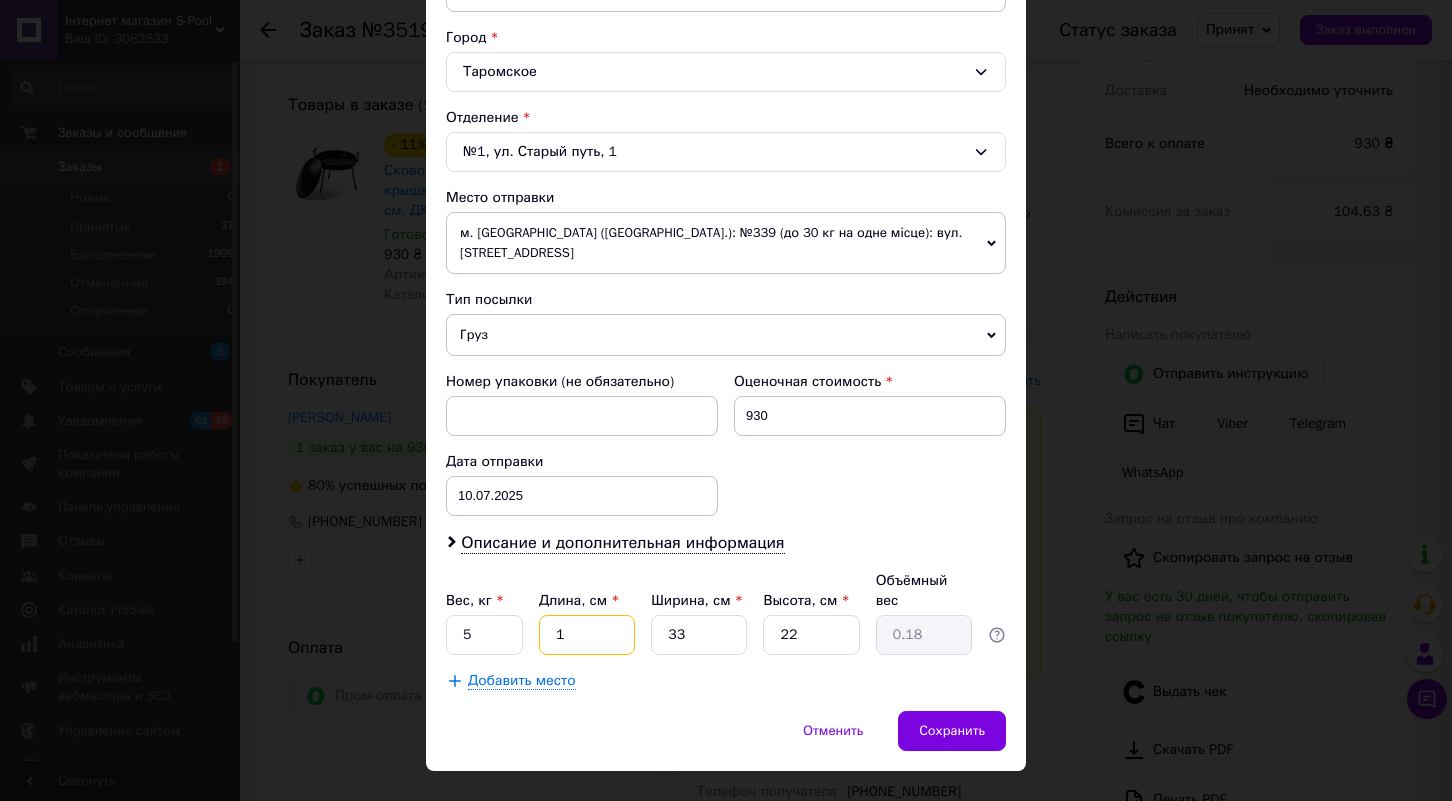 type 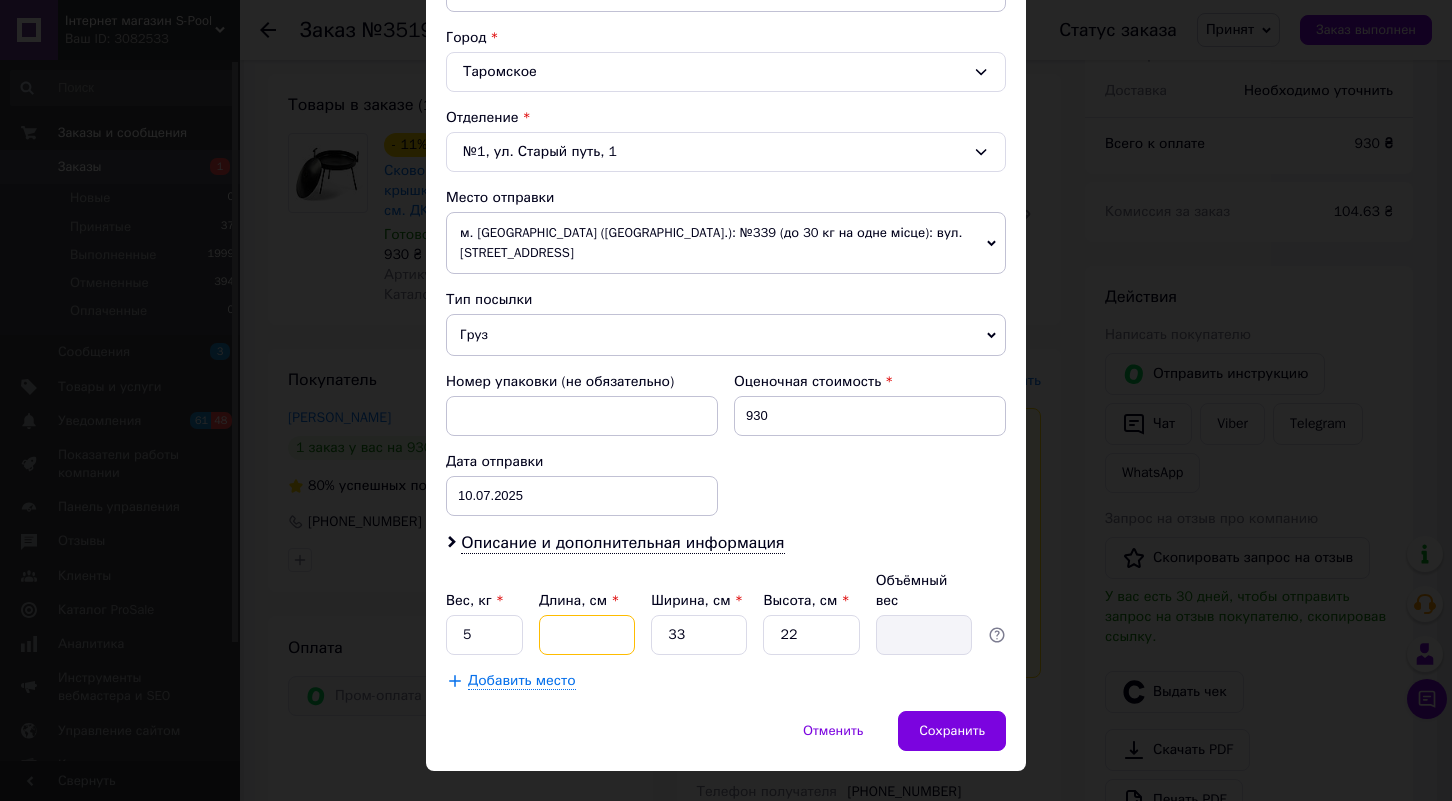 type on "4" 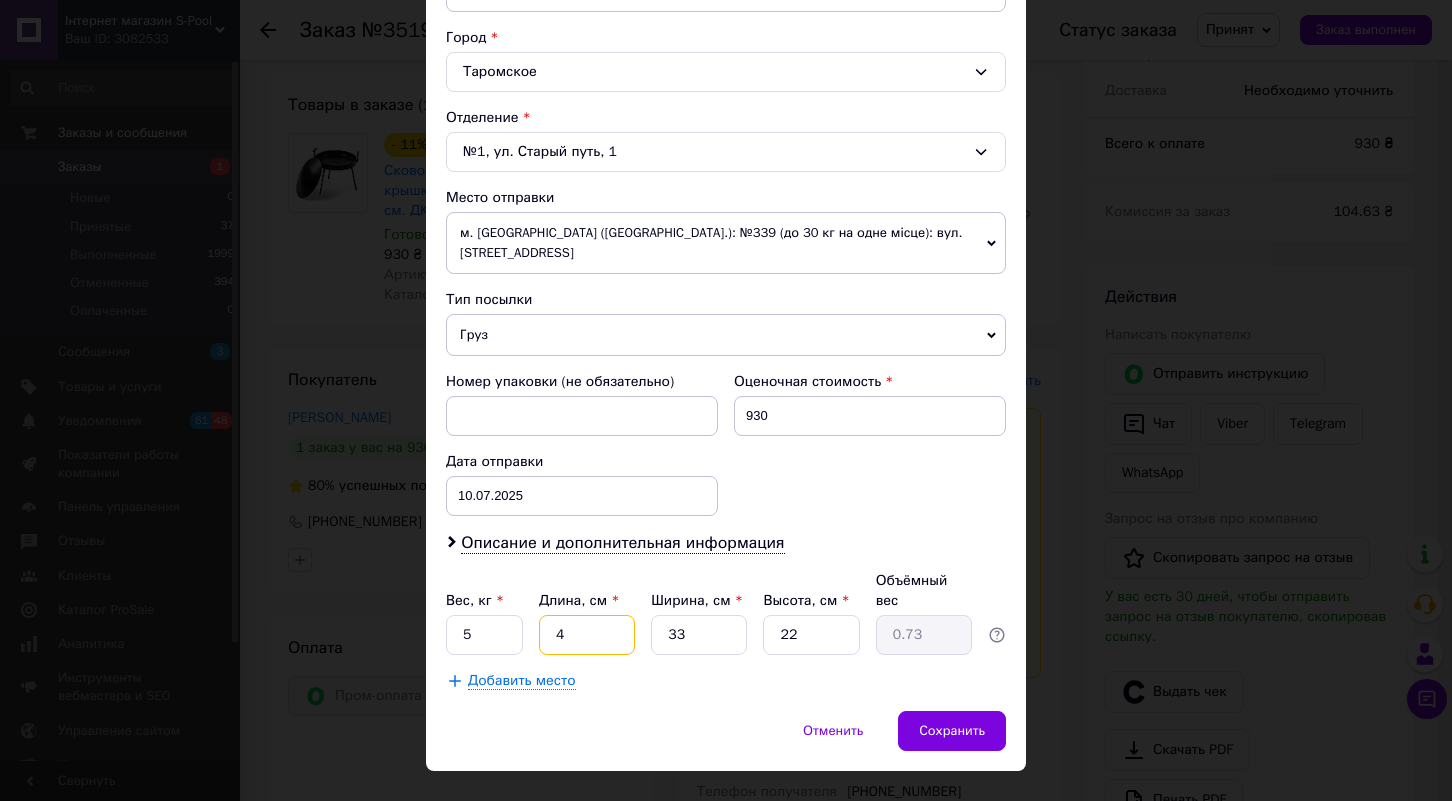 type on "40" 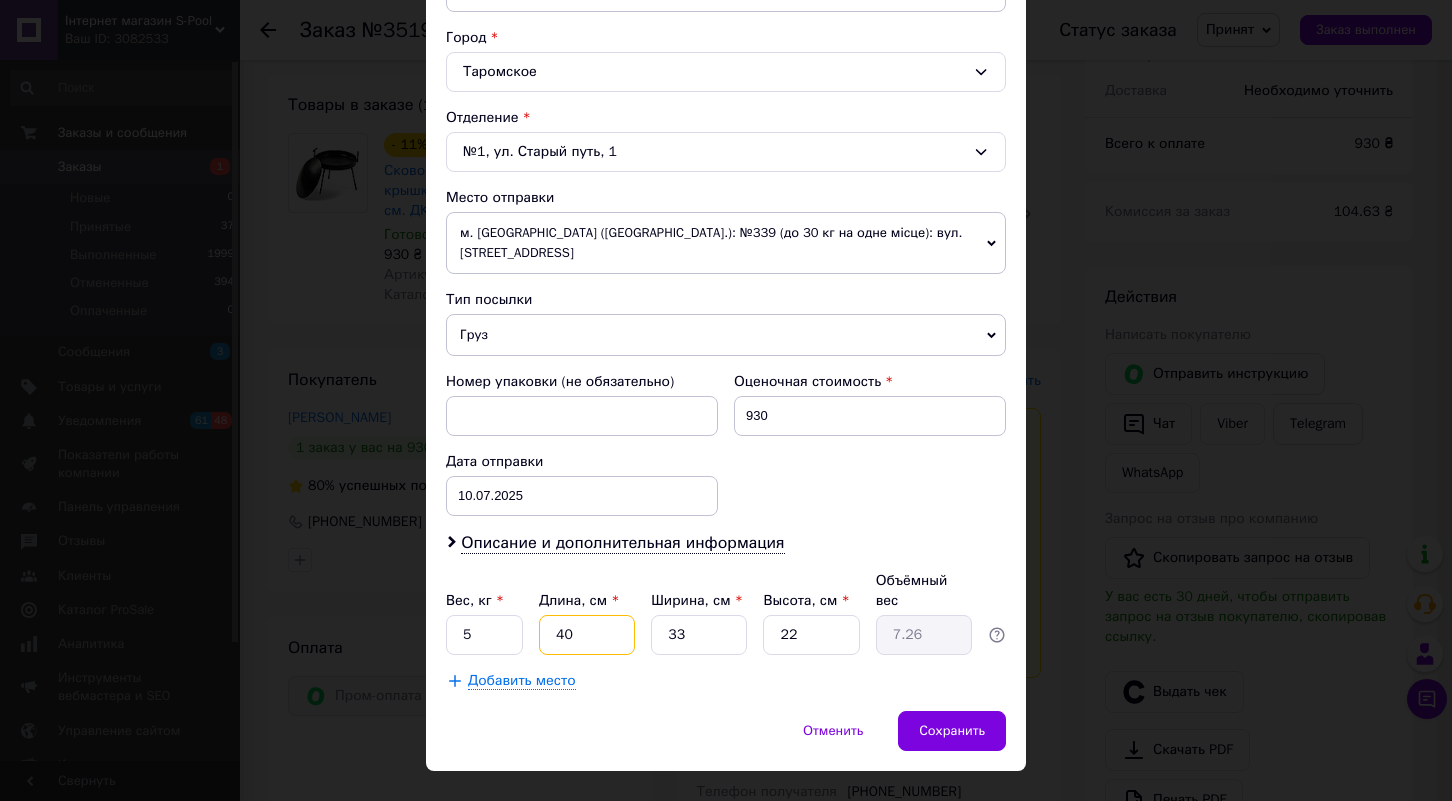 type on "40" 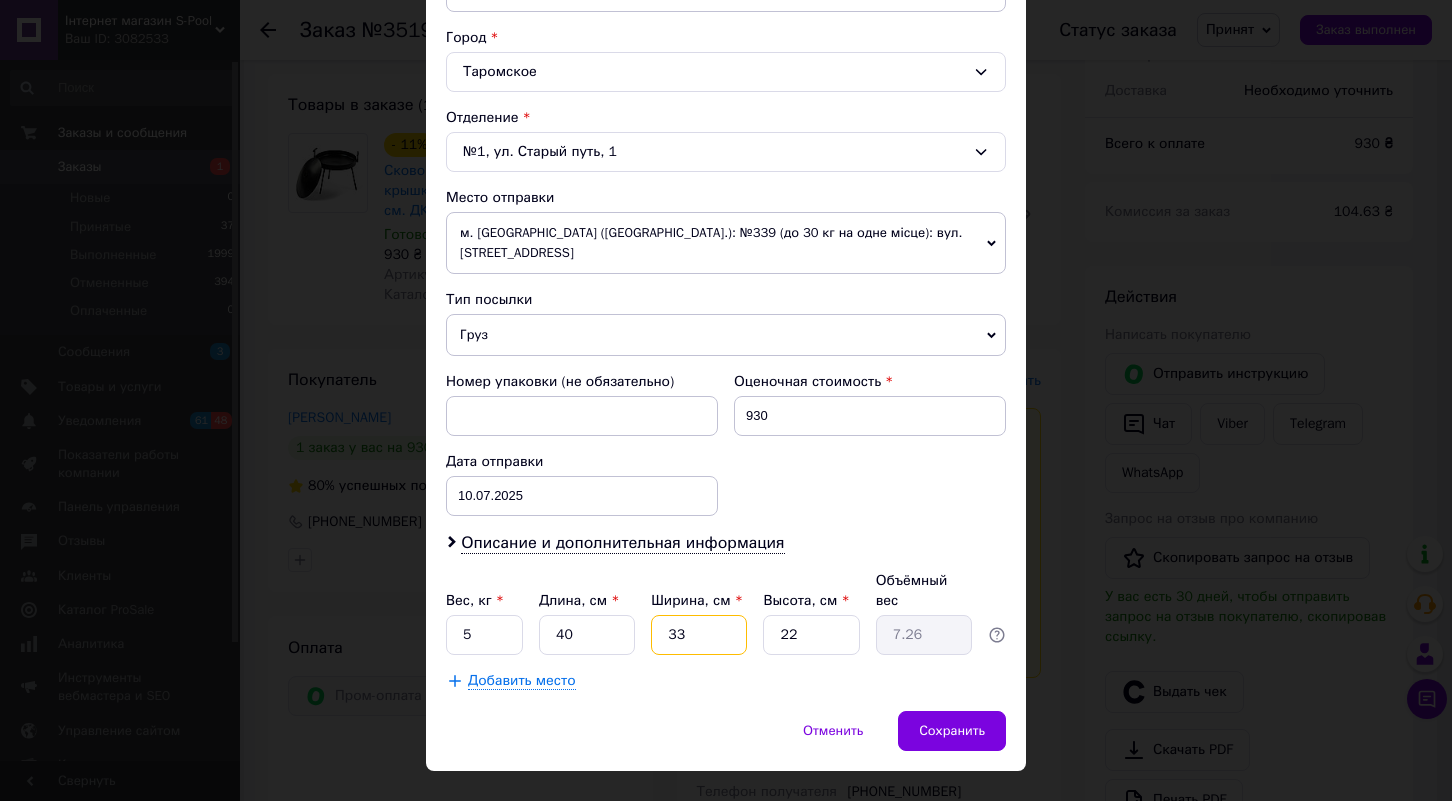 click on "33" at bounding box center [699, 635] 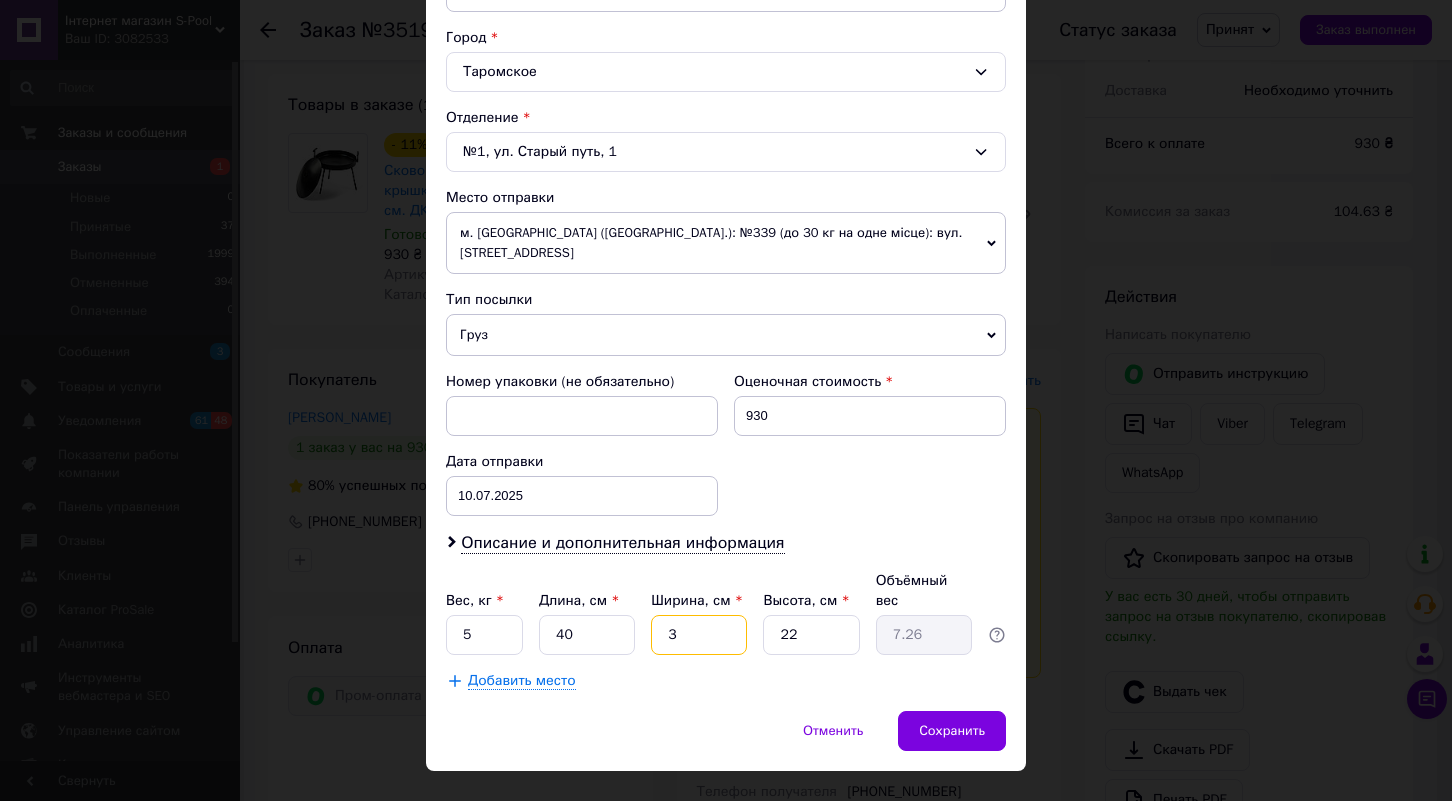 type on "3" 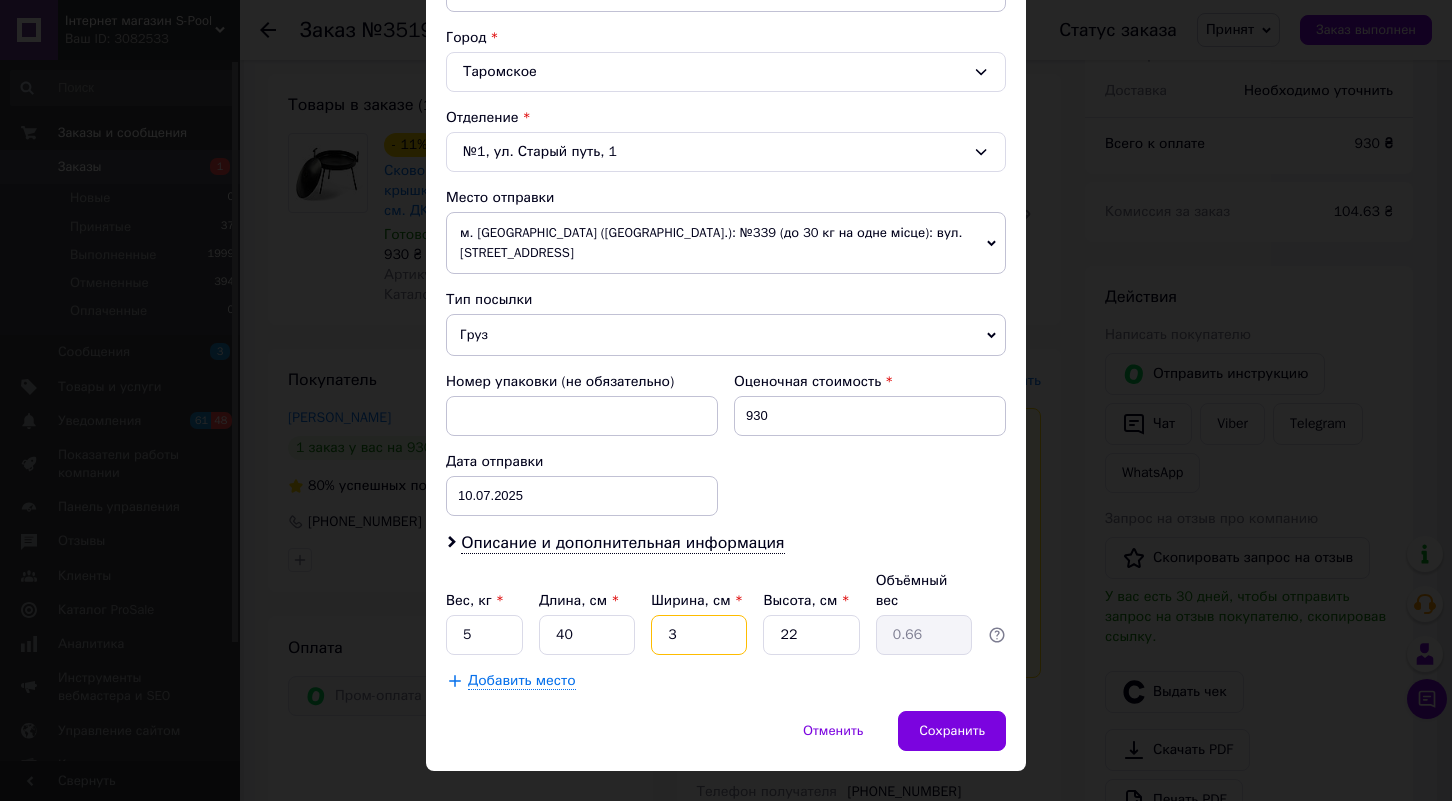type 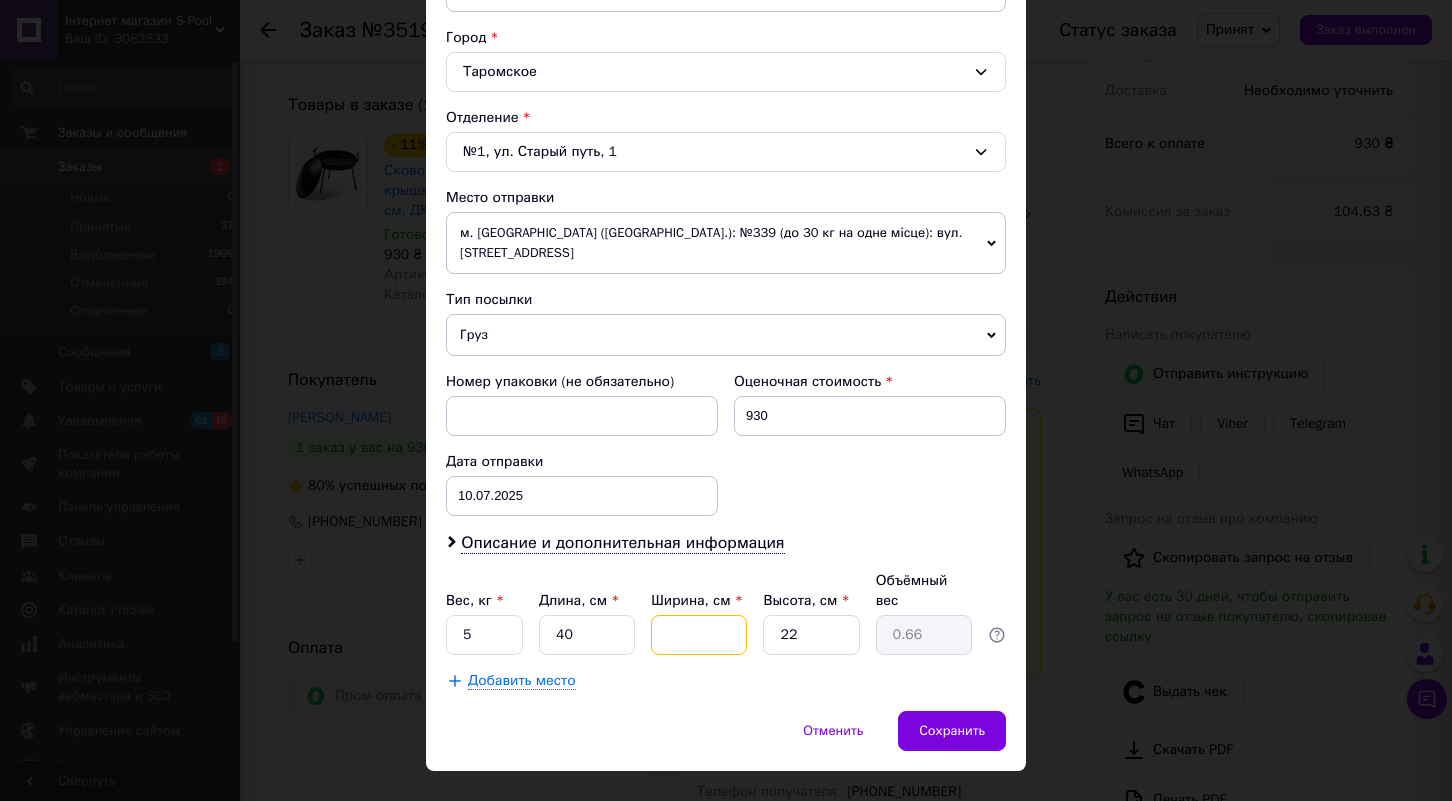 type 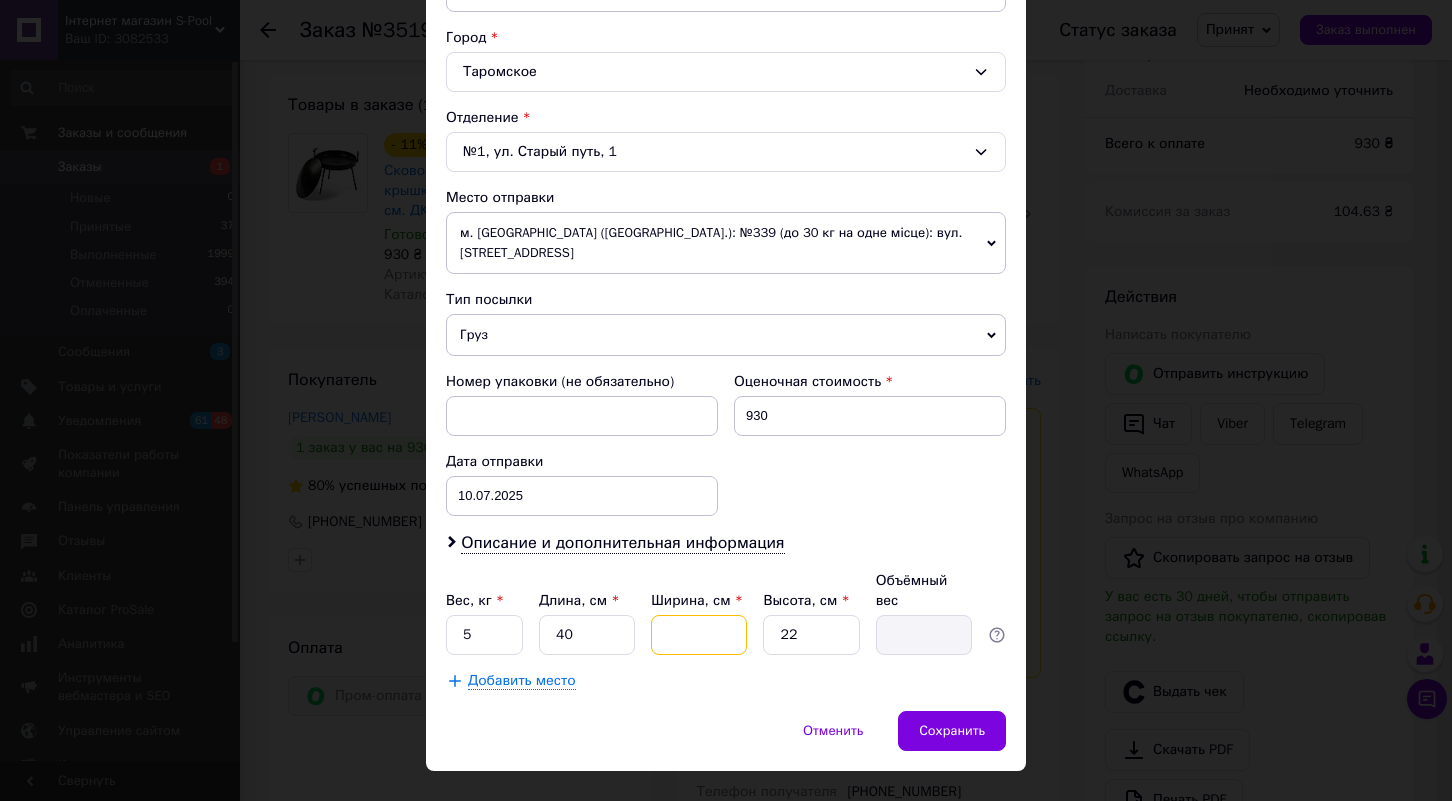 type on "4" 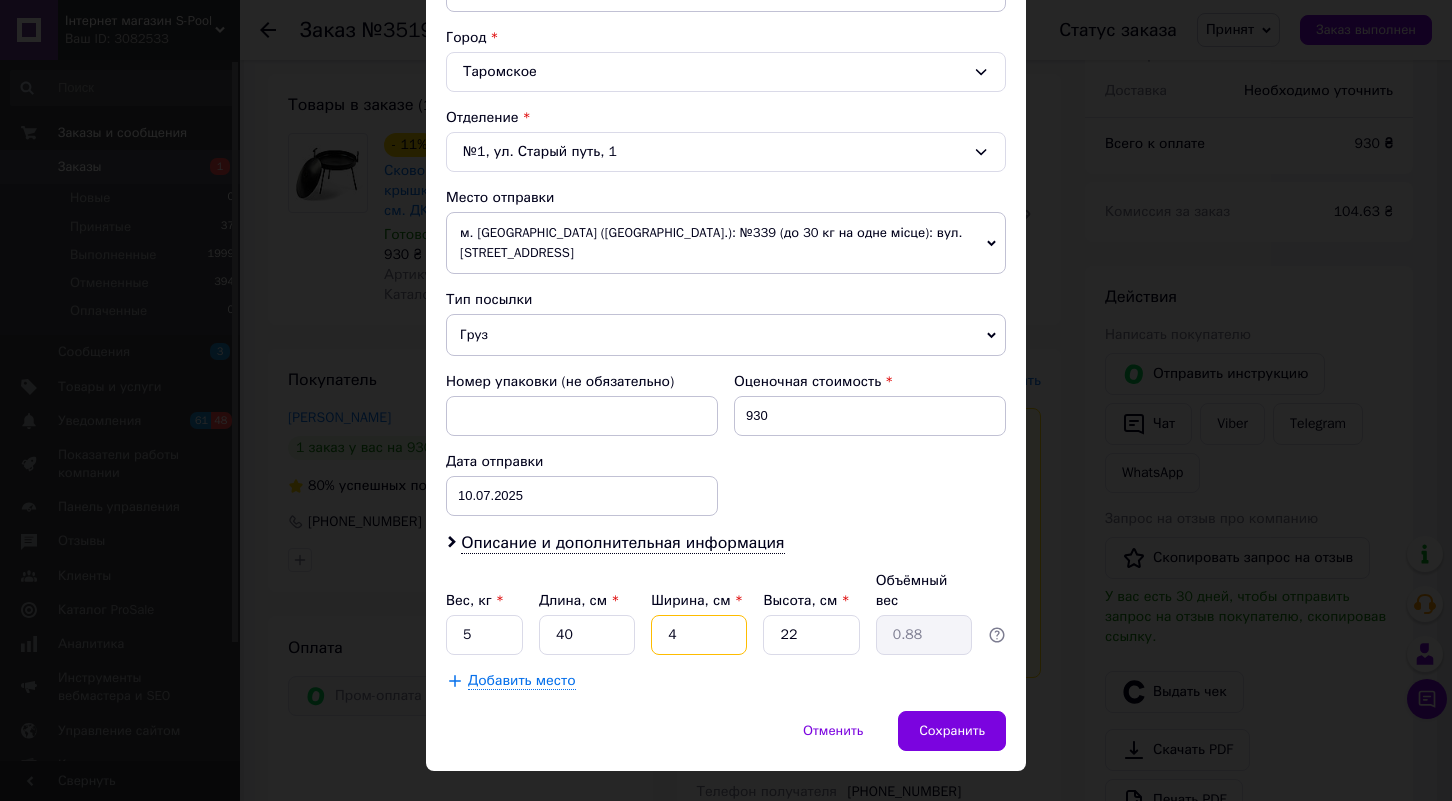 type on "40" 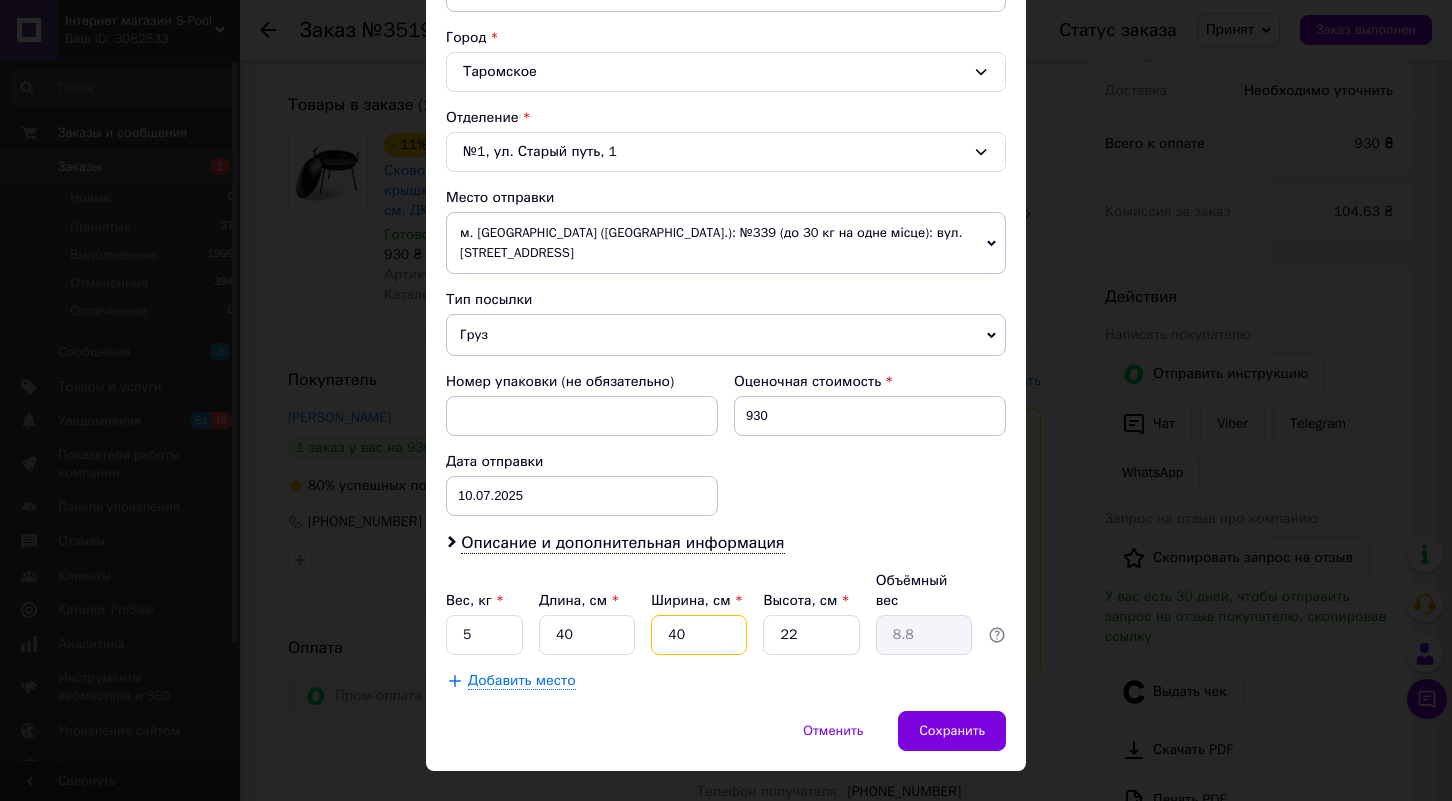 type on "40" 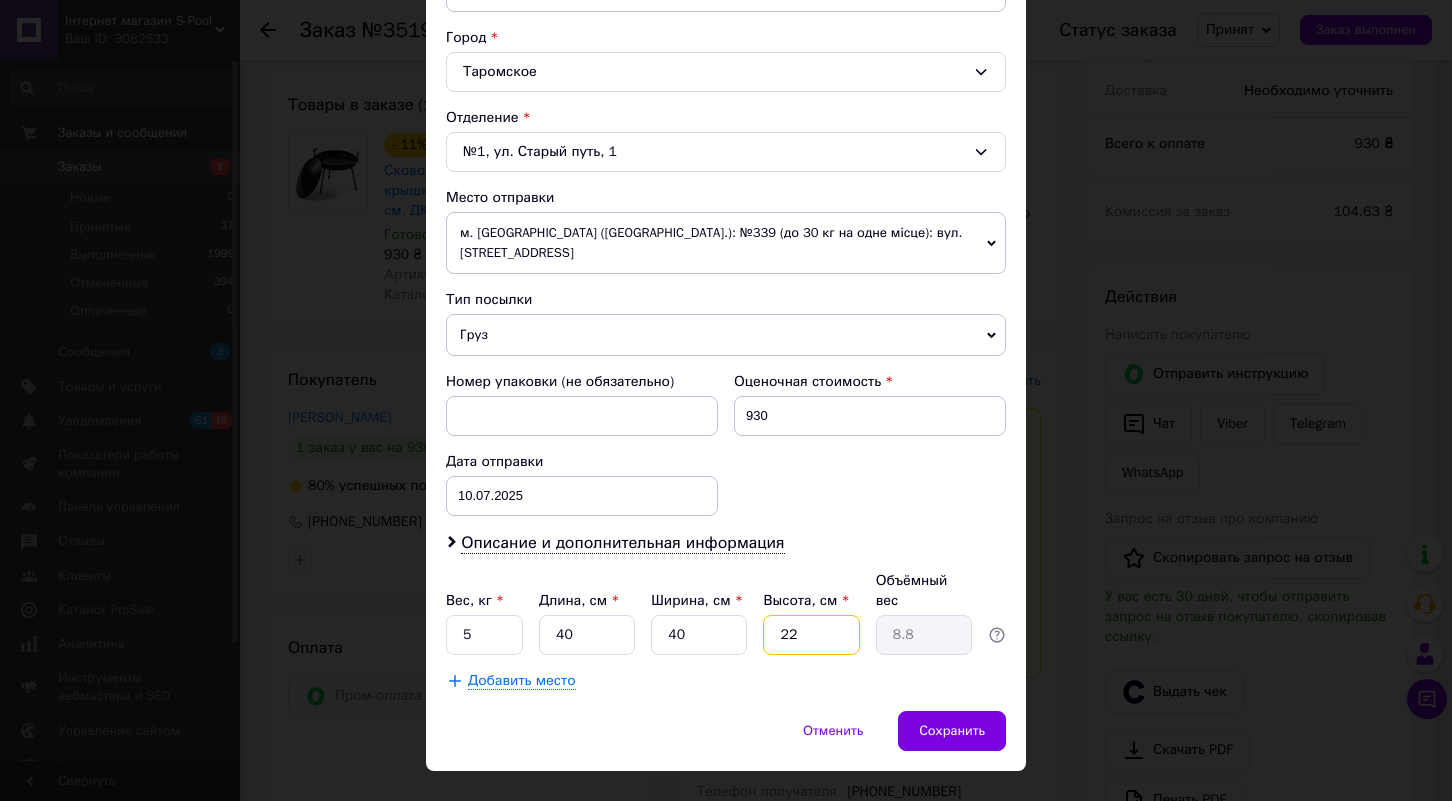 click on "22" at bounding box center [811, 635] 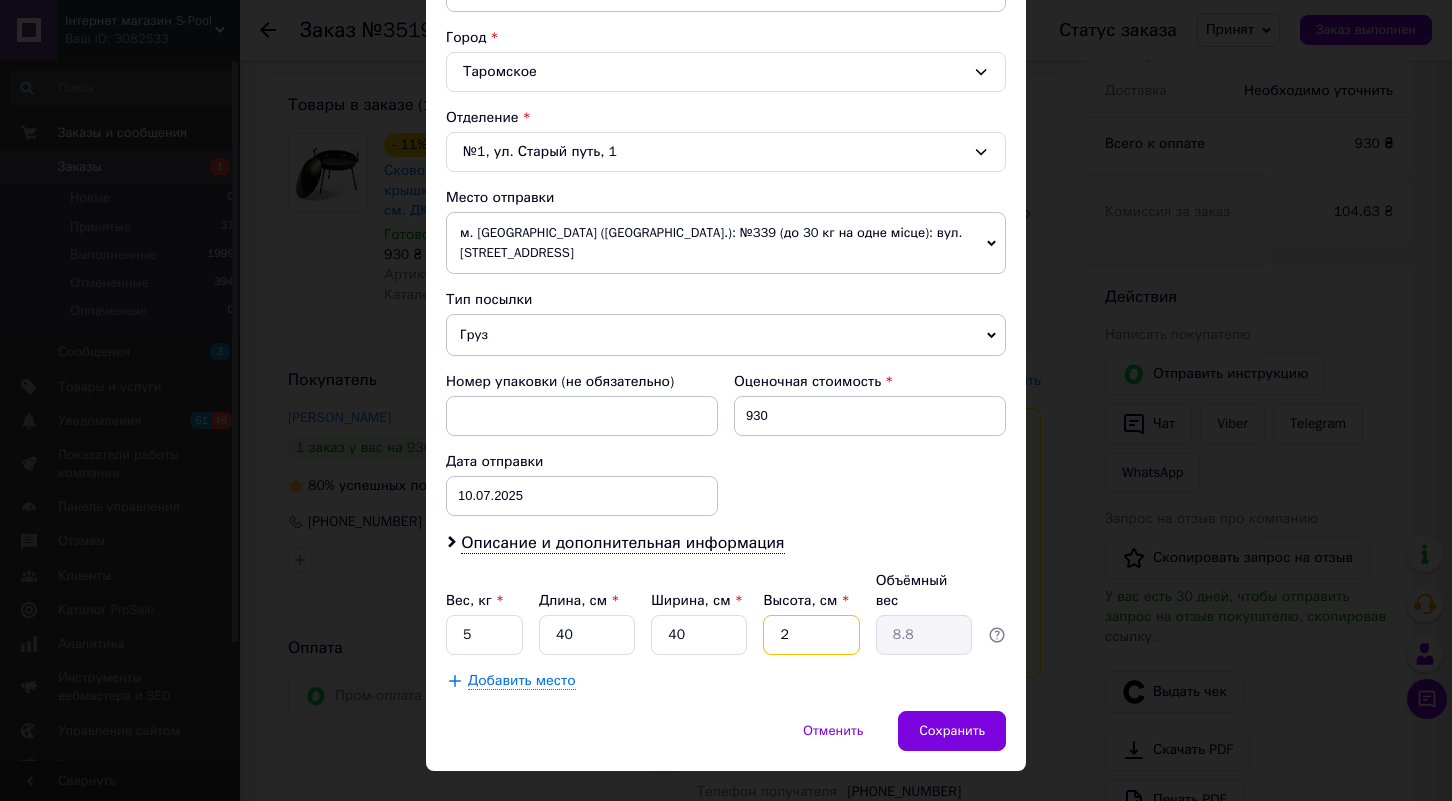 type on "0.8" 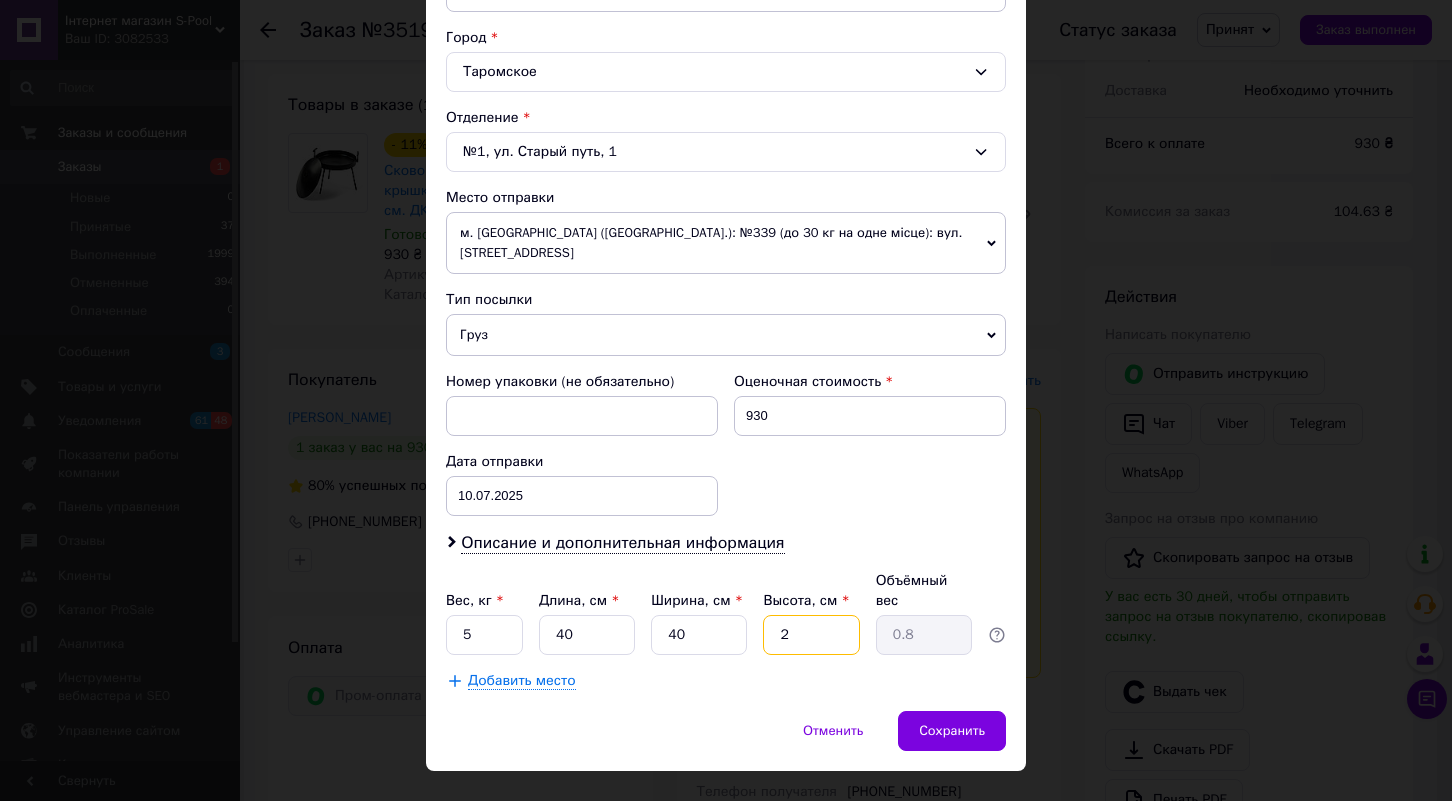 type 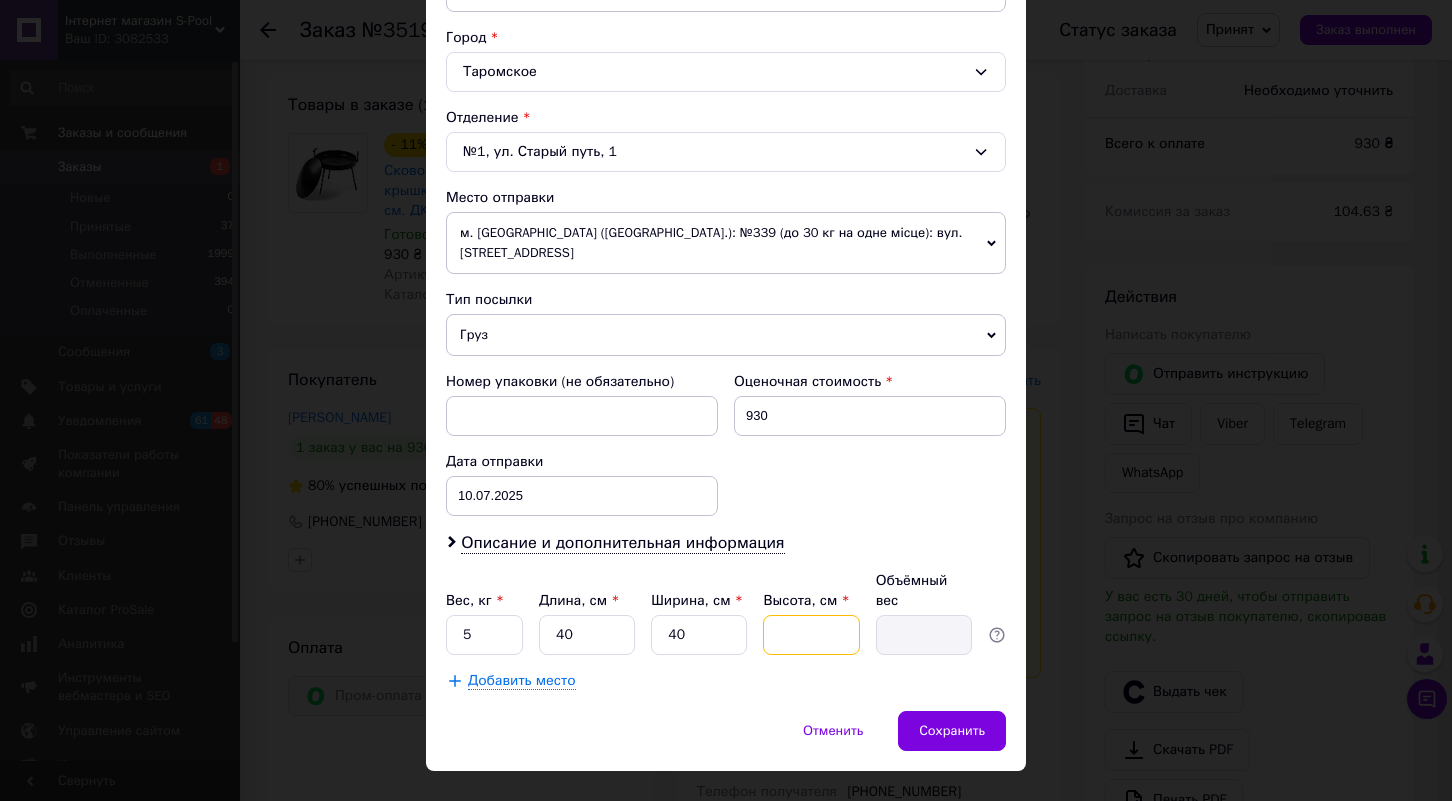 type on "8" 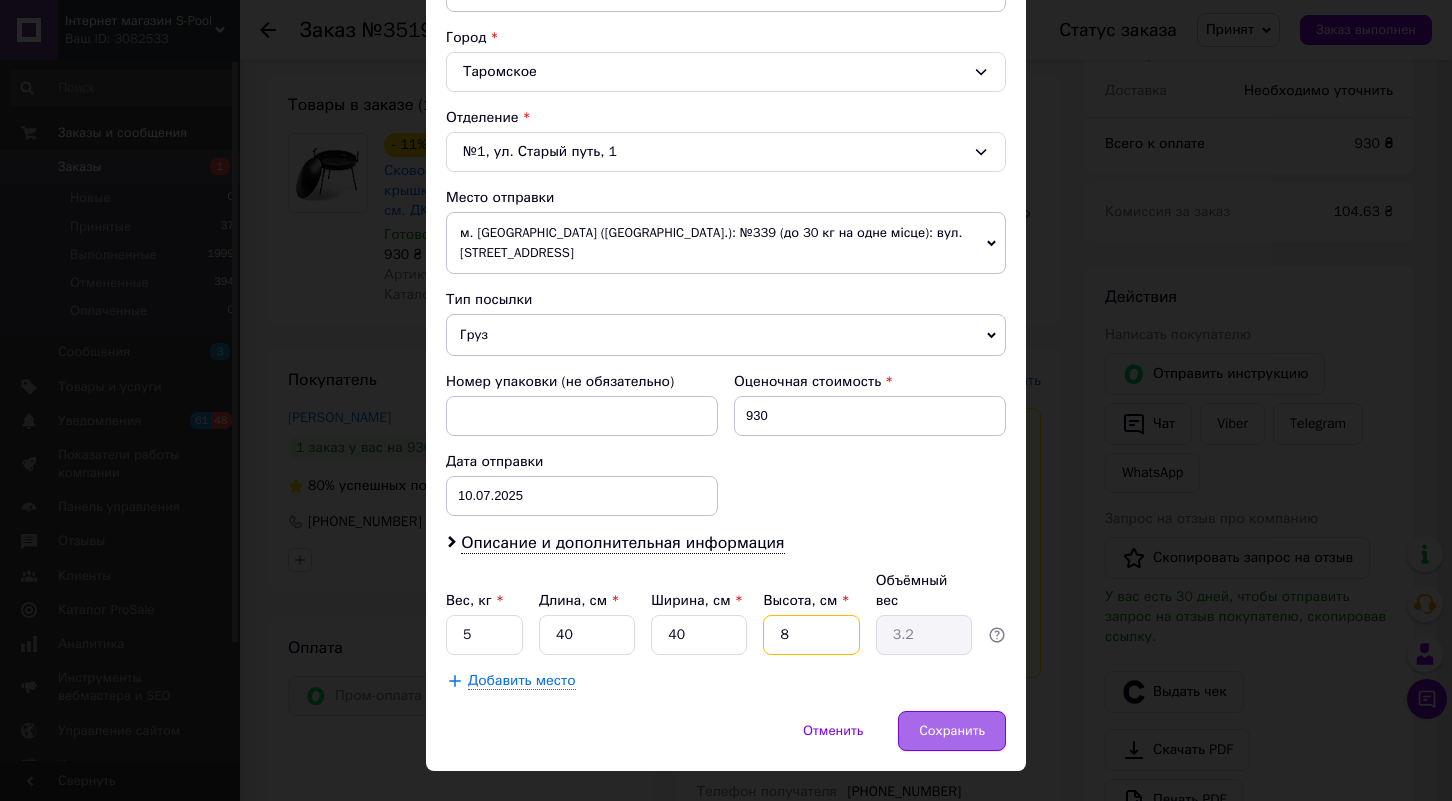 type on "8" 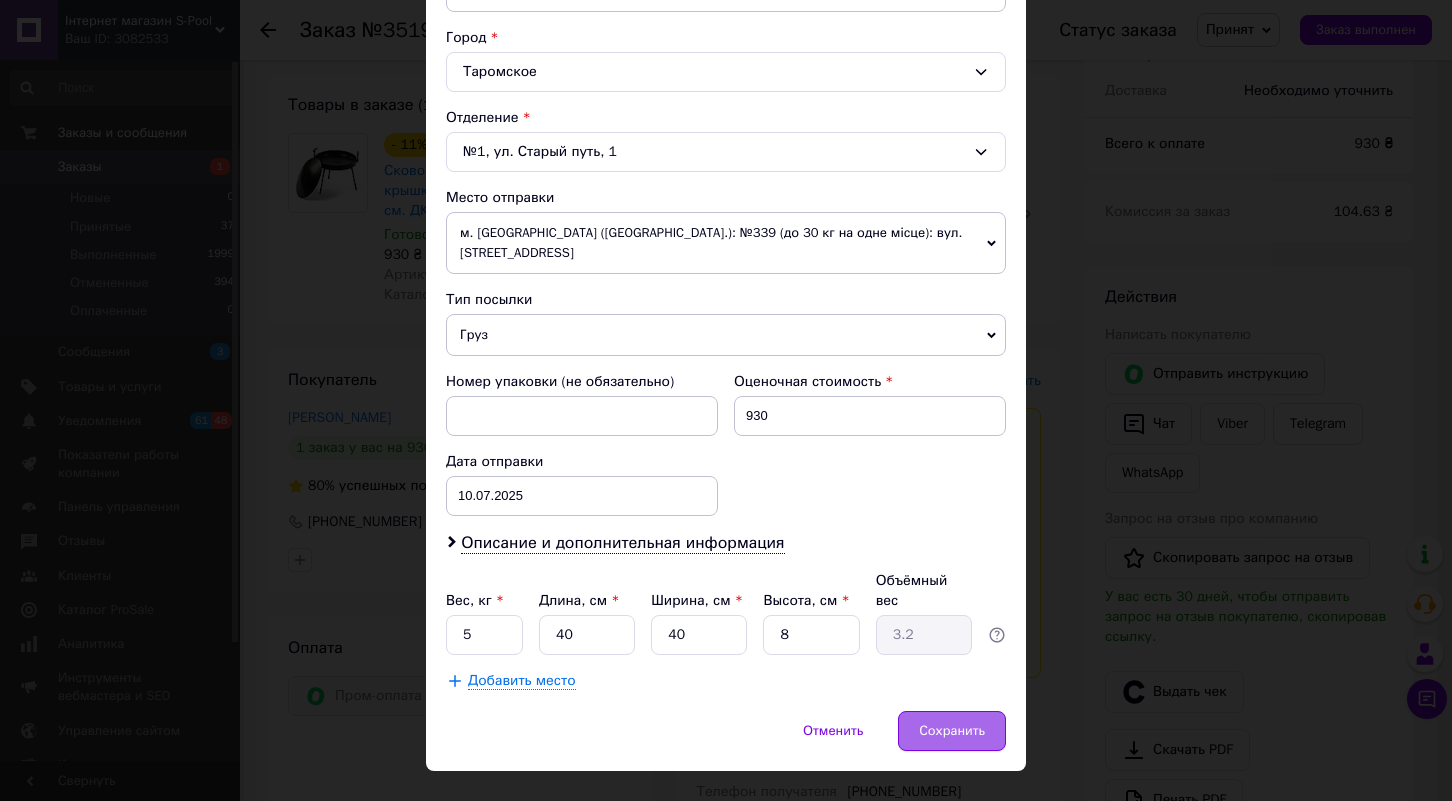 click on "Сохранить" at bounding box center [952, 731] 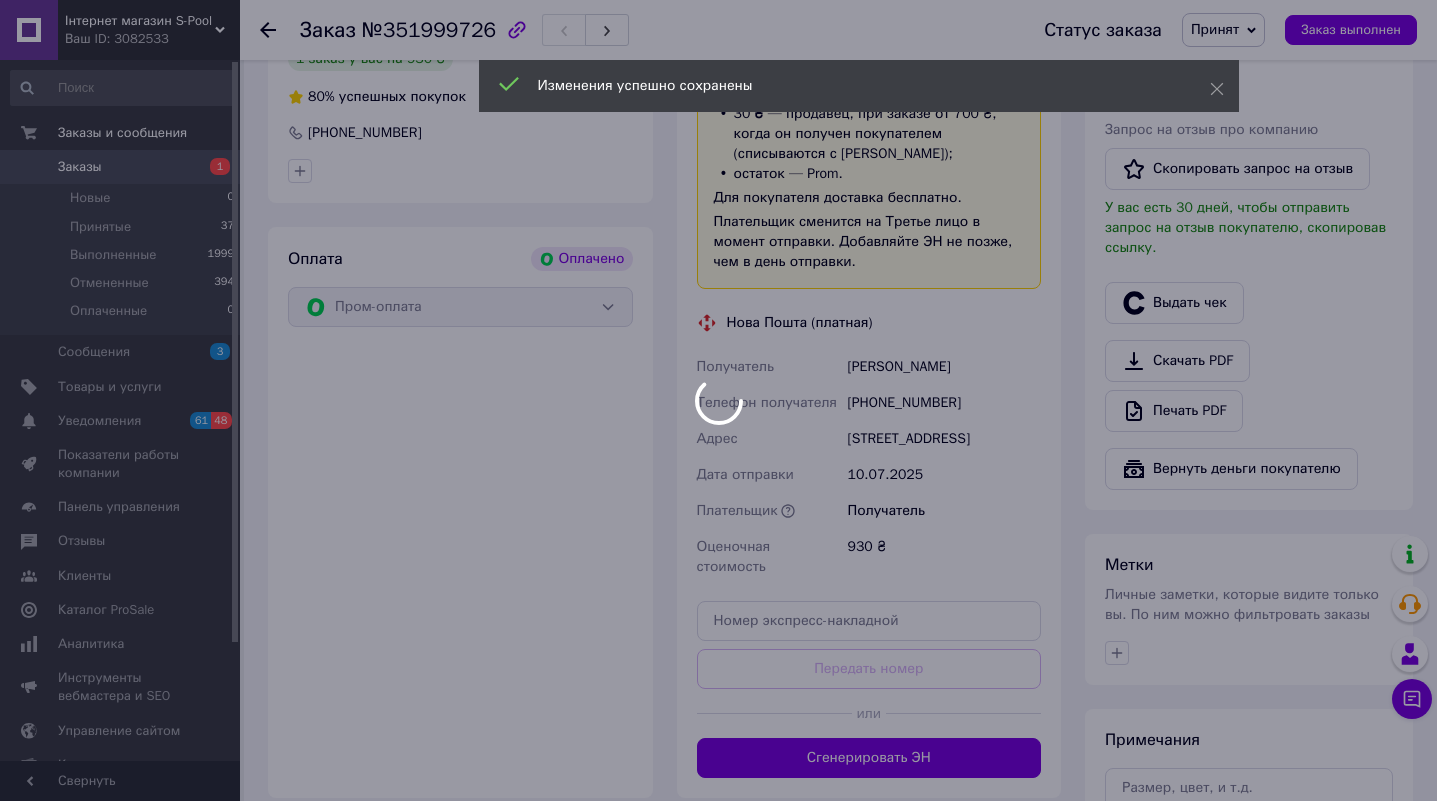 scroll, scrollTop: 1100, scrollLeft: 0, axis: vertical 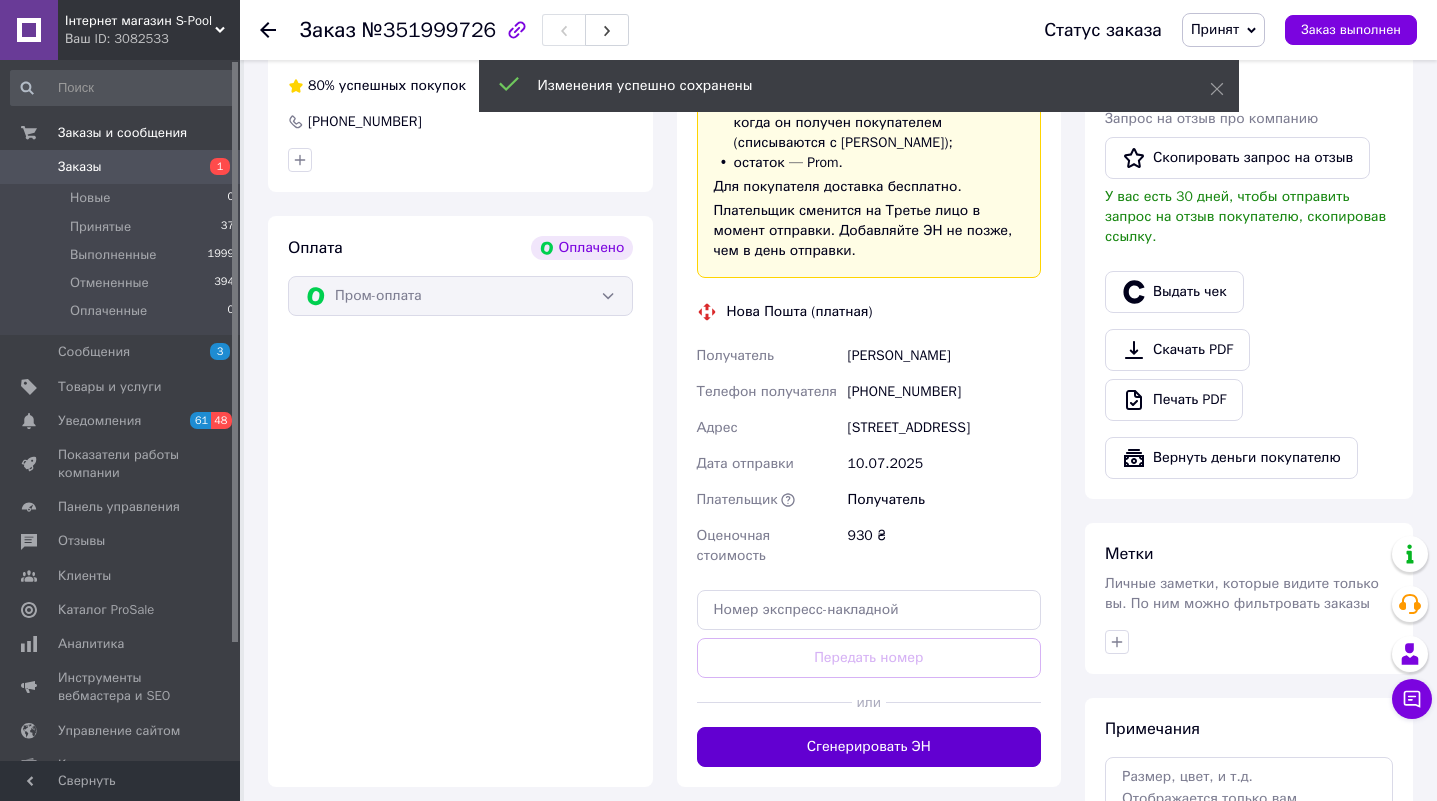click on "Сгенерировать ЭН" at bounding box center [869, 747] 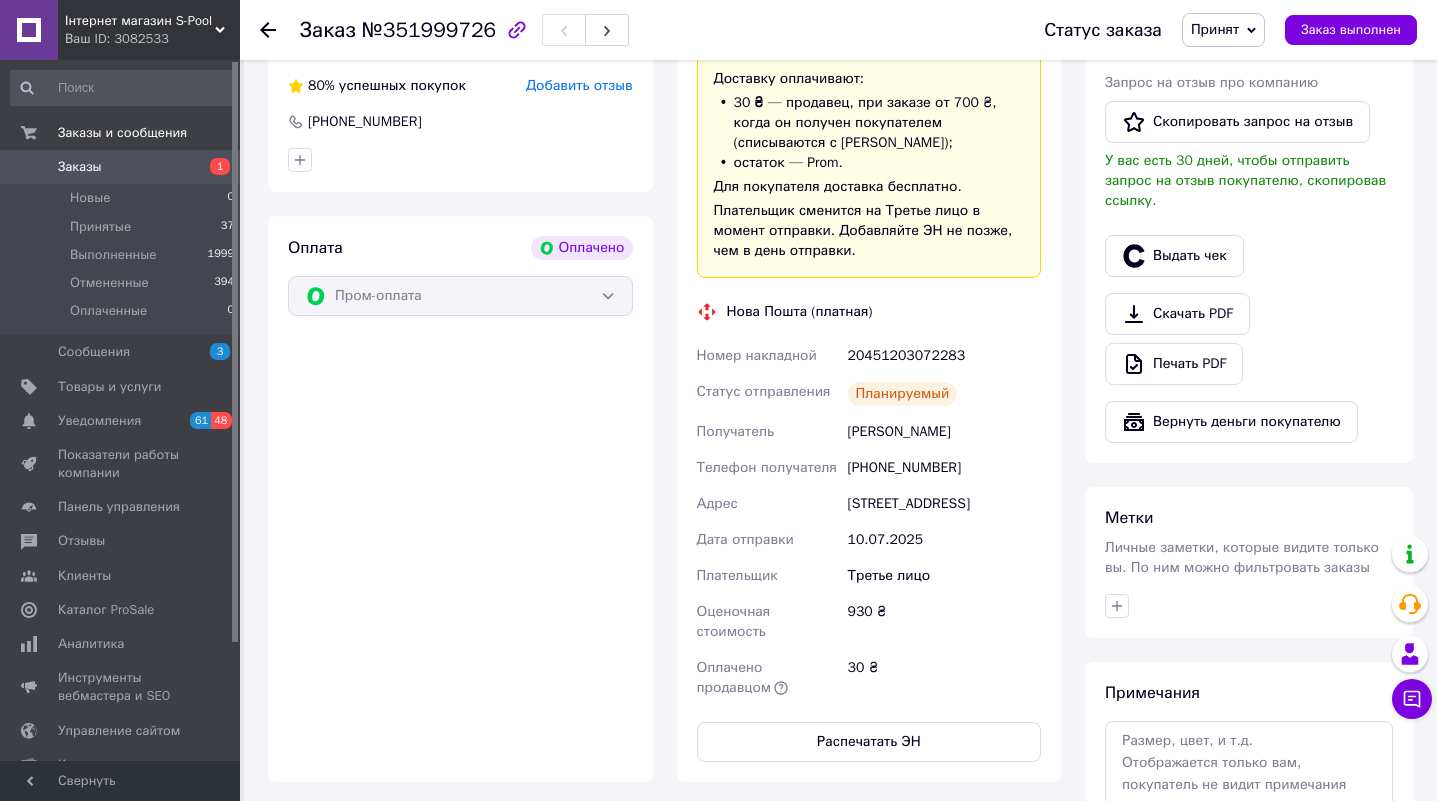 click on "Заказы" at bounding box center (121, 167) 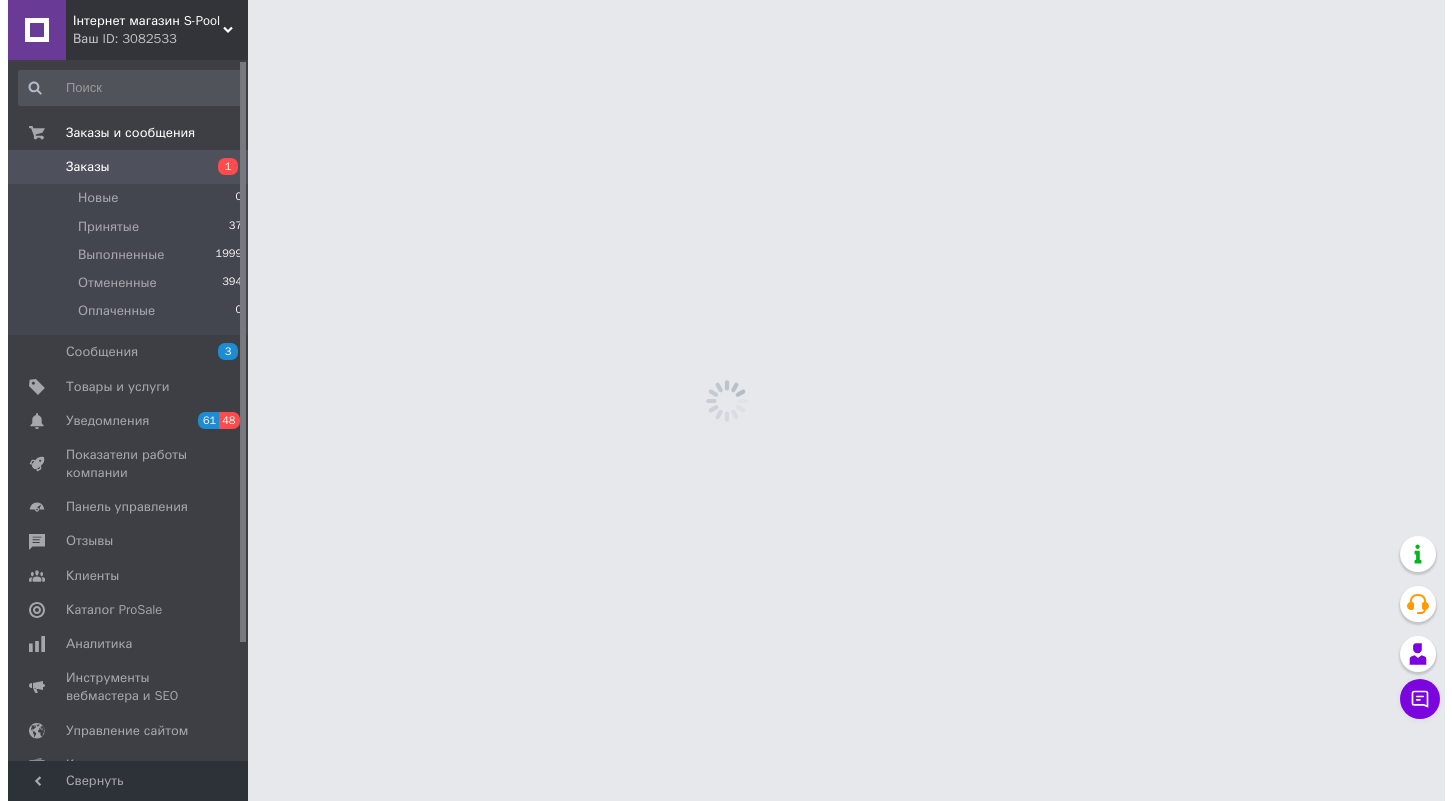scroll, scrollTop: 0, scrollLeft: 0, axis: both 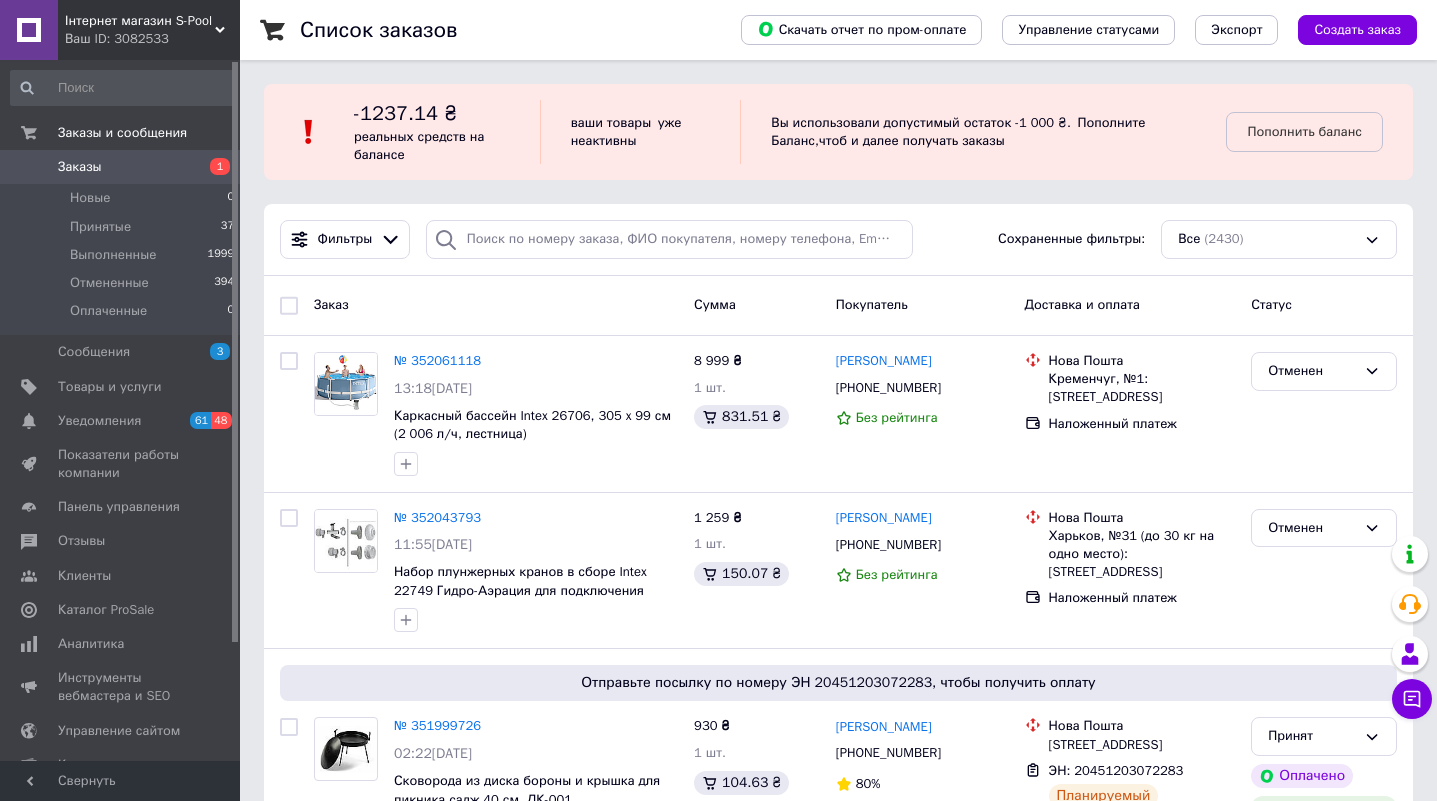 click on "Заказы" at bounding box center [121, 167] 